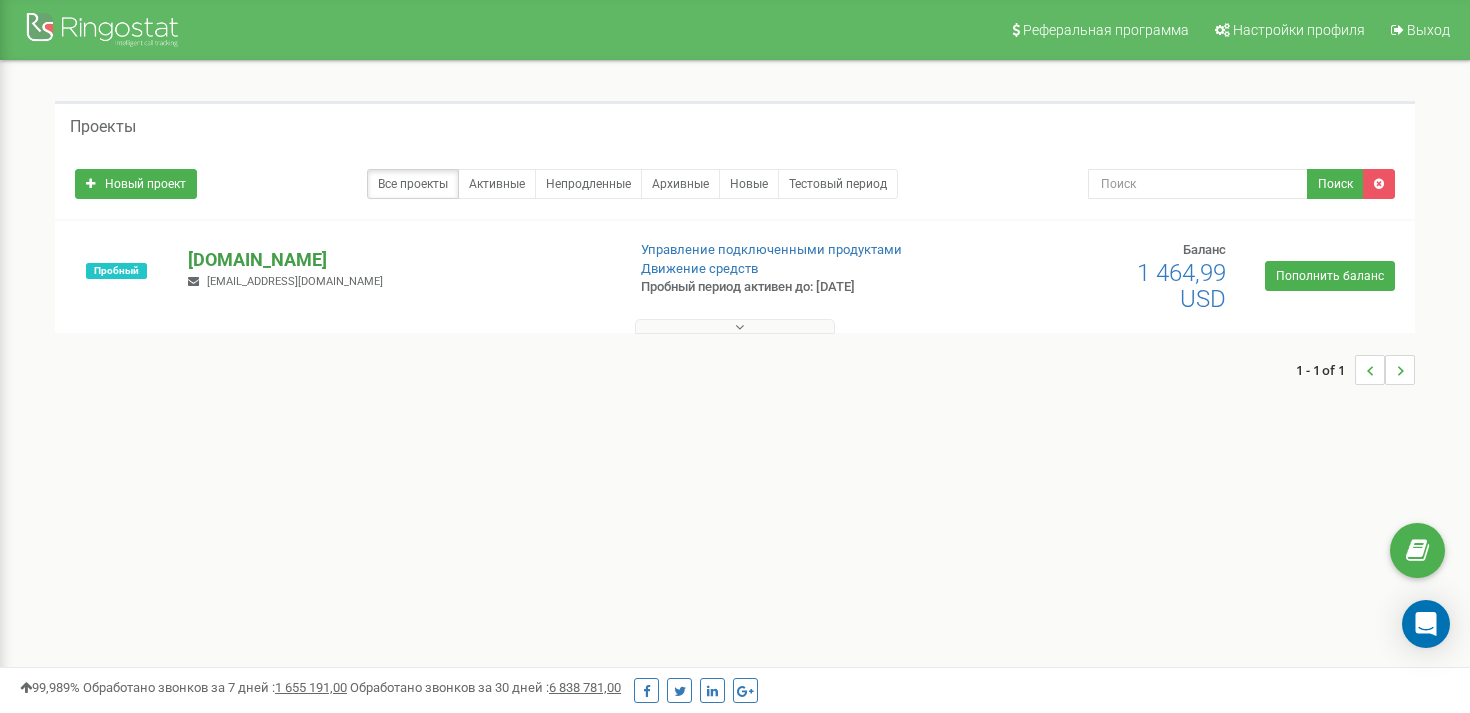 scroll, scrollTop: 0, scrollLeft: 0, axis: both 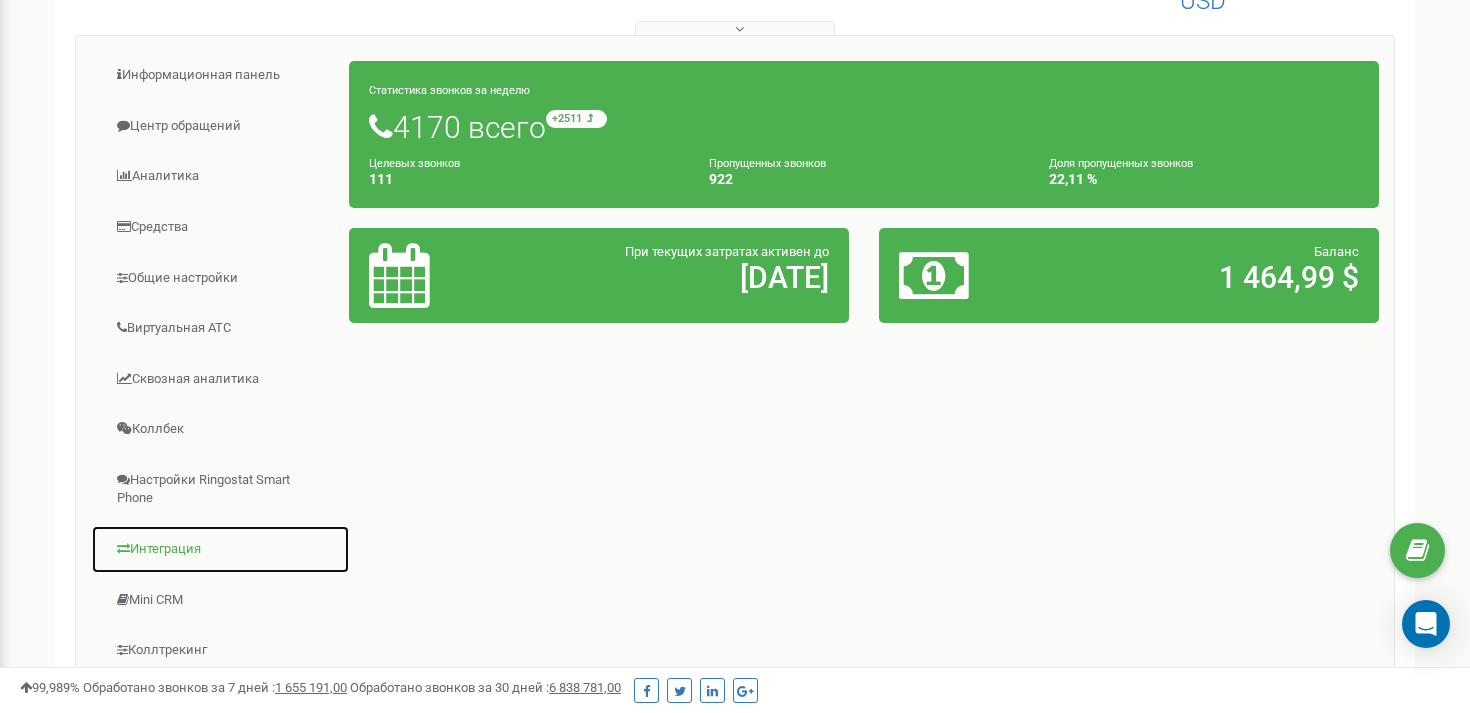 click on "Интеграция" at bounding box center (220, 549) 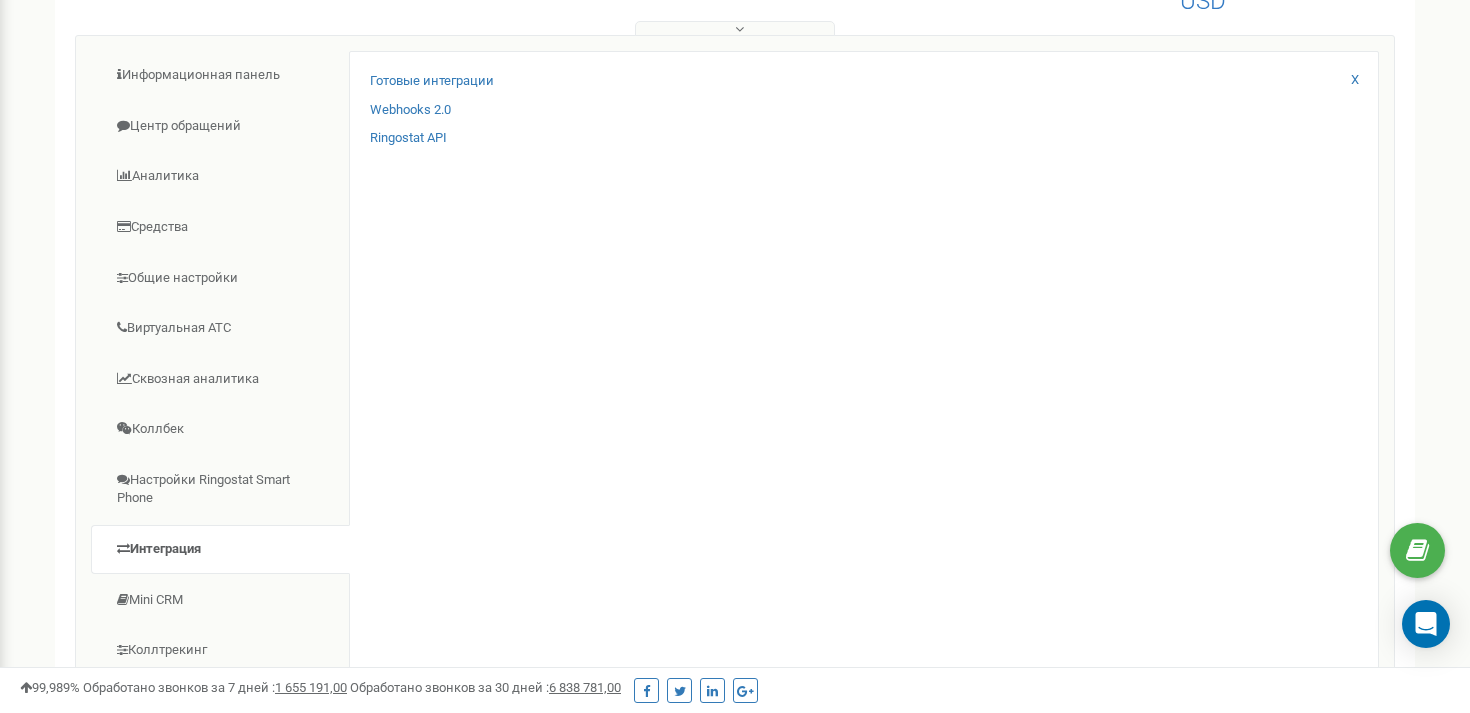 click on "Готовые интеграции
Webhooks 2.0
Ringostat API
X" at bounding box center (864, 374) 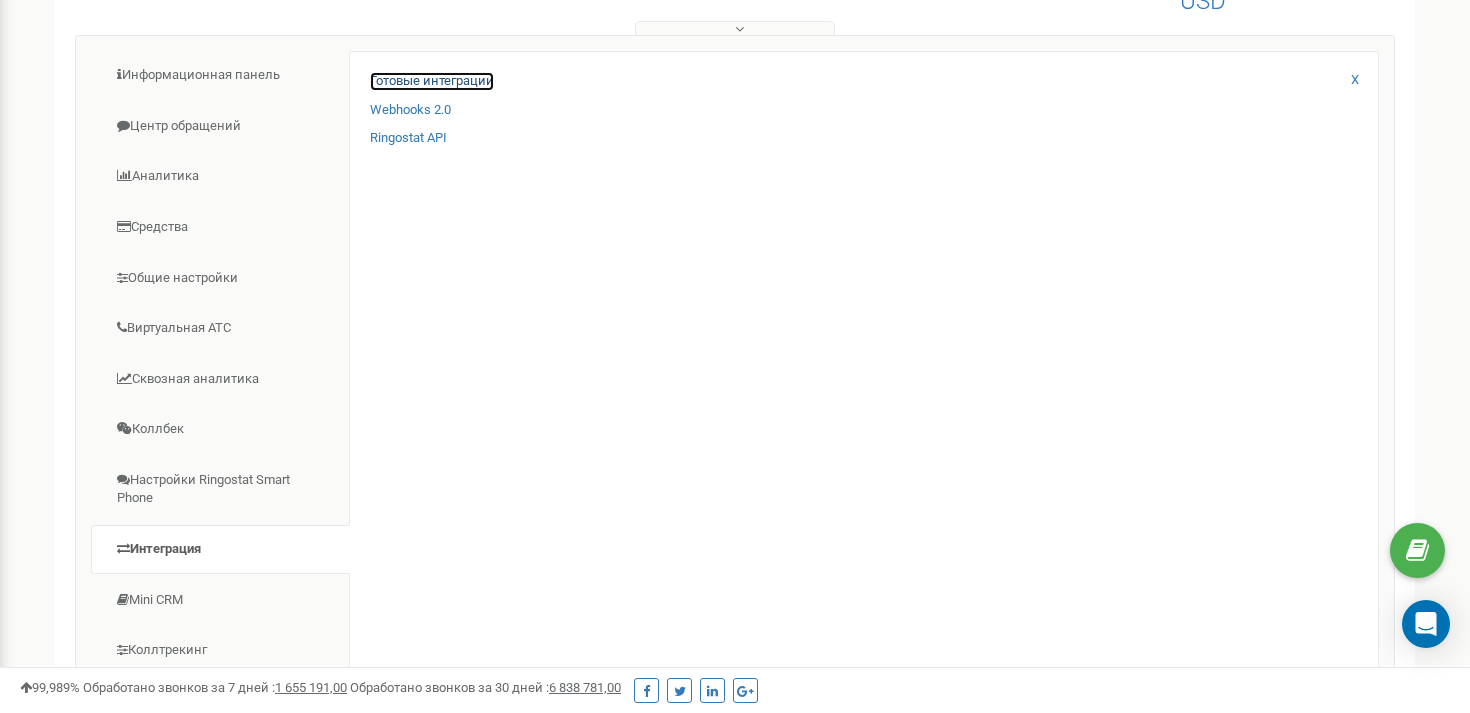 click on "Готовые интеграции" at bounding box center [432, 81] 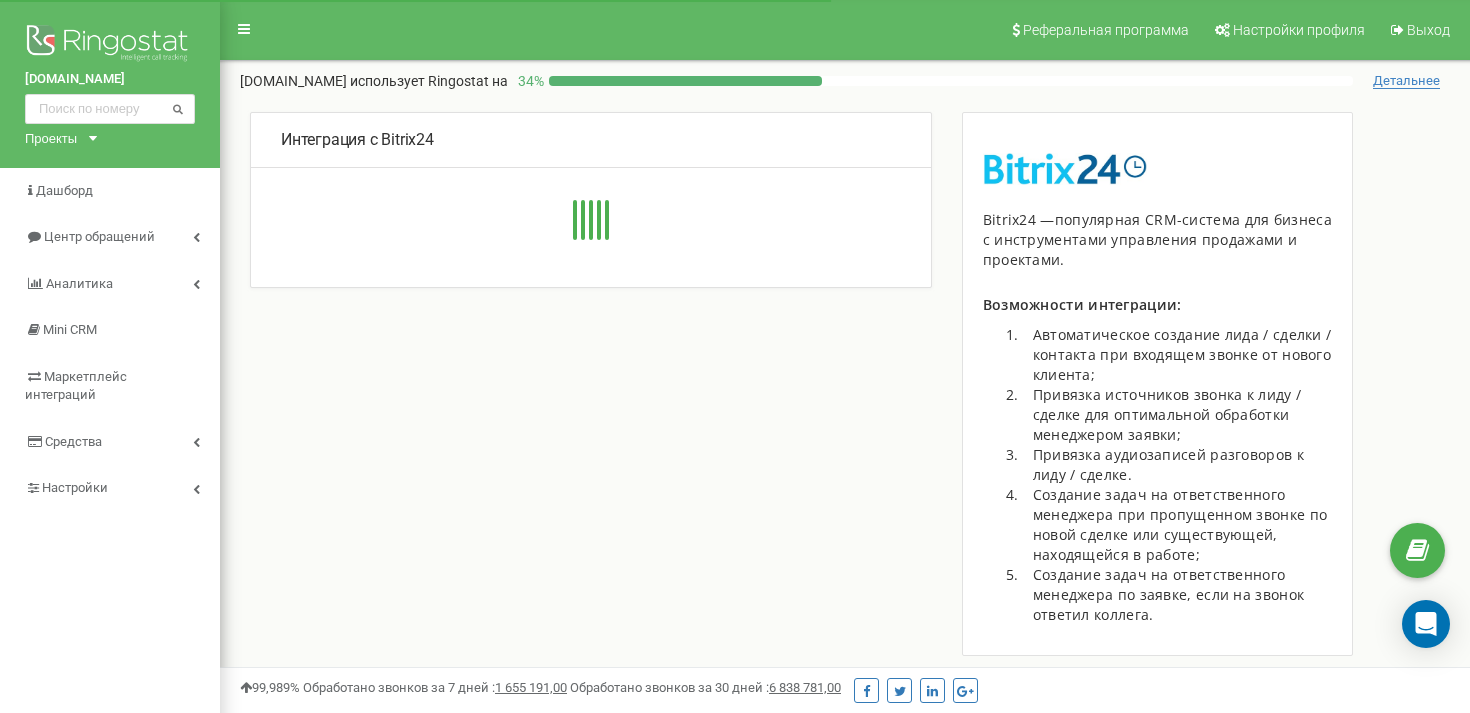 scroll, scrollTop: 0, scrollLeft: 0, axis: both 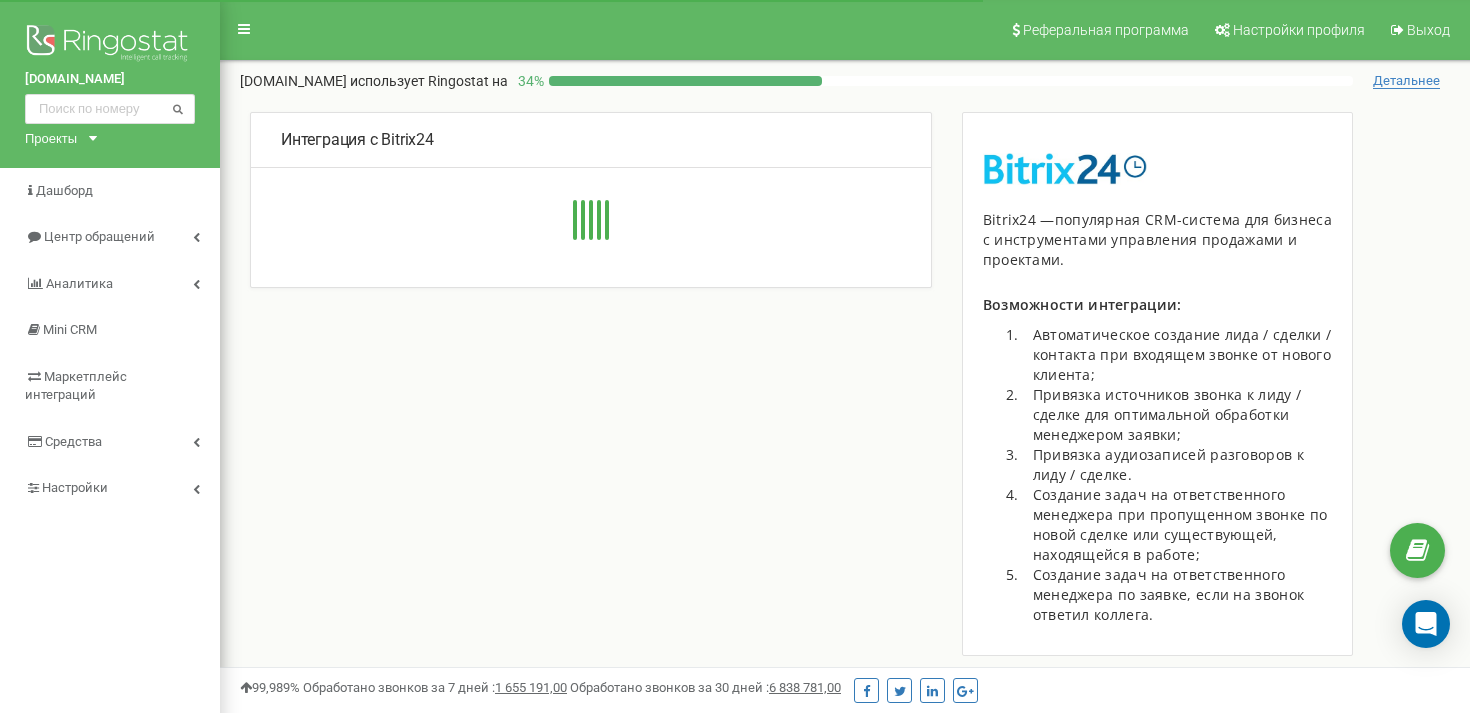 type on "[URL][DOMAIN_NAME]" 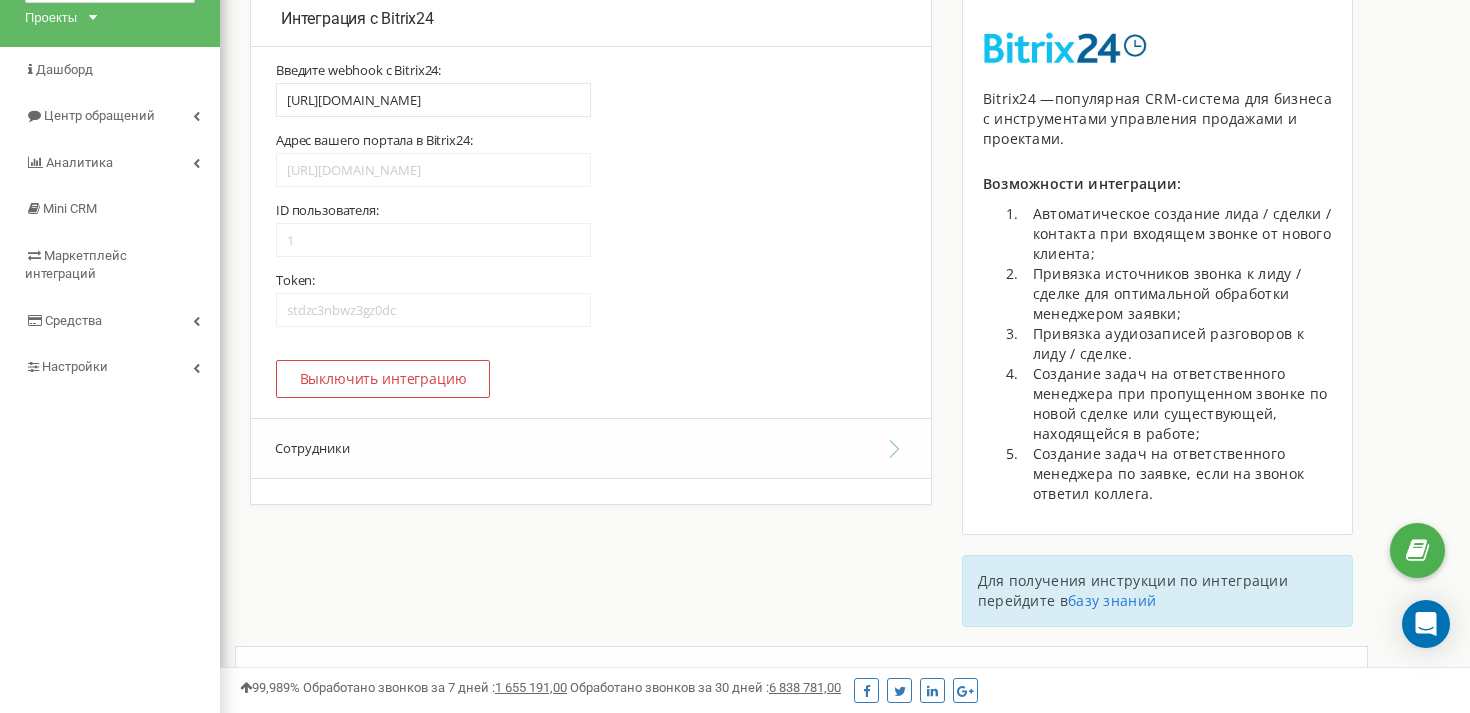 scroll, scrollTop: 487, scrollLeft: 0, axis: vertical 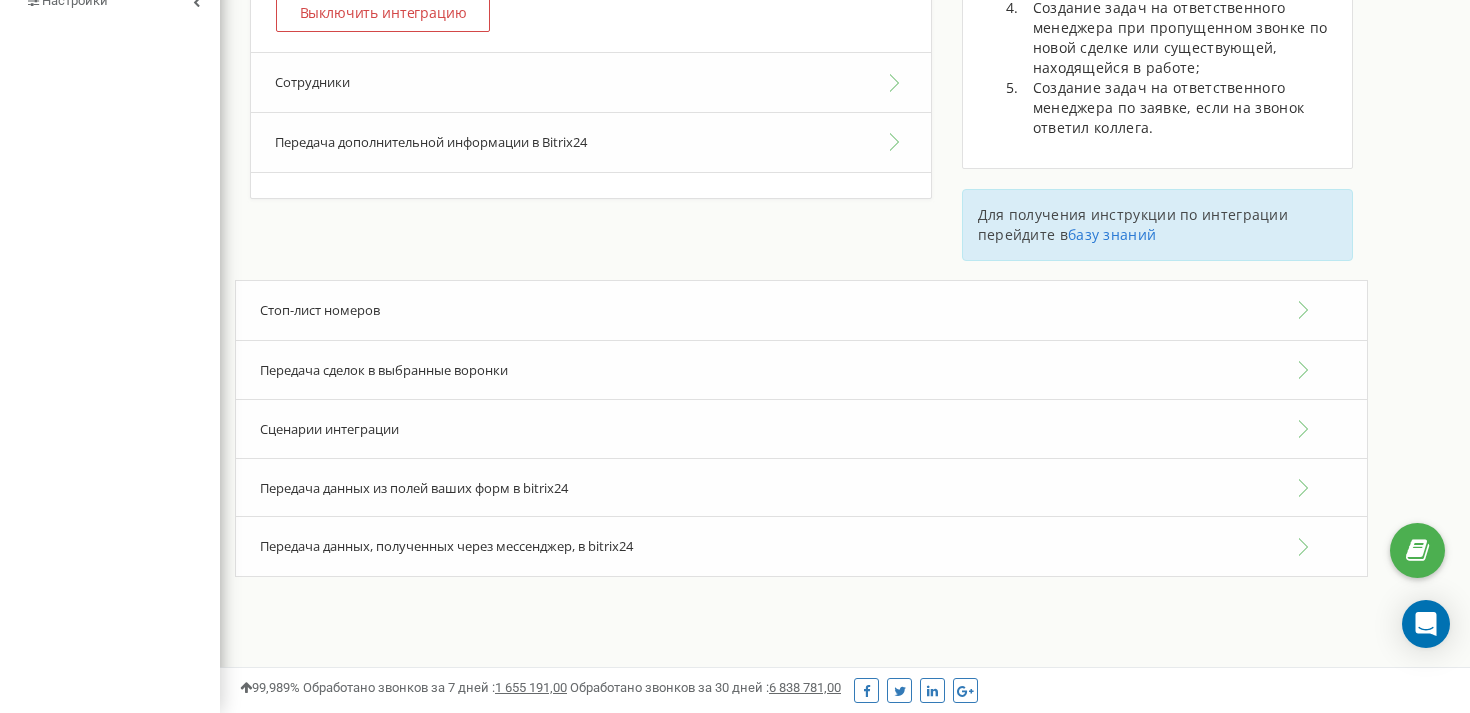 click on "Стоп-лист номеров" at bounding box center [801, 310] 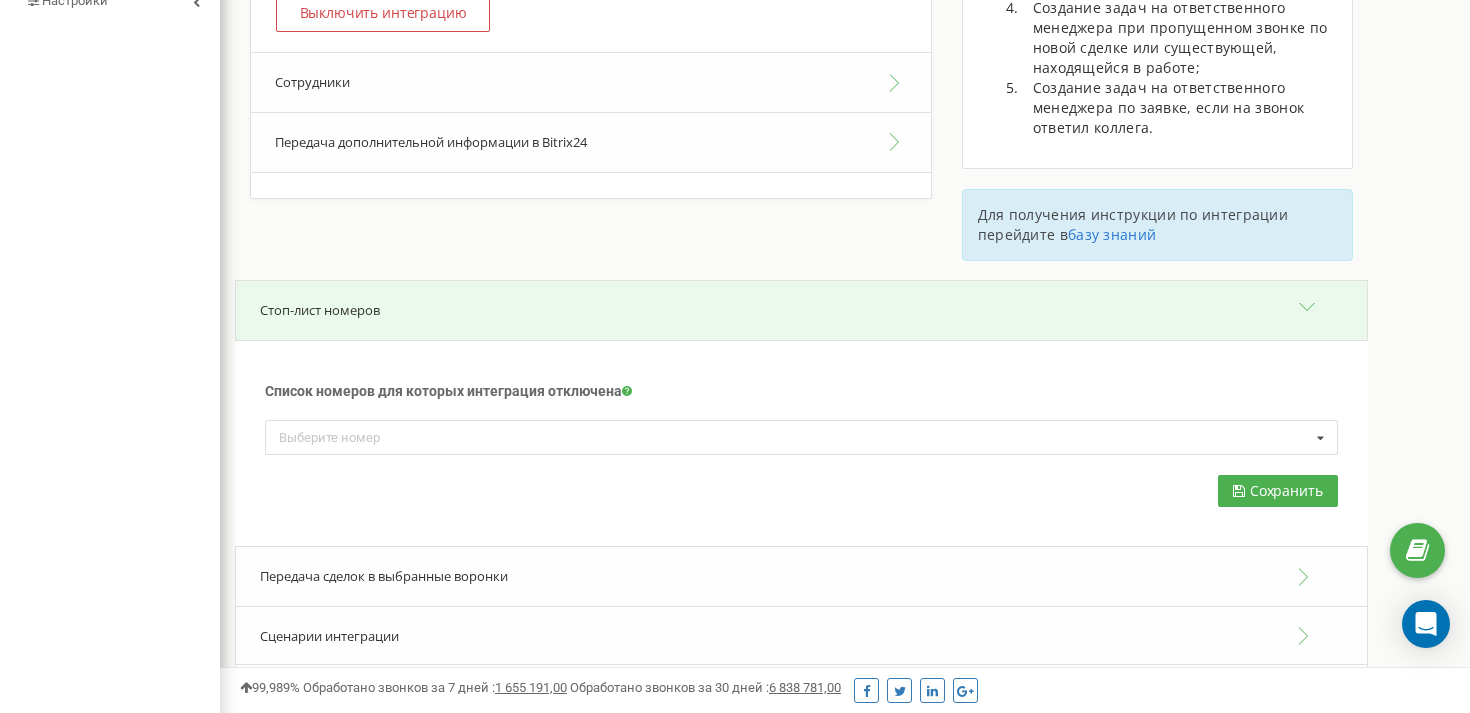 click on "Стоп-лист номеров" at bounding box center (801, 310) 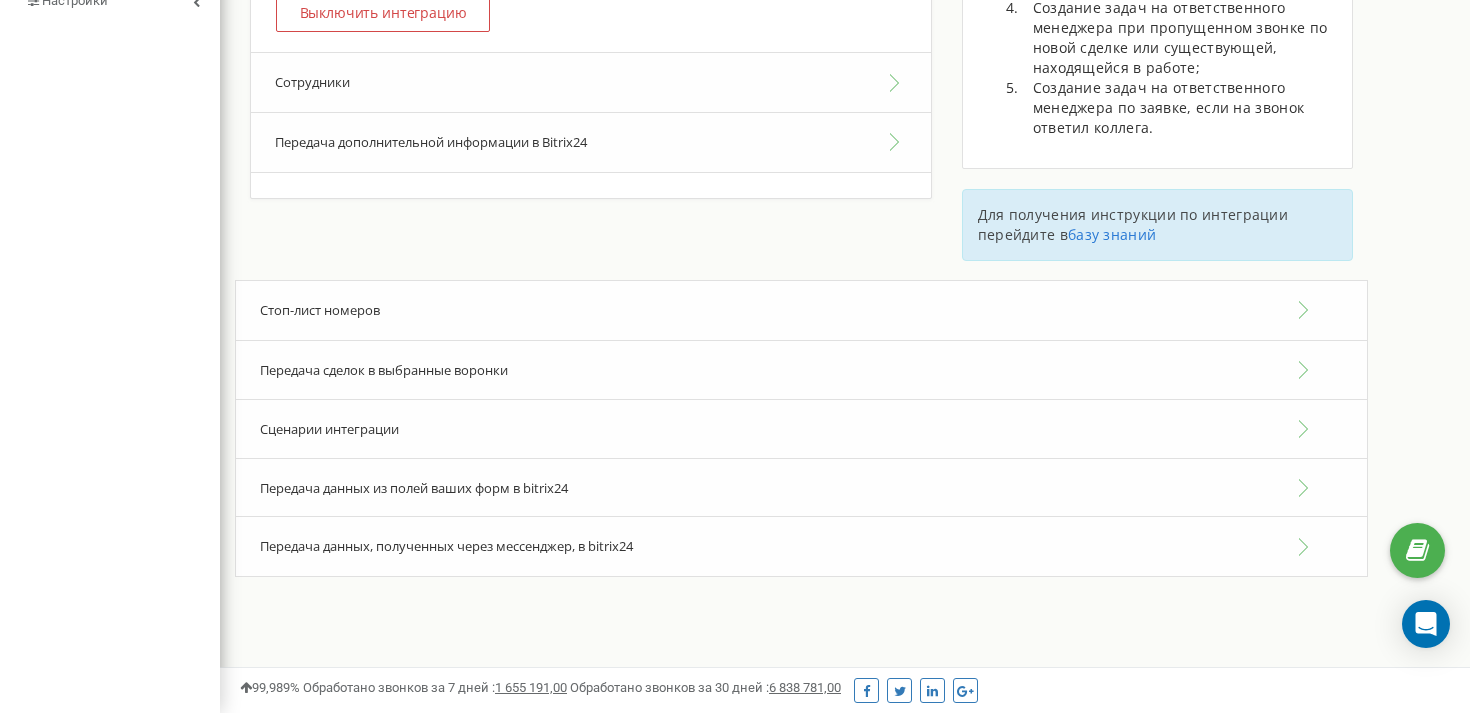click on "Передача сделок в выбранные воронки" at bounding box center (384, 370) 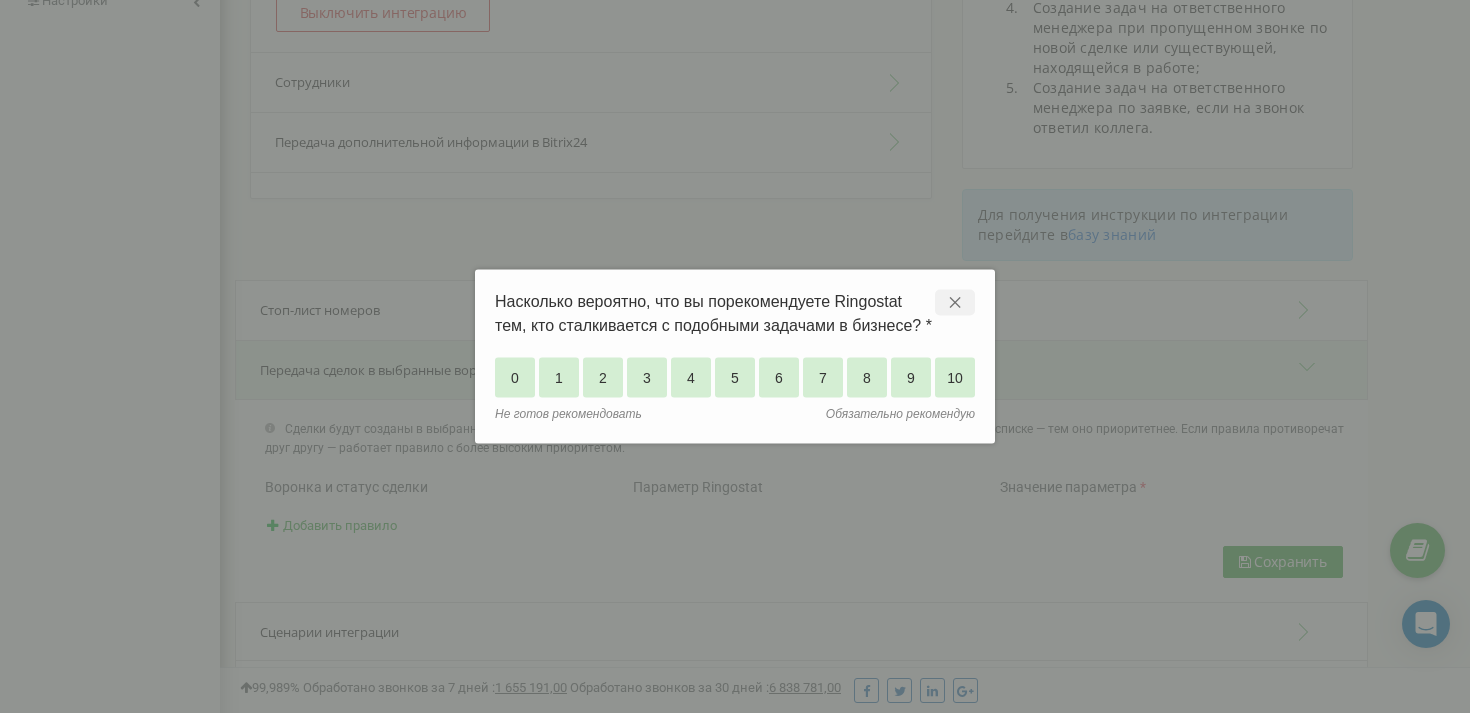 click on "✕" at bounding box center (955, 303) 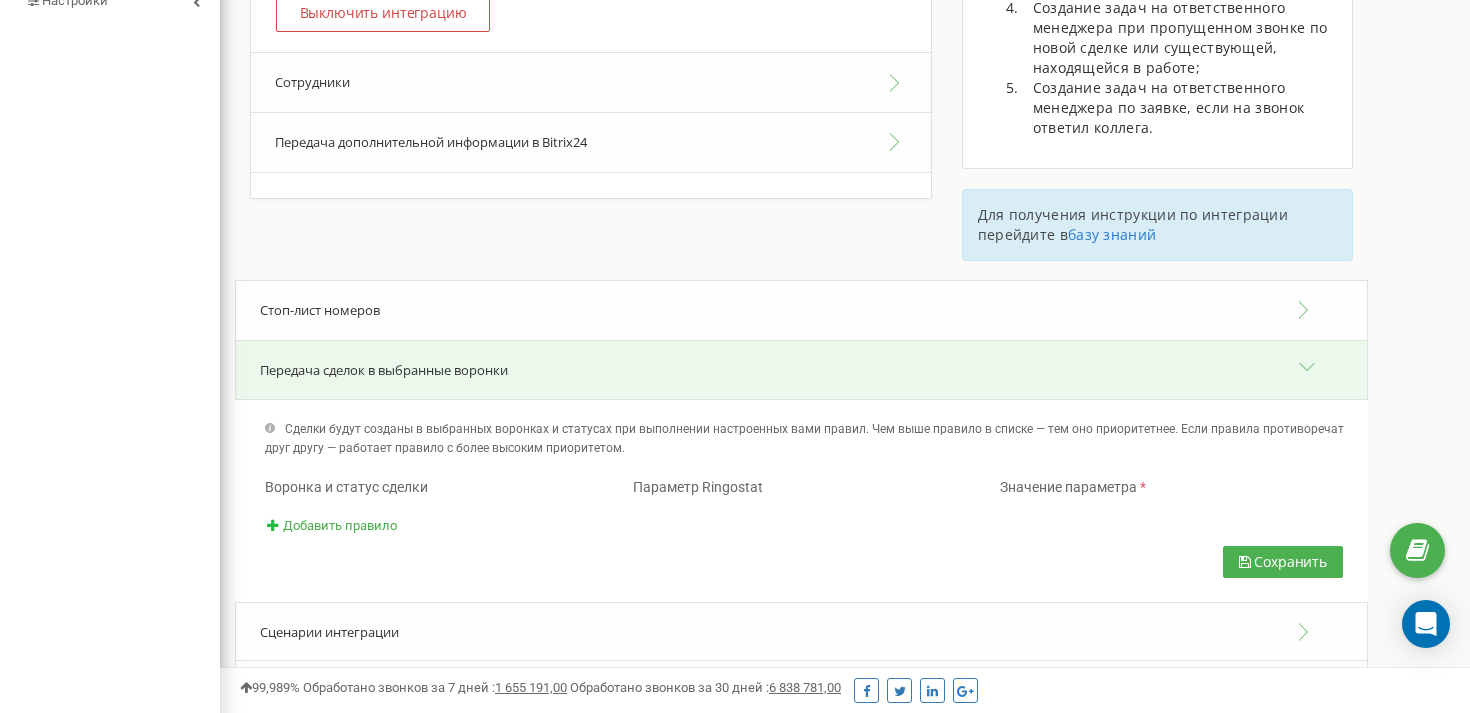click on "Передача сделок в выбранные воронки" at bounding box center (384, 370) 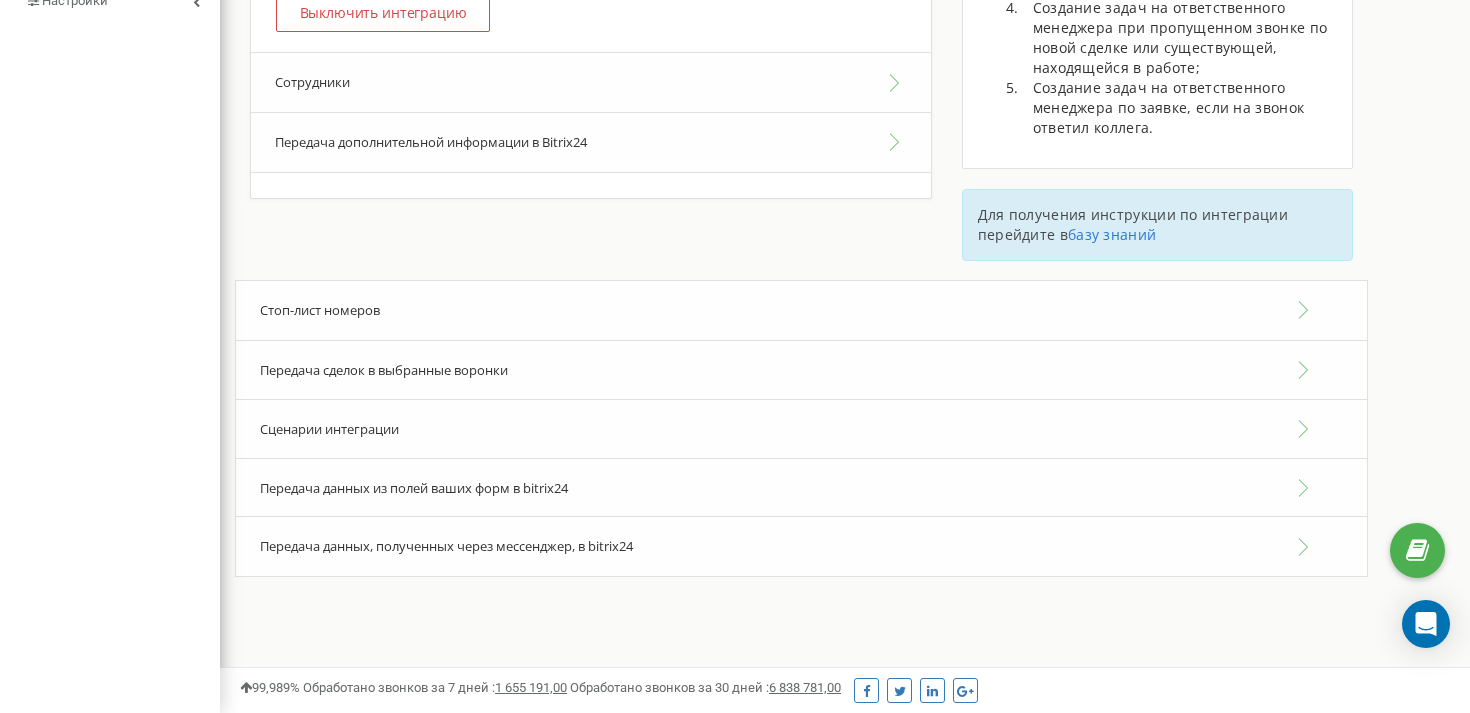 click on "Сценарии интеграции" at bounding box center [329, 429] 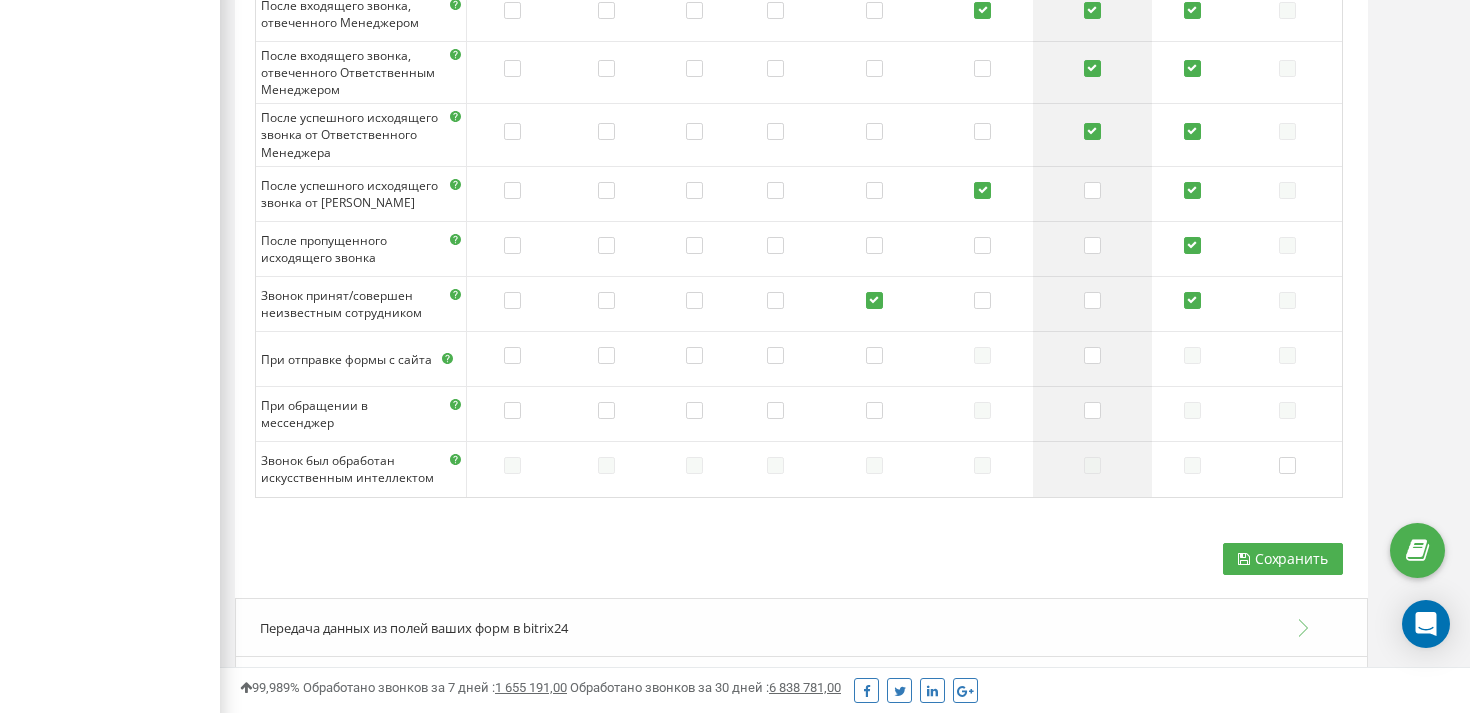 scroll, scrollTop: 1373, scrollLeft: 0, axis: vertical 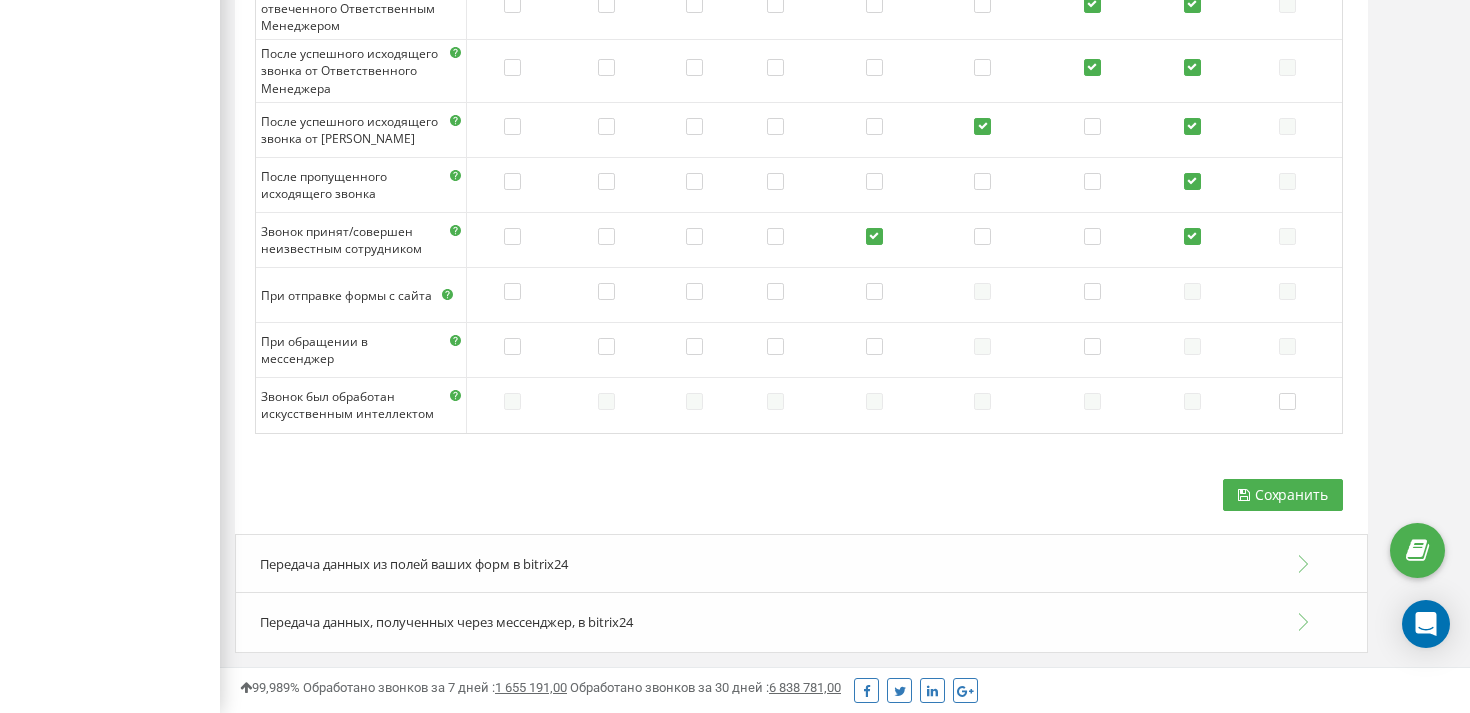 click on "Передача данных из полей ваших форм в bitrix24" at bounding box center (801, 564) 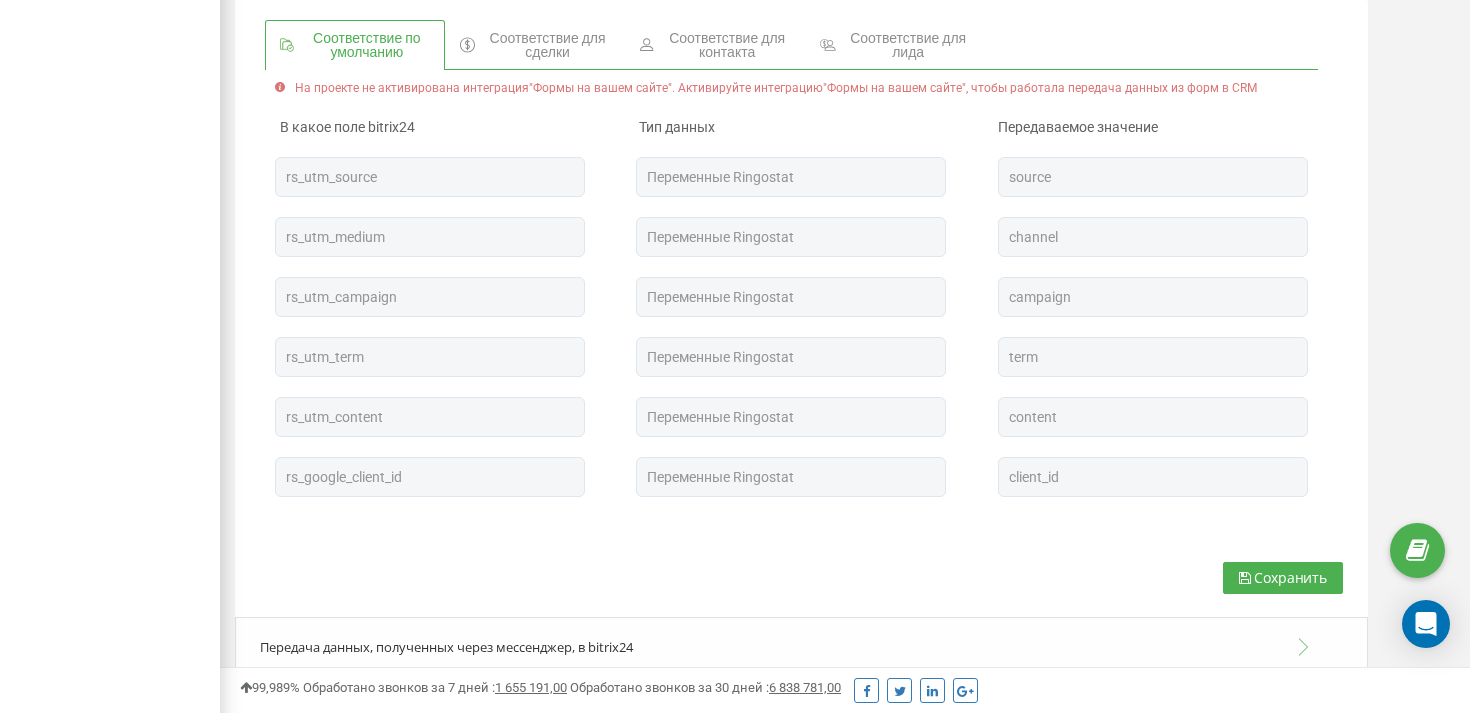 scroll, scrollTop: 1992, scrollLeft: 0, axis: vertical 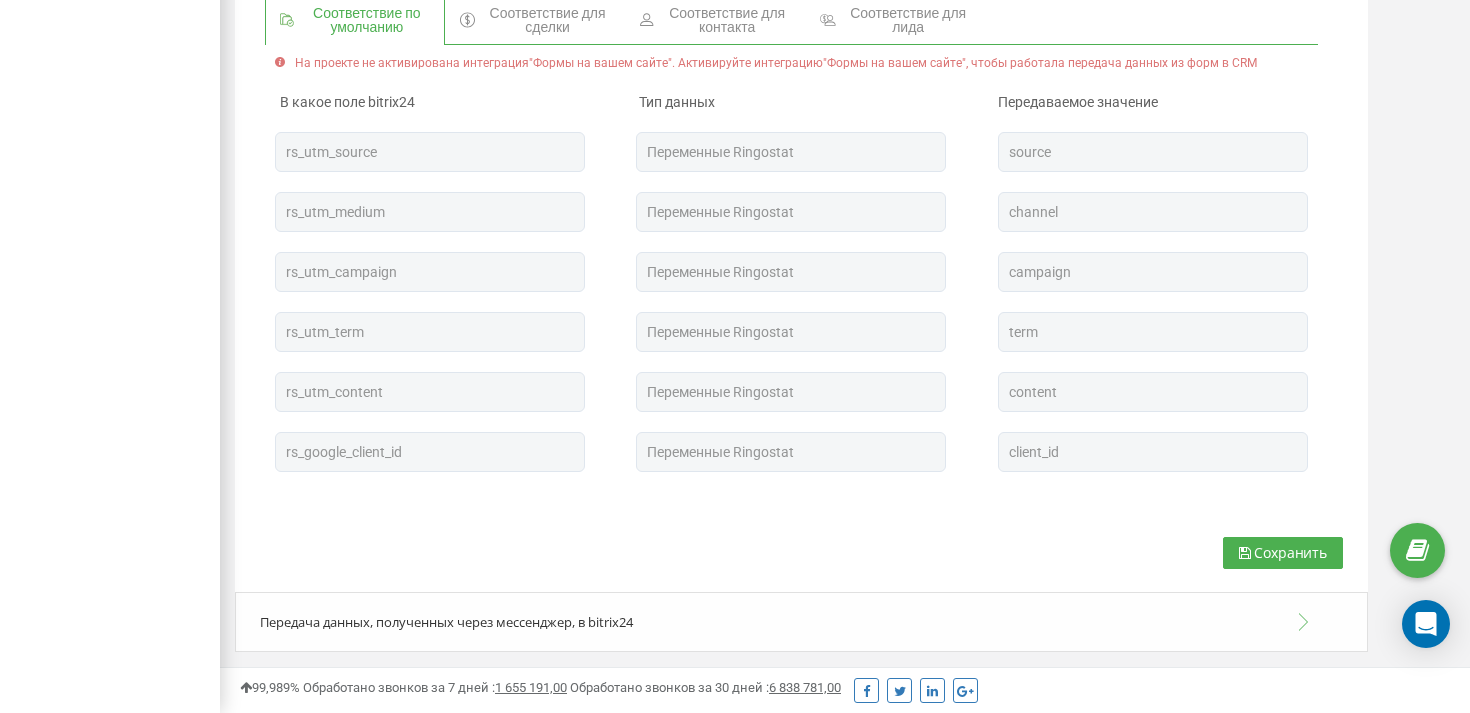 click on "Передача данных, полученных через мессенджер, в bitrix24" at bounding box center [446, 622] 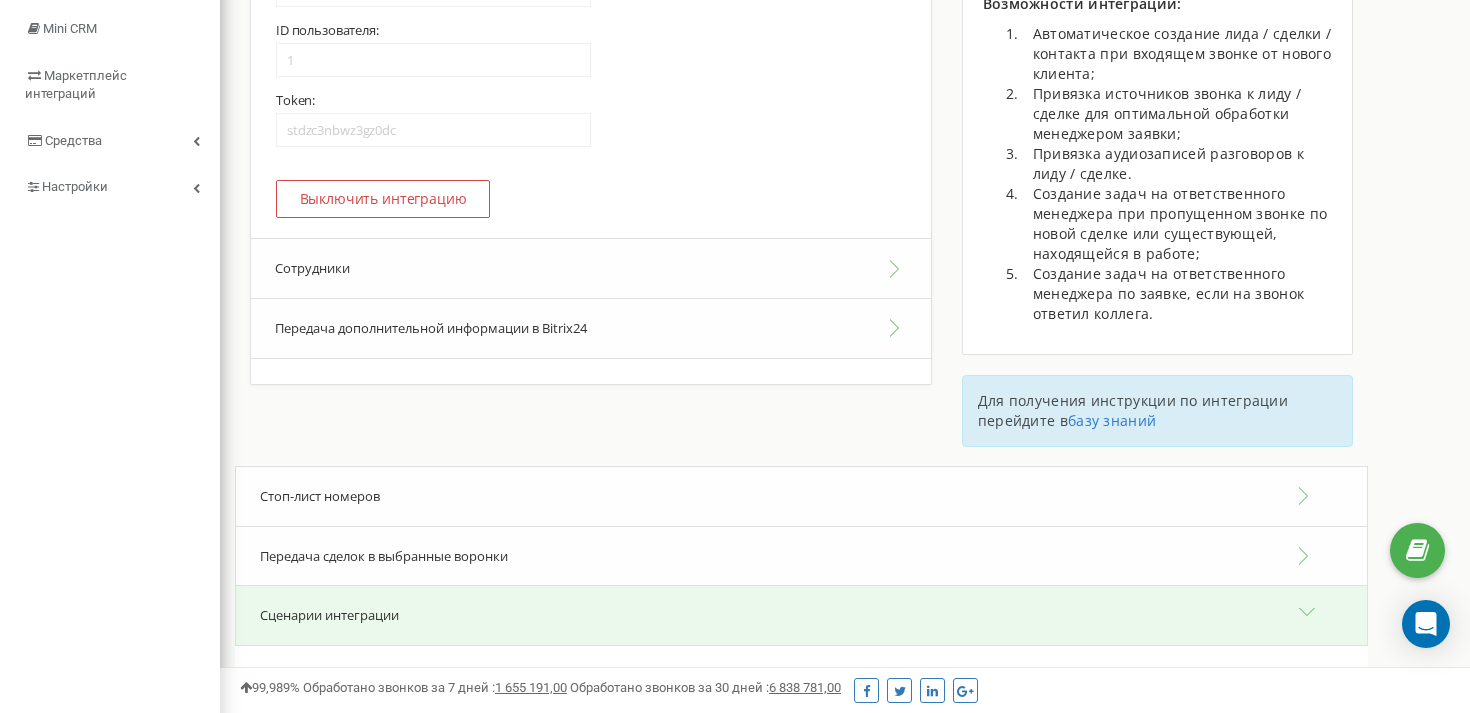 scroll, scrollTop: 346, scrollLeft: 0, axis: vertical 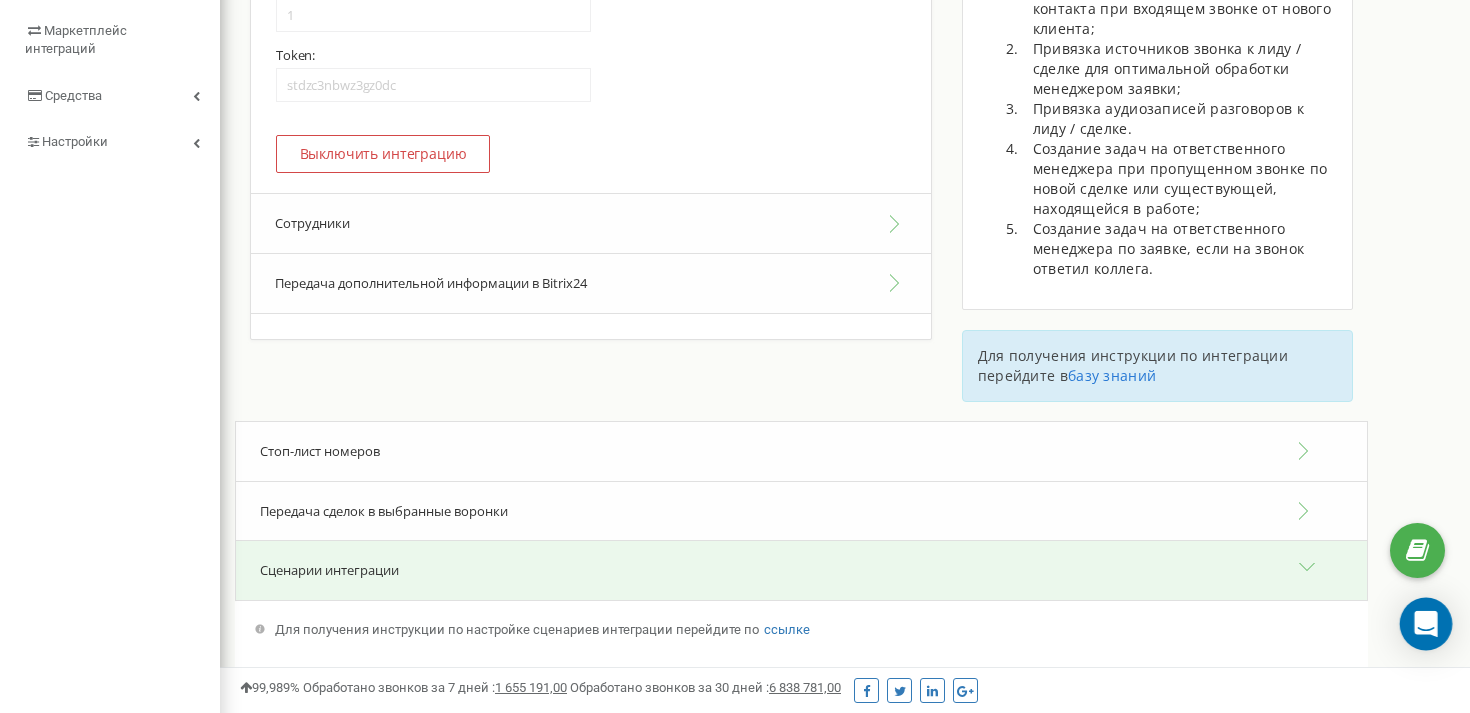 click 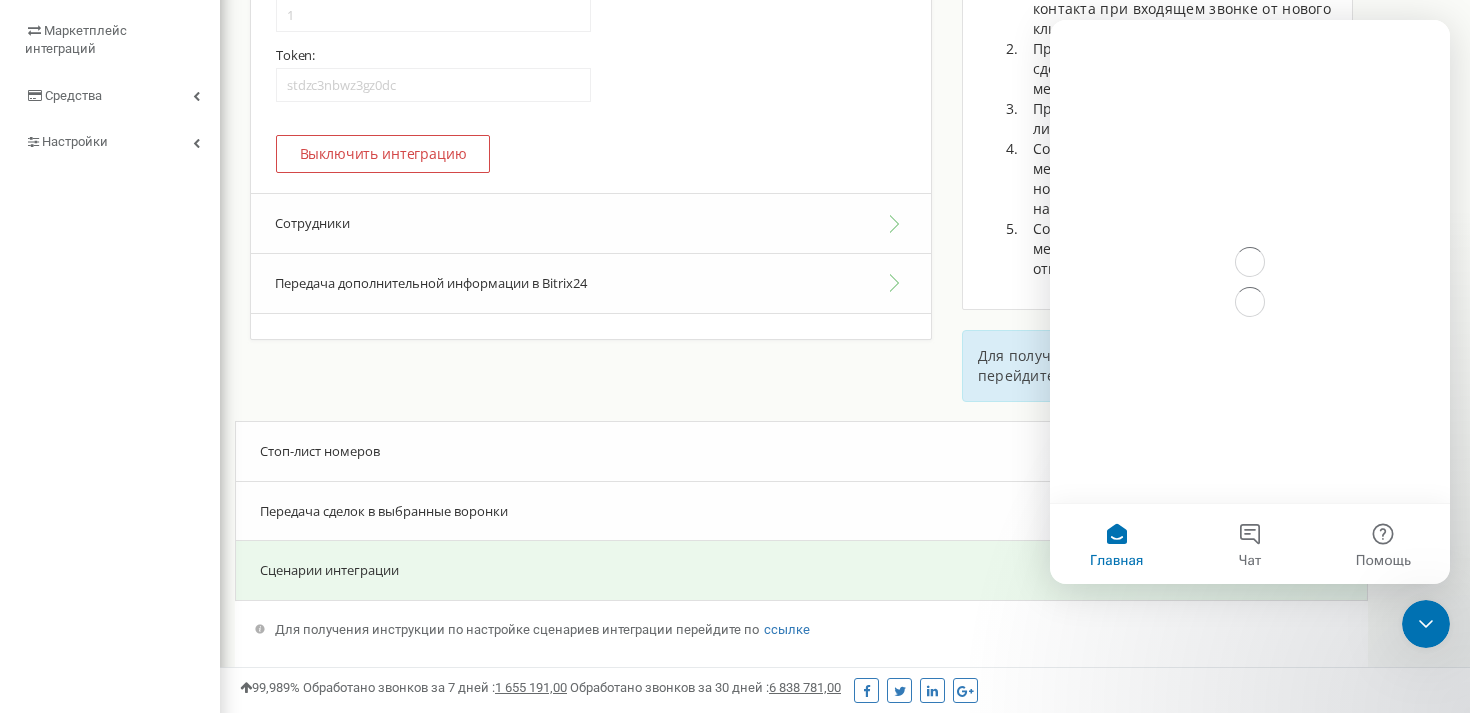 scroll, scrollTop: 0, scrollLeft: 0, axis: both 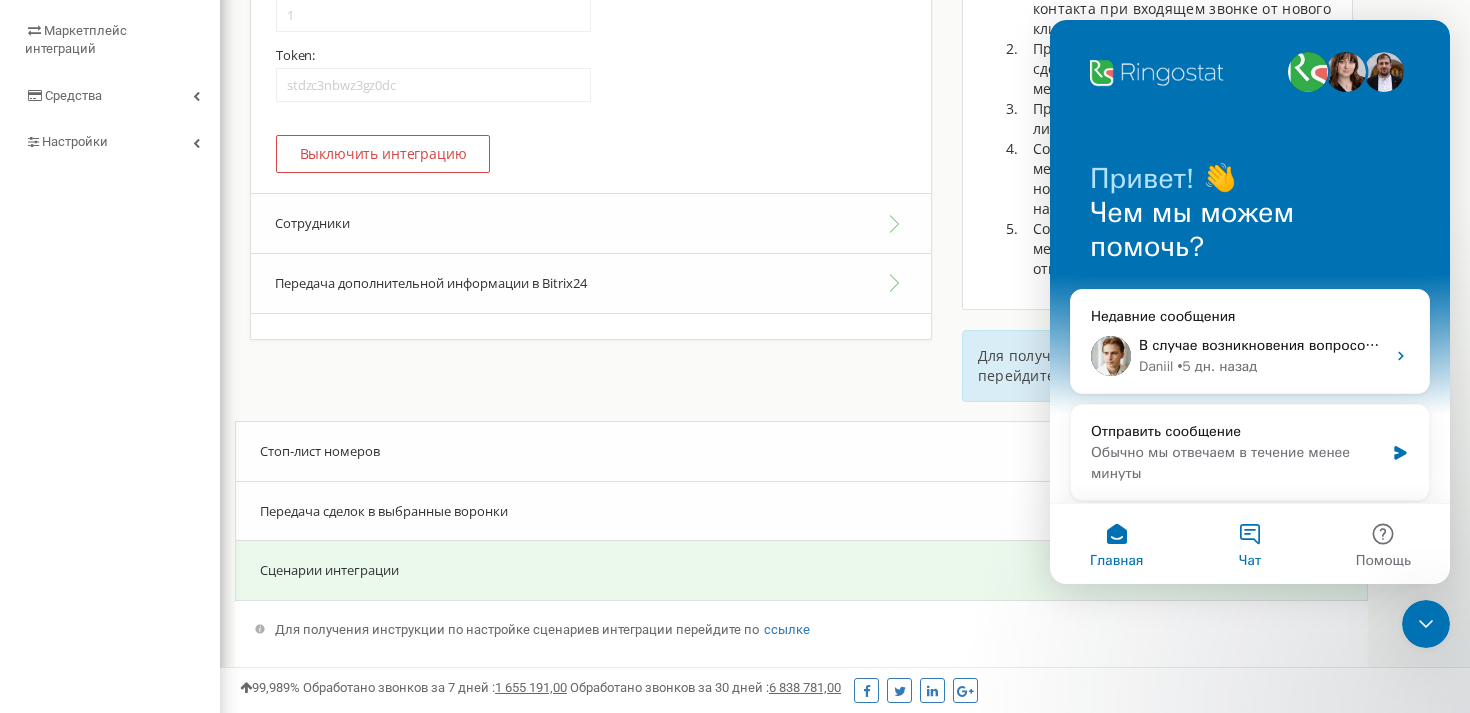 click on "Чат" at bounding box center [1249, 544] 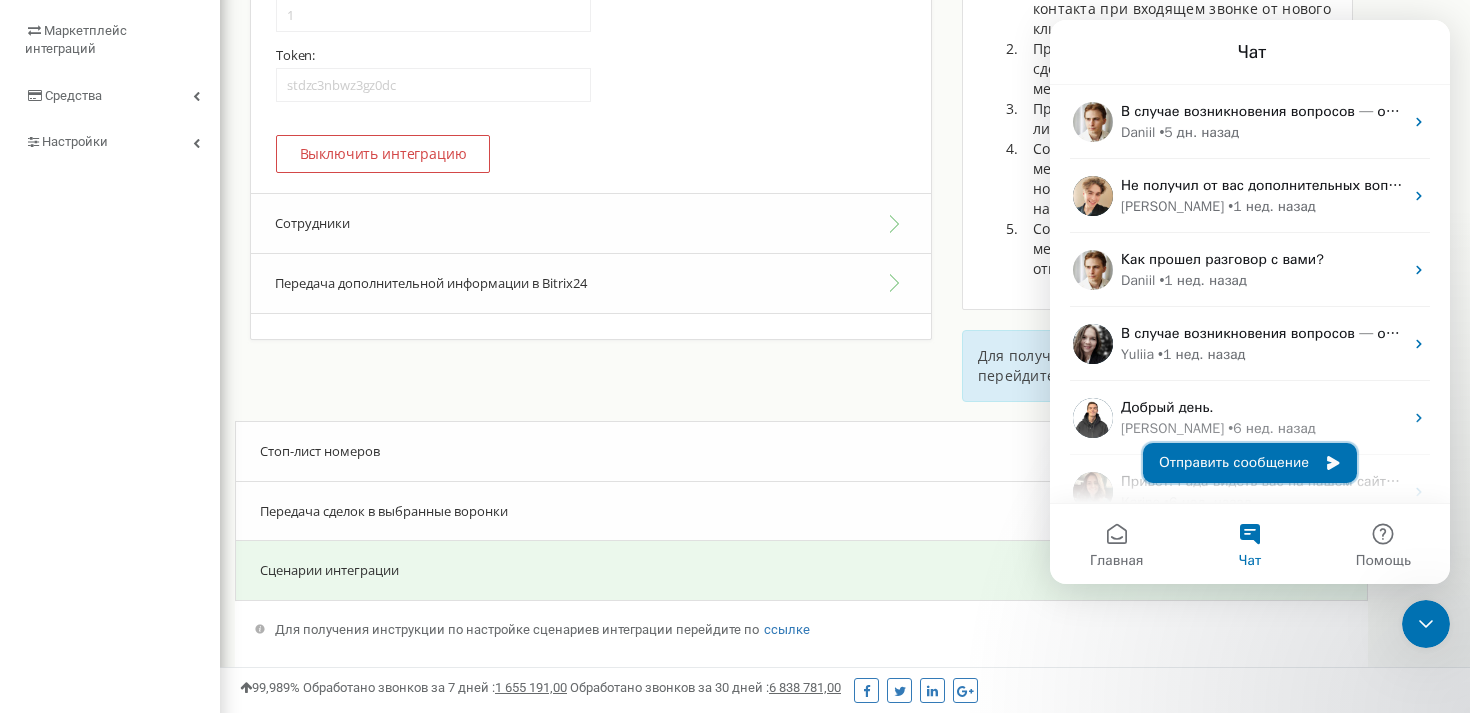click on "Отправить сообщение" at bounding box center [1250, 463] 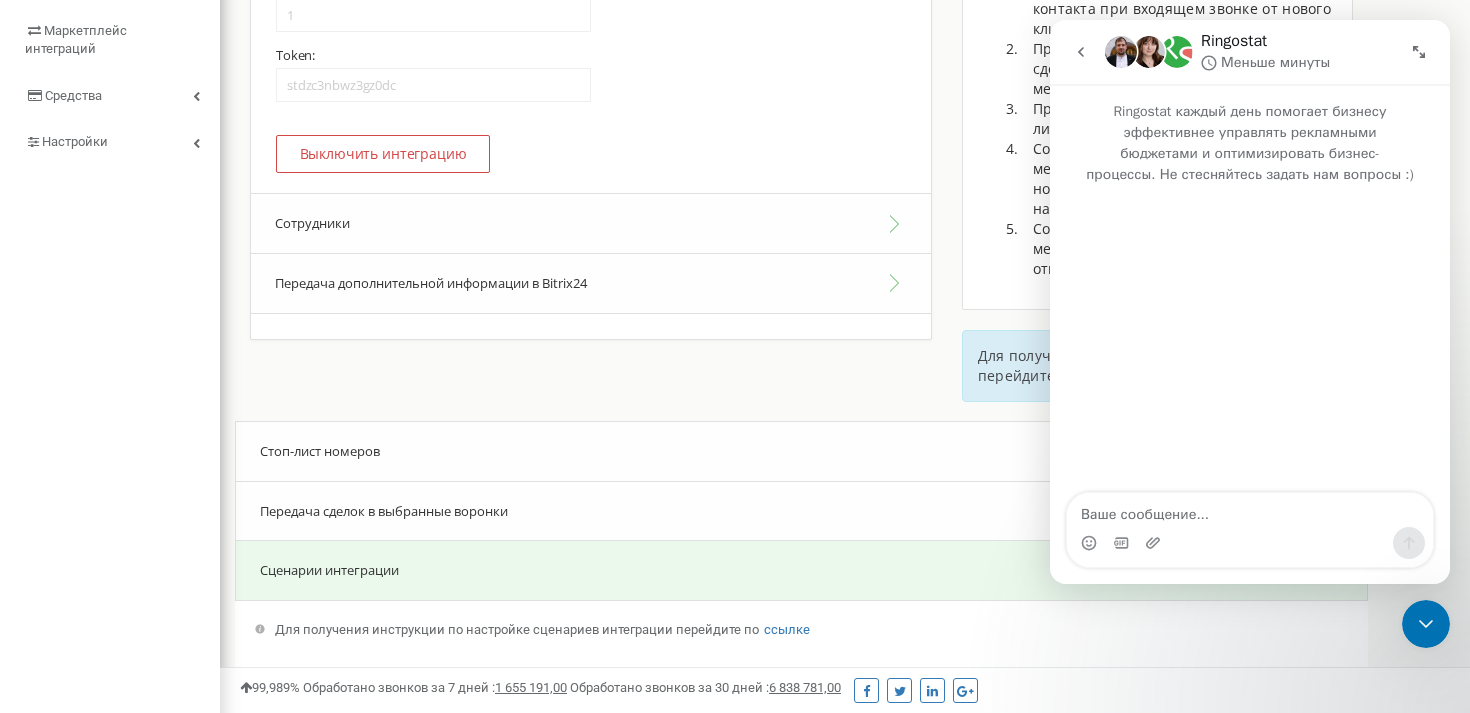 click at bounding box center [1250, 510] 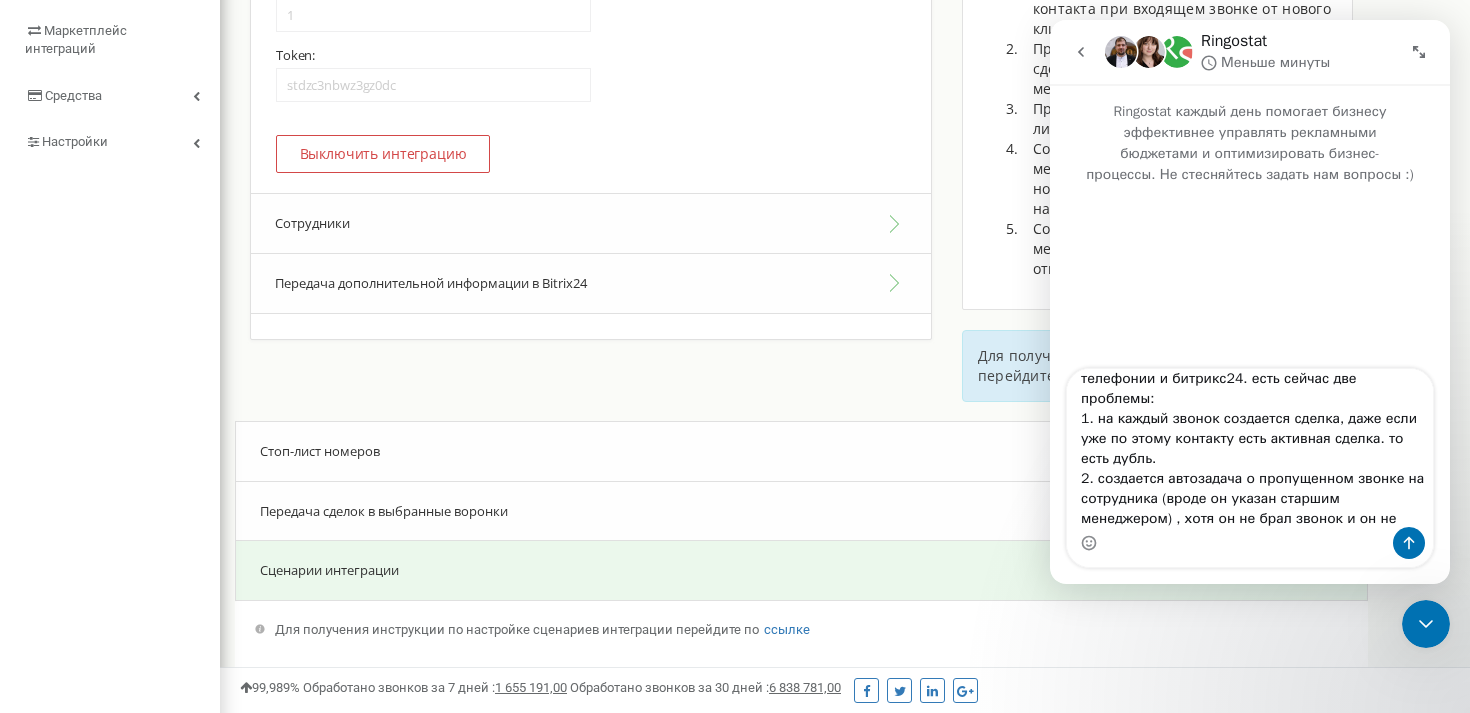 scroll, scrollTop: 52, scrollLeft: 0, axis: vertical 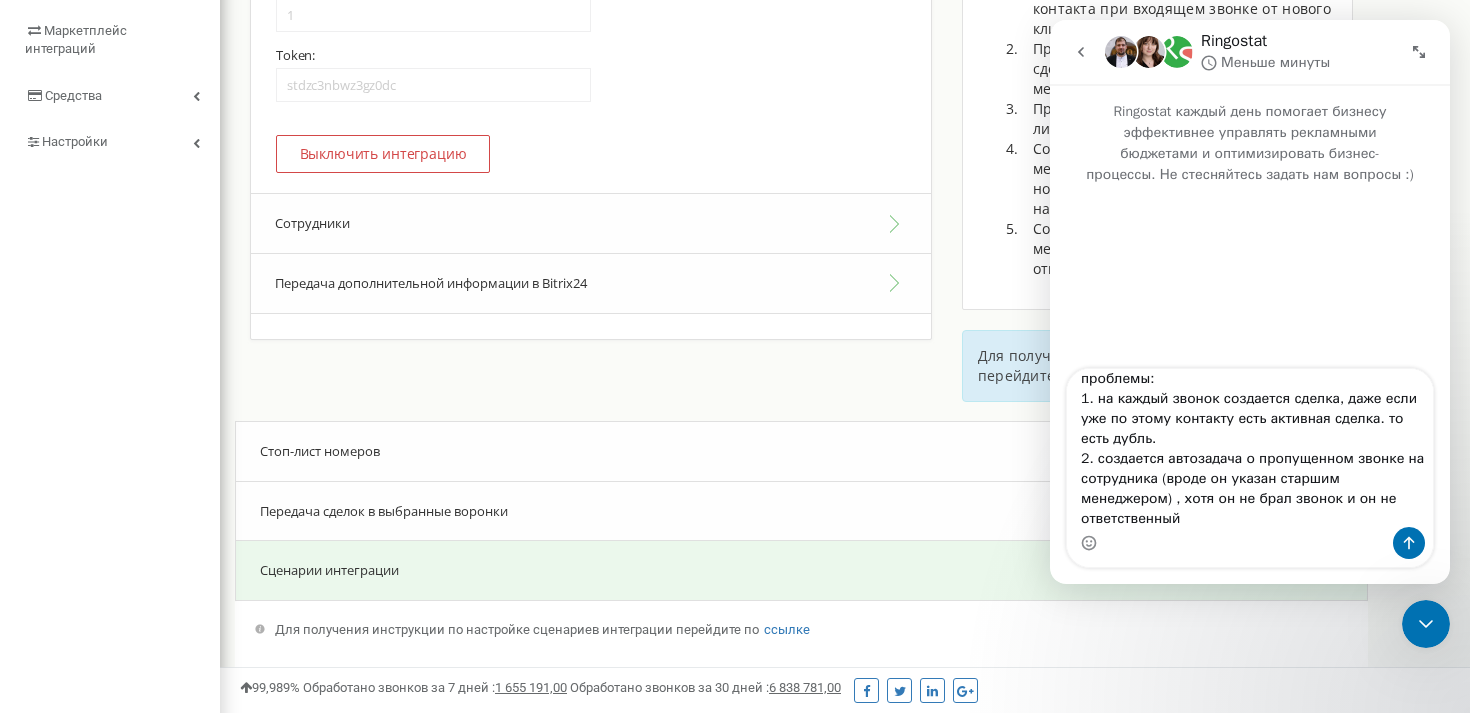 type on "Добрый день! у нас настроена интеграции телефонии и битрикс24. есть сейчас две проблемы:
1. на каждый звонок создается сделка, даже если уже по этому контакту есть активная сделка. то есть дубль.
2. создается автозадача о пропущенном звонке на сотрудника (вроде он указан старшим менеджером) , хотя он не брал звонок и он не ответственный" 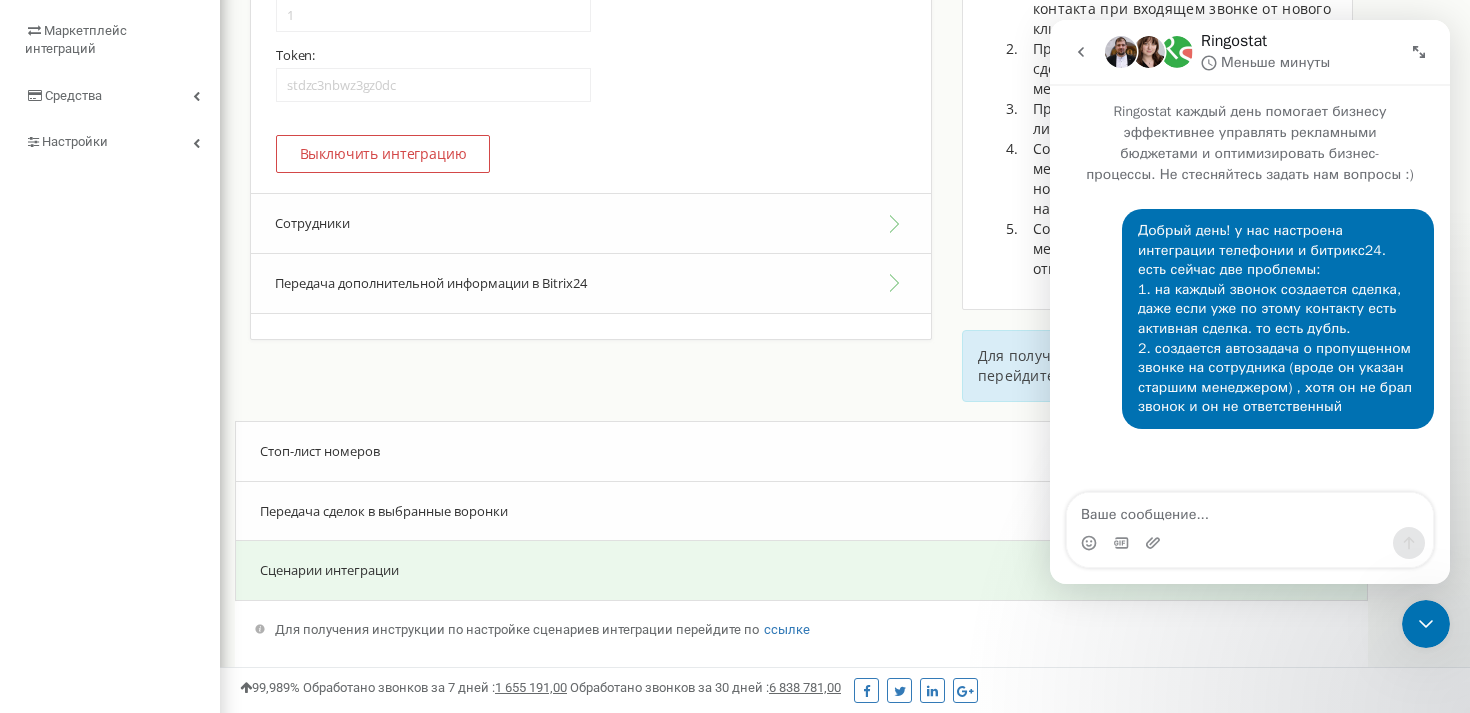 scroll, scrollTop: 0, scrollLeft: 0, axis: both 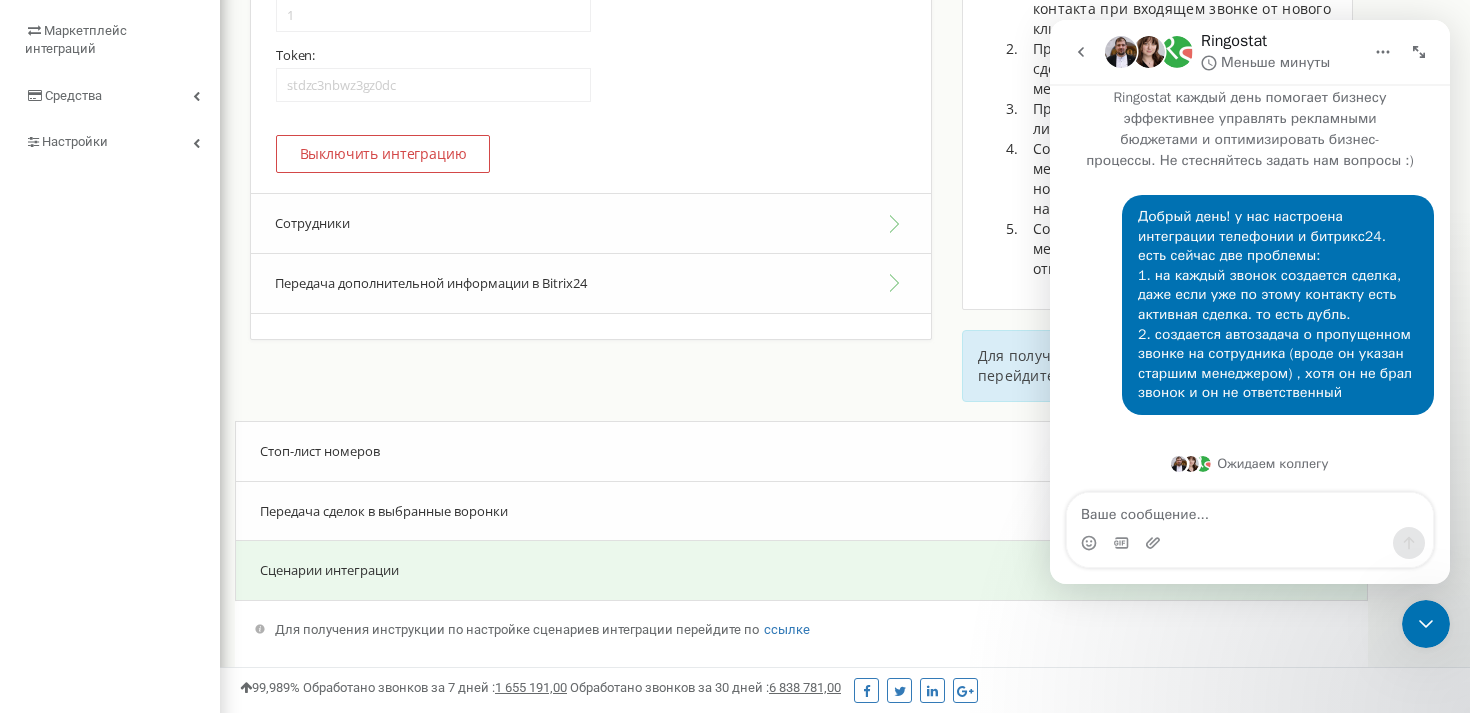 click on "Сотрудники" at bounding box center [591, 223] 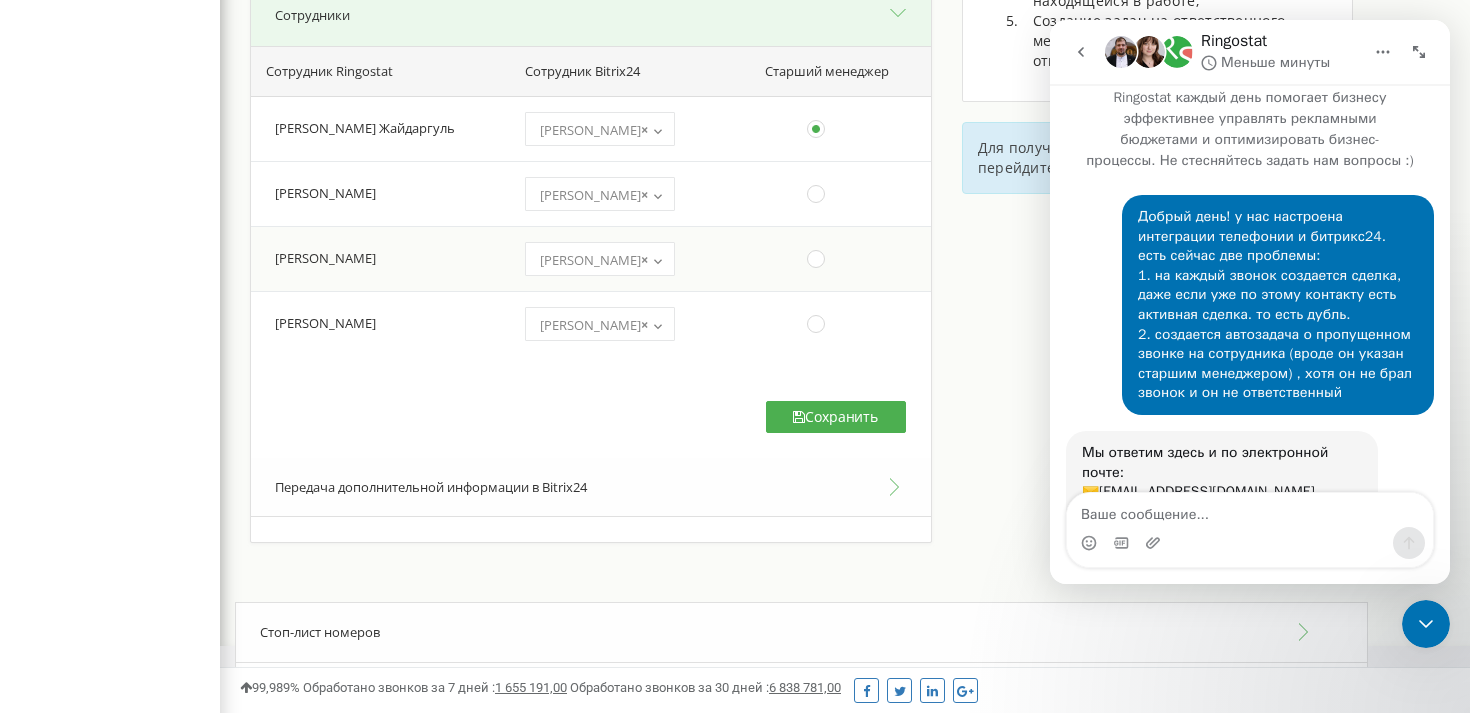 scroll, scrollTop: 557, scrollLeft: 0, axis: vertical 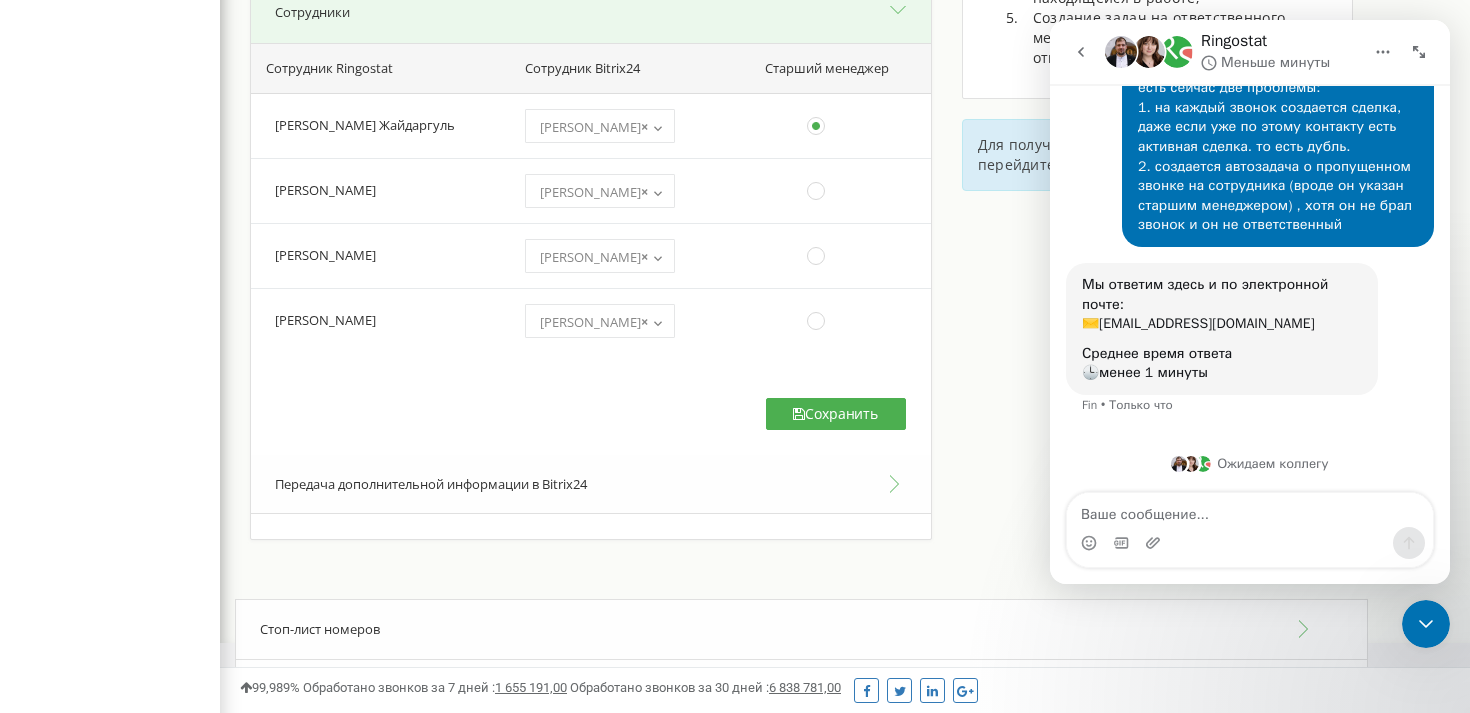 click on "Передача дополнительной информации в Bitrix24" at bounding box center [591, 485] 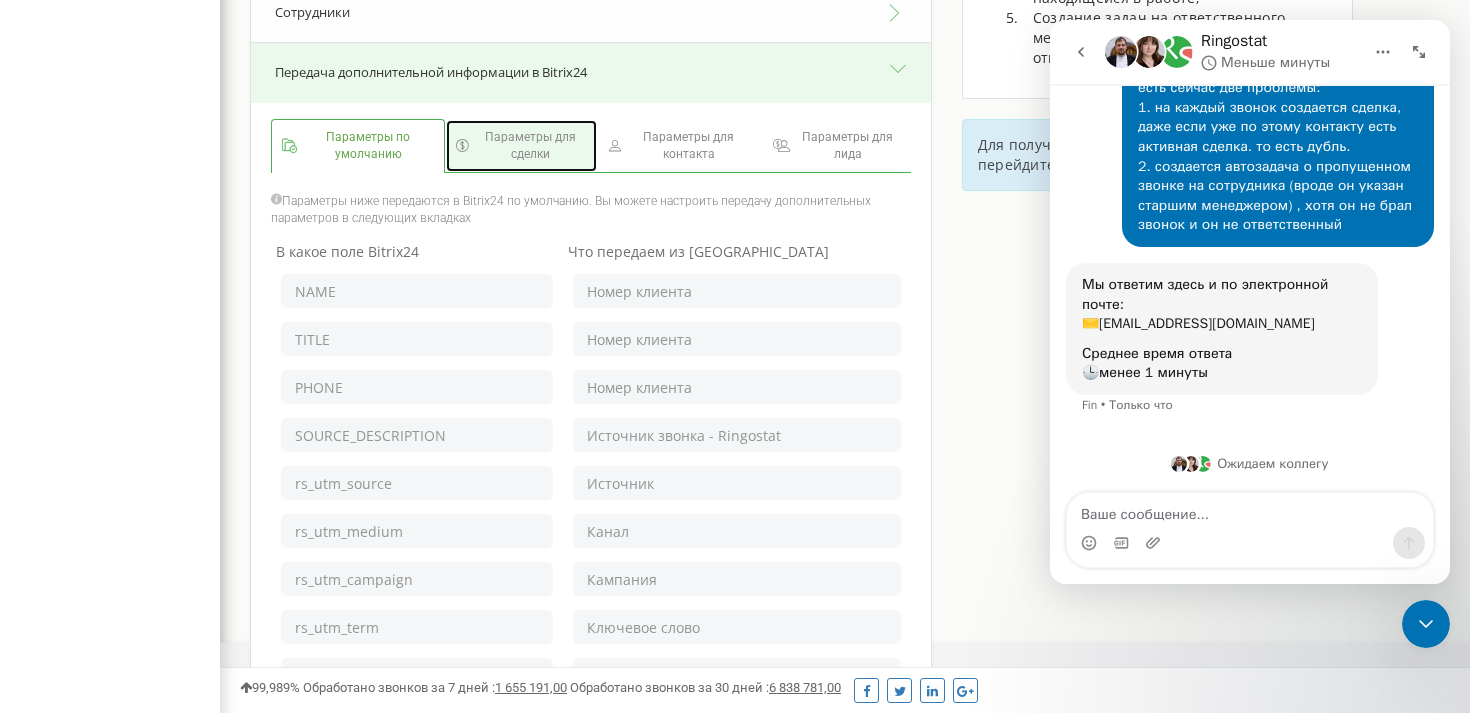 click on "Параметры для сделки" at bounding box center (530, 146) 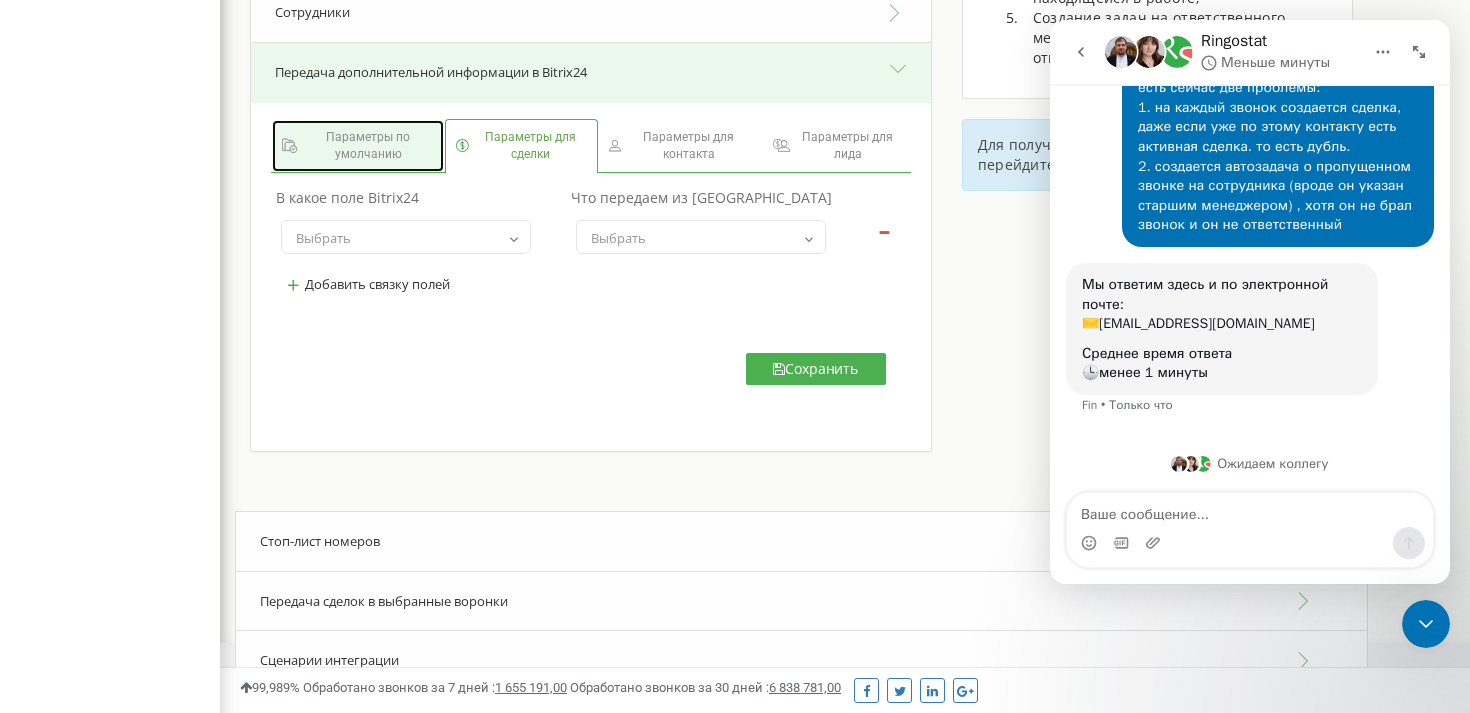 click on "Параметры по умолчанию" at bounding box center (368, 146) 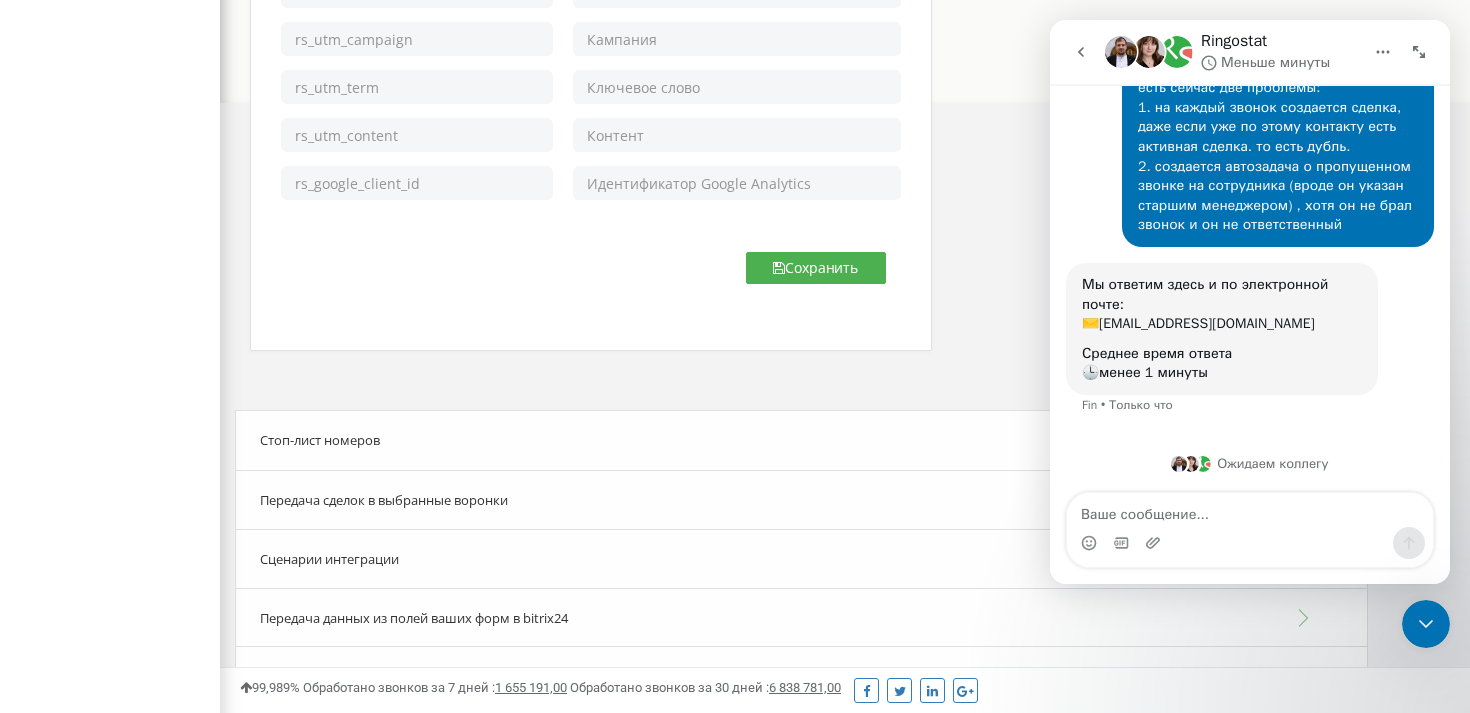 scroll, scrollTop: 1154, scrollLeft: 0, axis: vertical 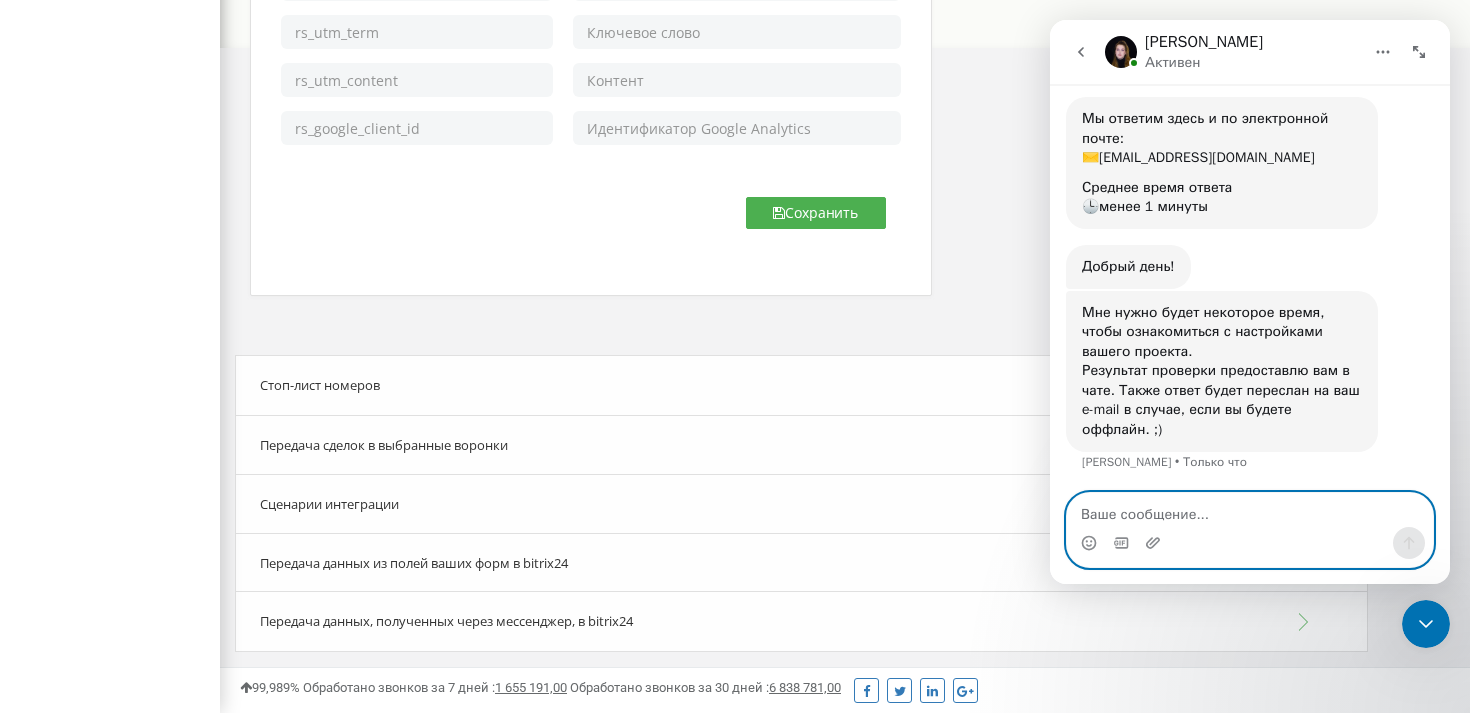 click at bounding box center (1250, 510) 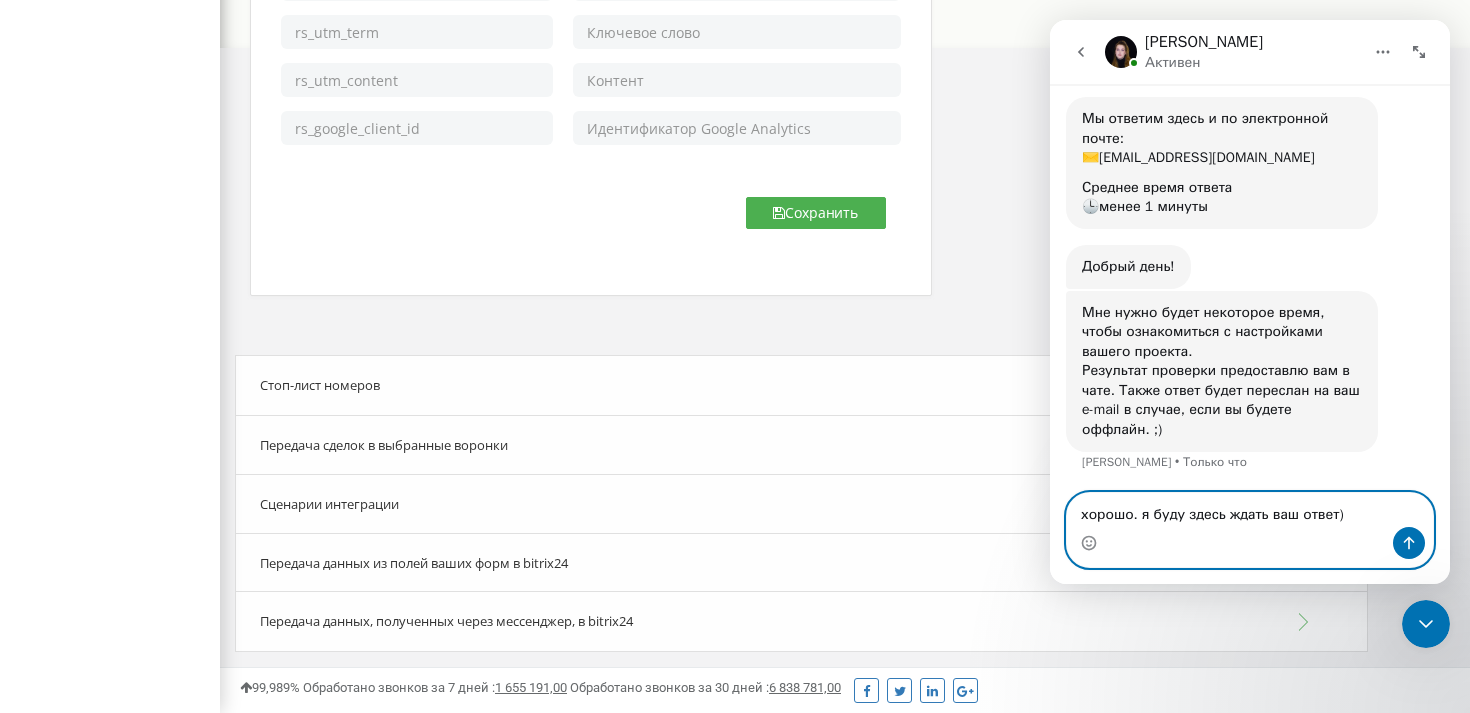 type on "хорошо. я буду здесь ждать ваш ответ)" 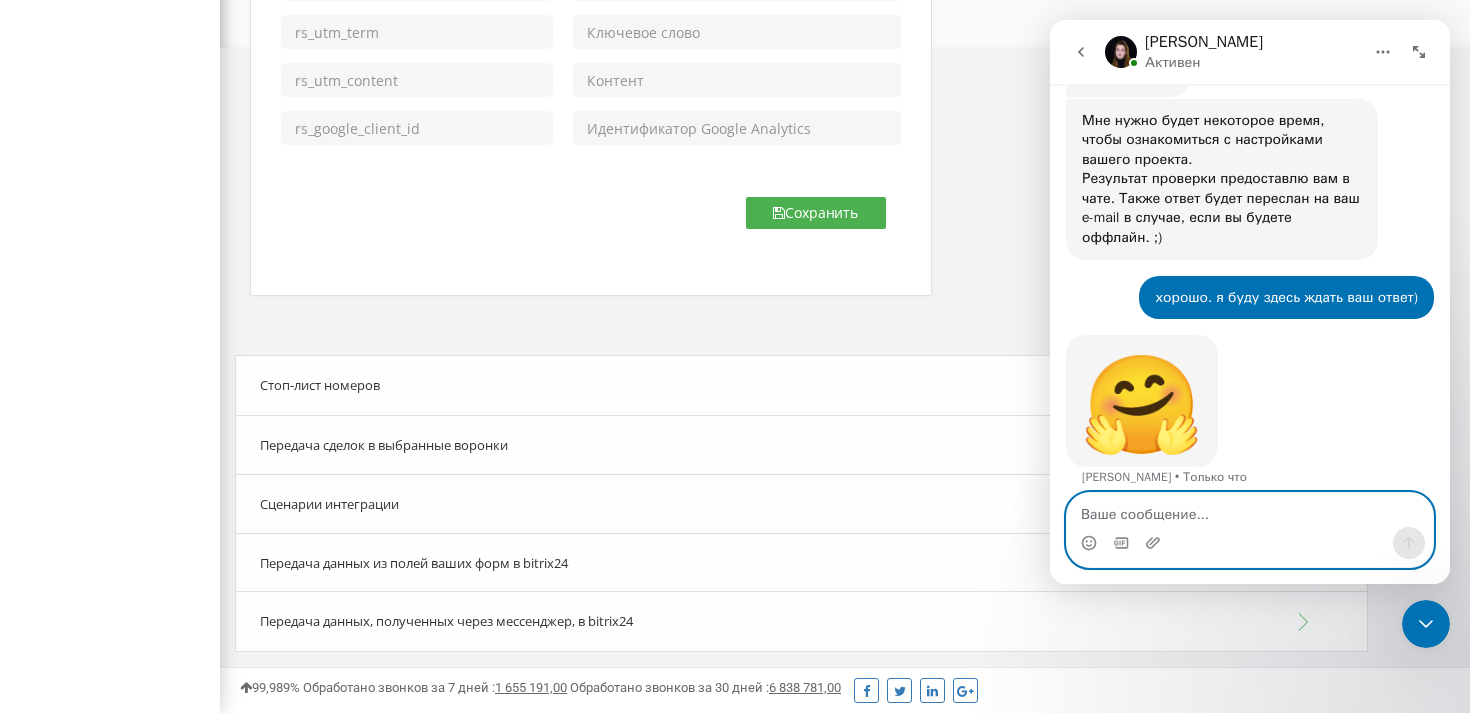 scroll, scrollTop: 556, scrollLeft: 0, axis: vertical 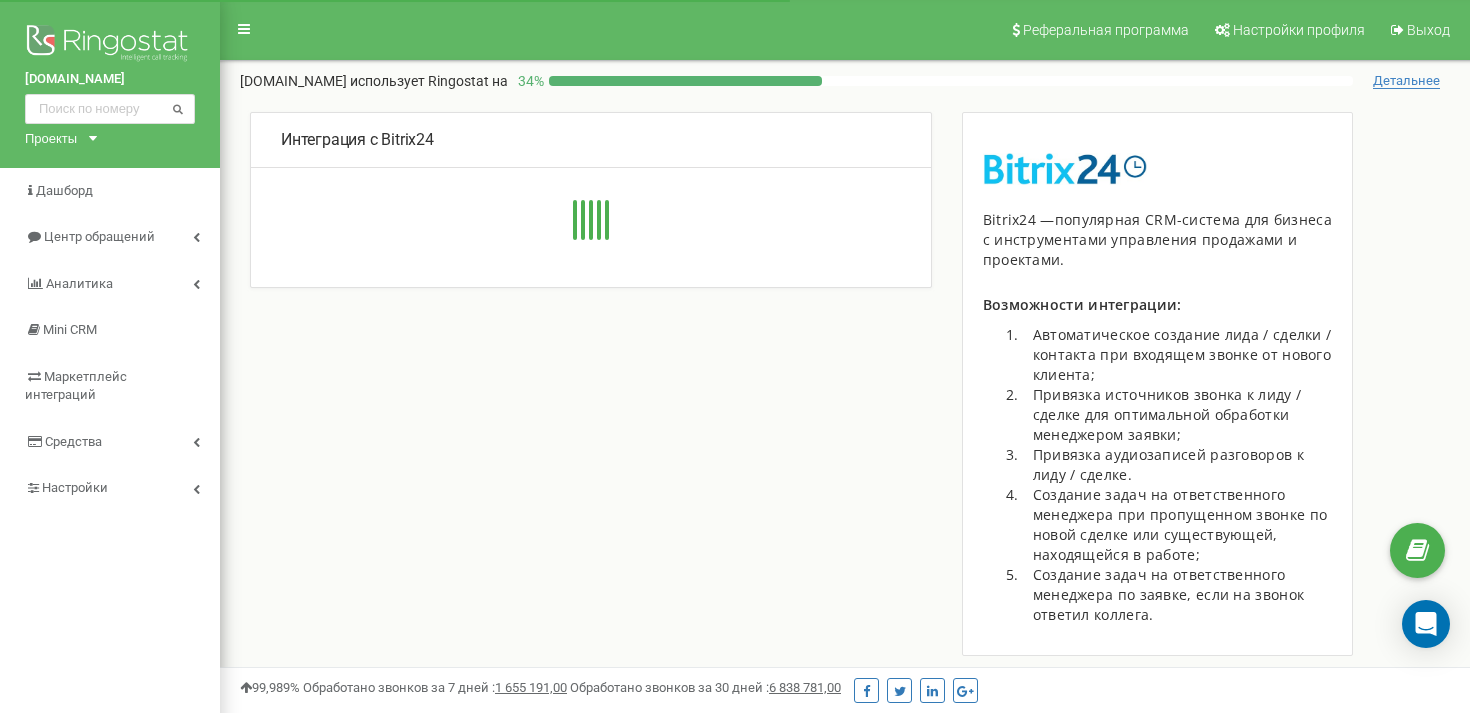 type on "[URL][DOMAIN_NAME]" 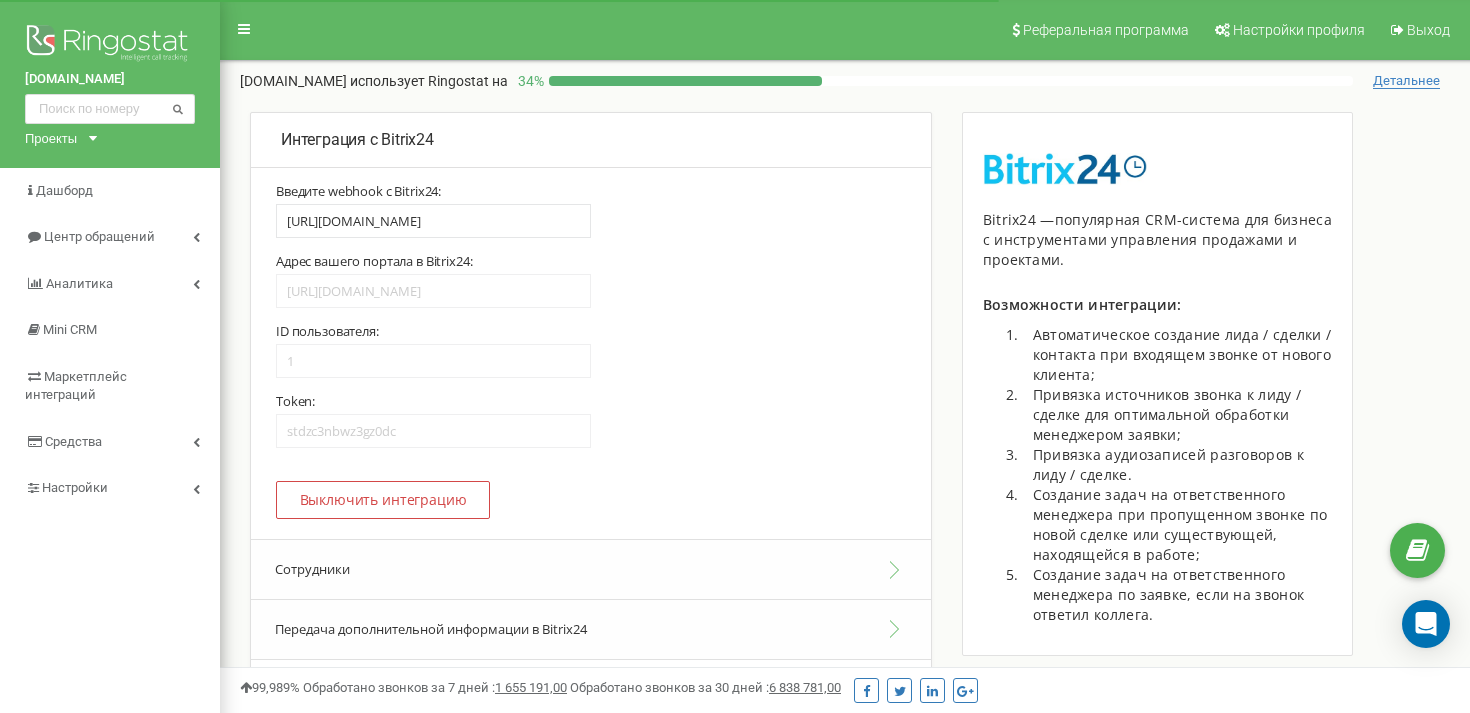 scroll, scrollTop: 0, scrollLeft: 0, axis: both 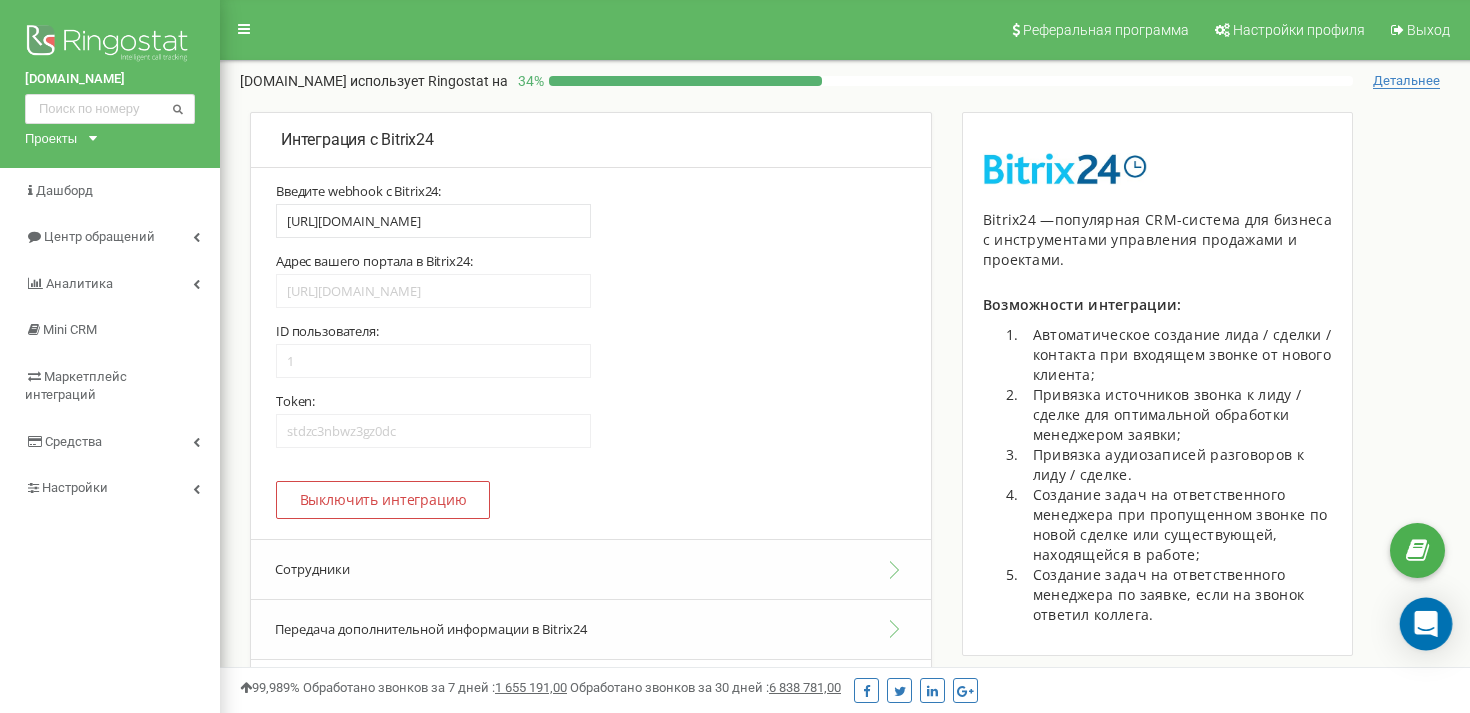 click at bounding box center [1426, 624] 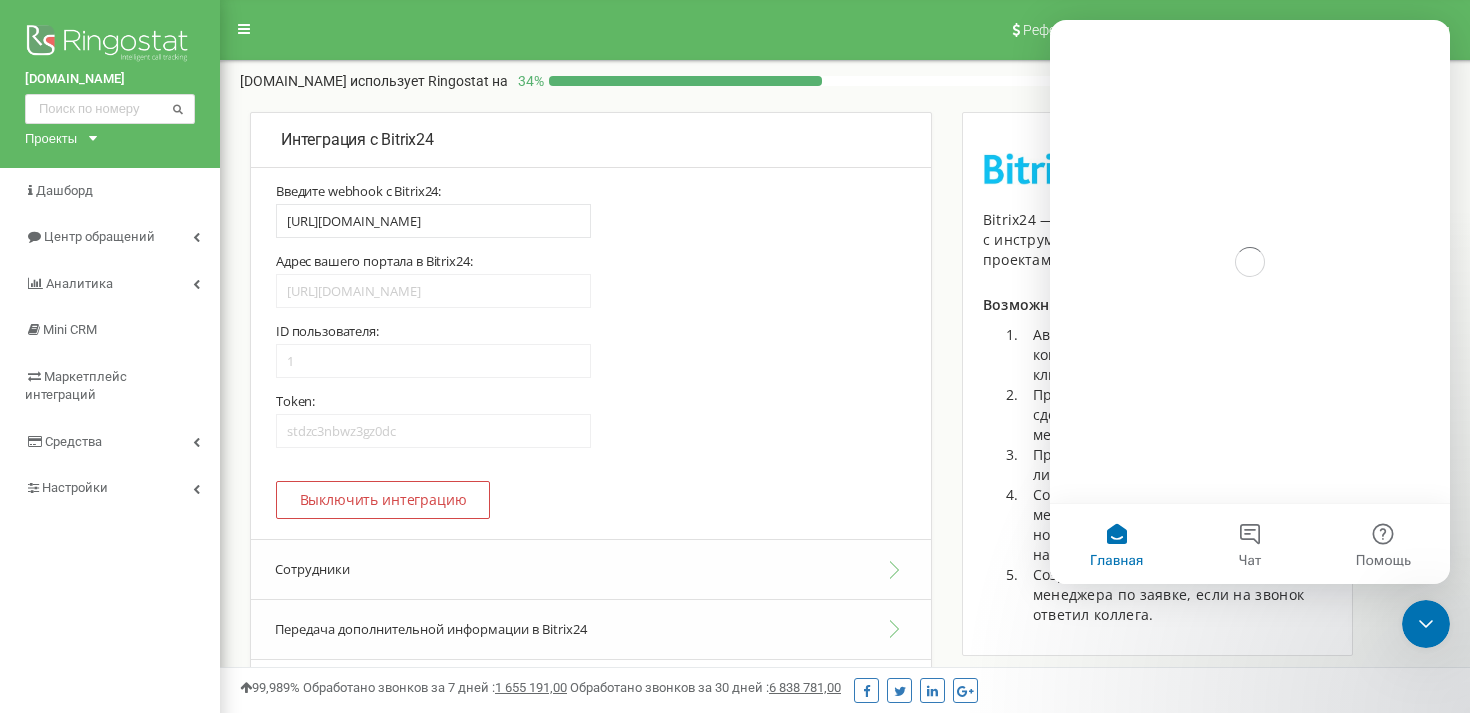 scroll, scrollTop: 0, scrollLeft: 0, axis: both 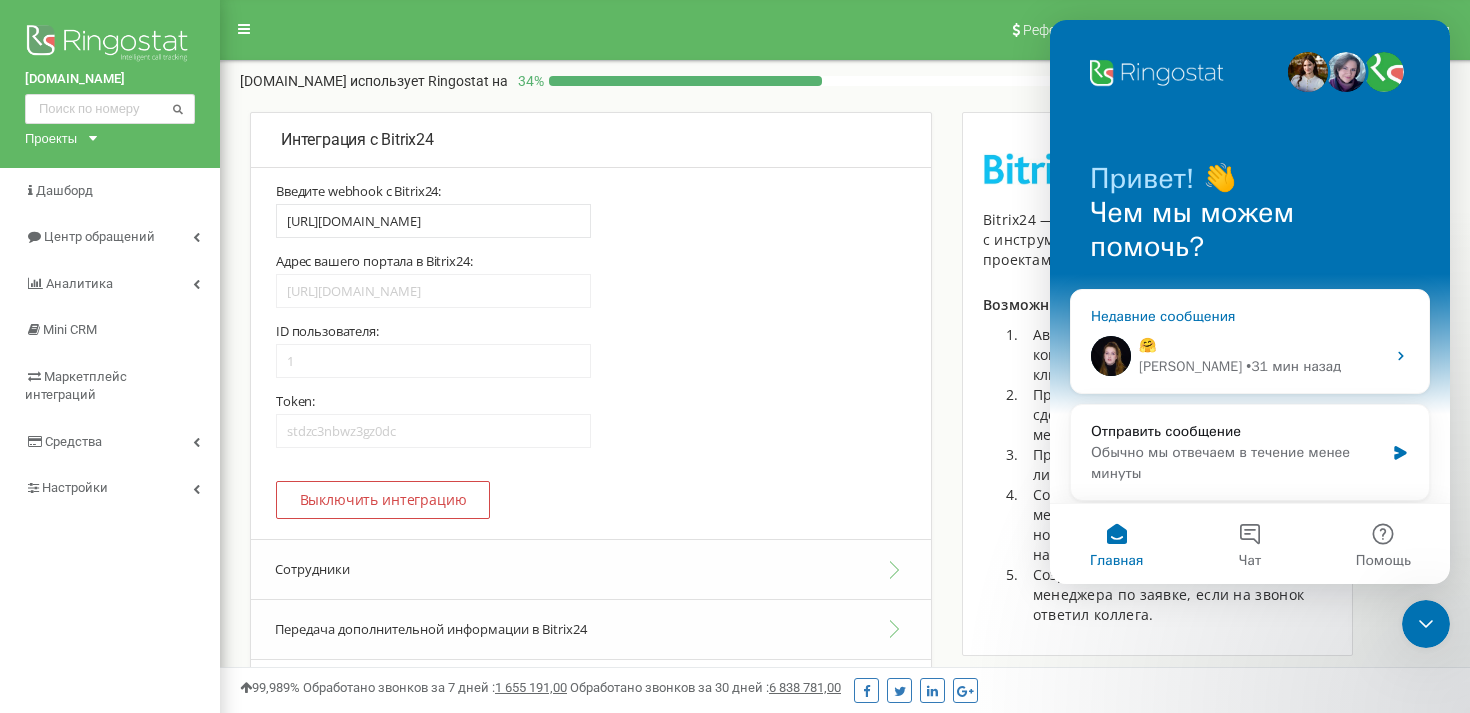 click on "Yeva •  31 мин назад" at bounding box center (1262, 366) 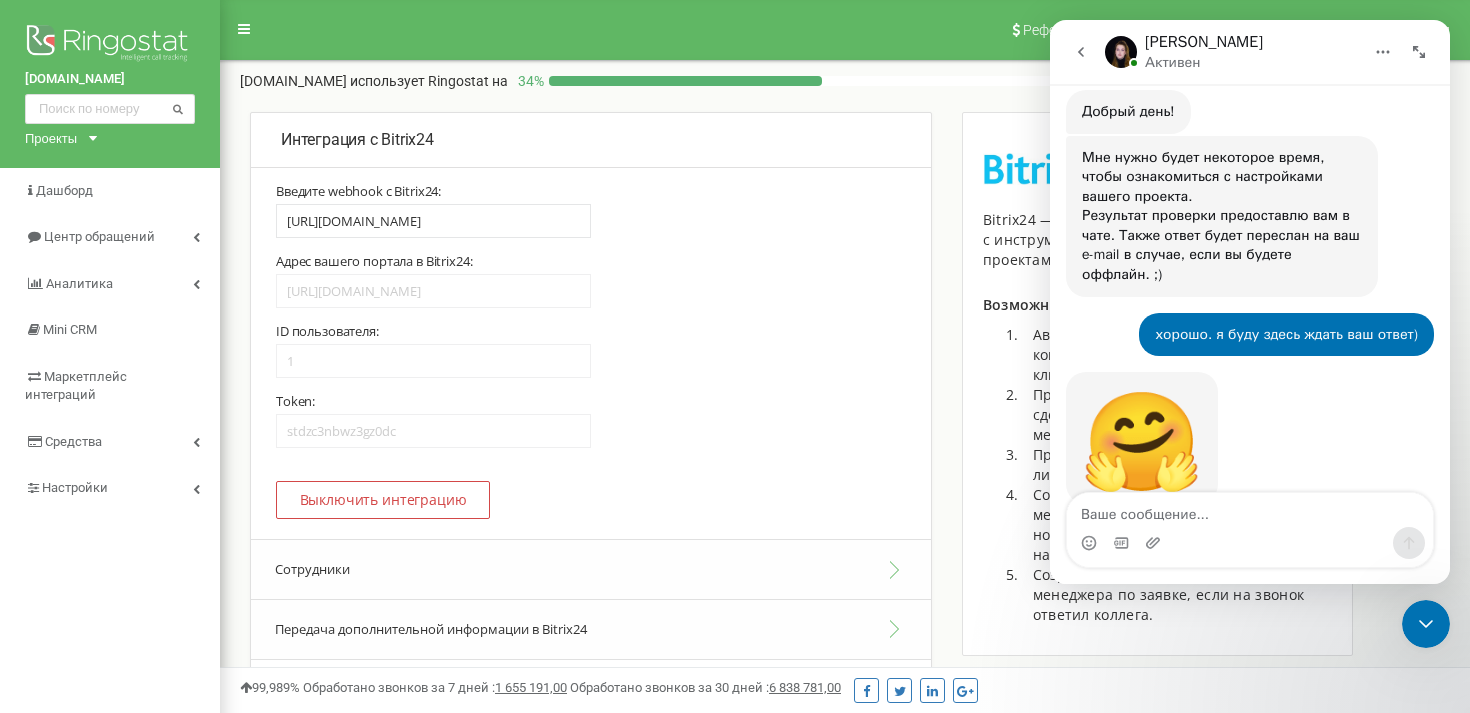scroll, scrollTop: 556, scrollLeft: 0, axis: vertical 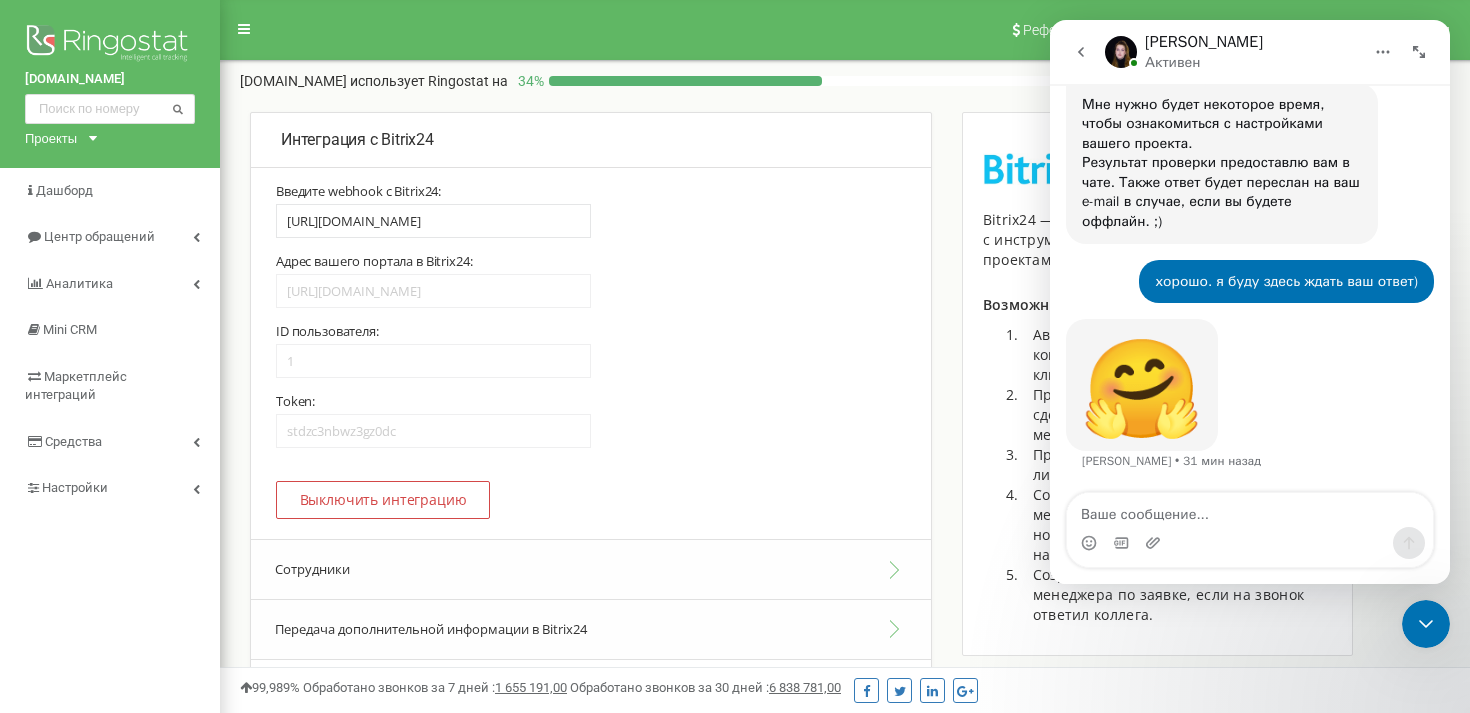 click at bounding box center [1250, 510] 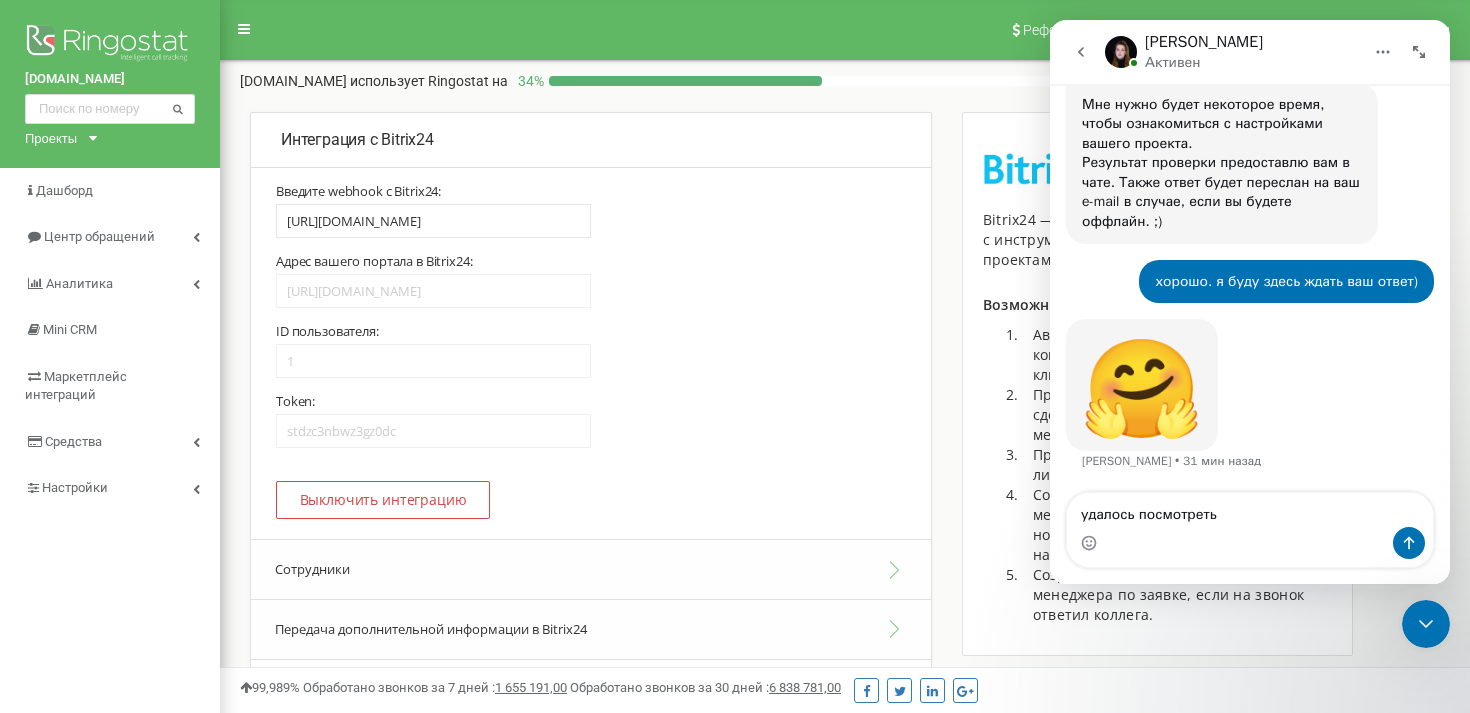 type on "удалось посмотреть?" 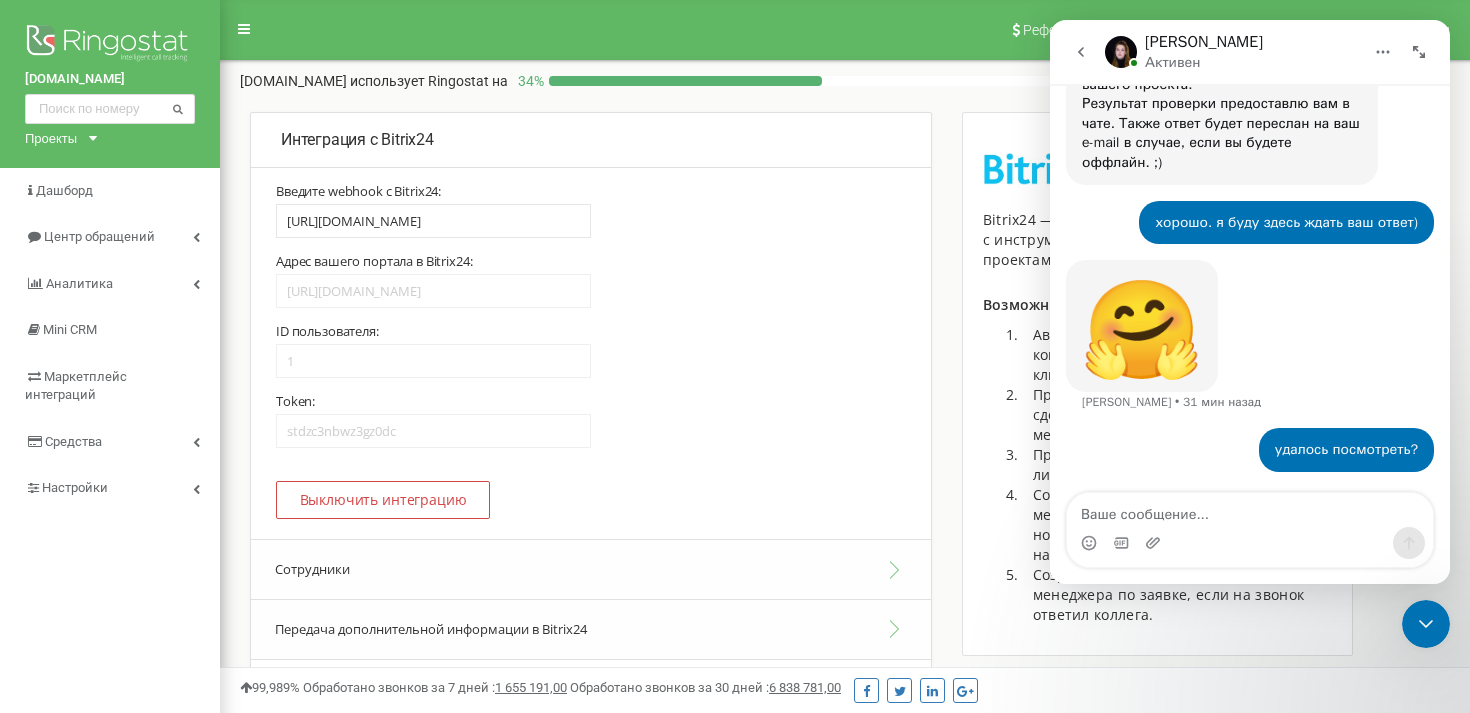 scroll, scrollTop: 616, scrollLeft: 0, axis: vertical 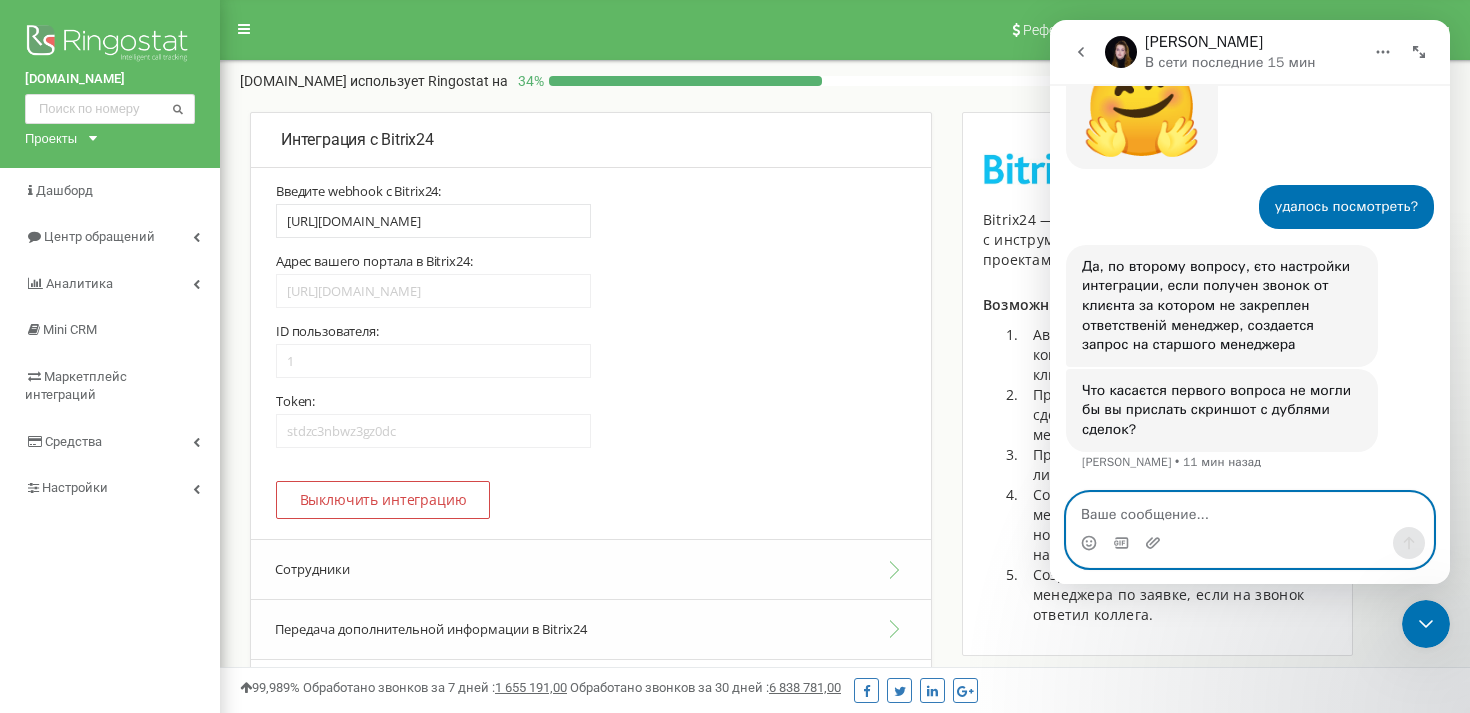 click at bounding box center (1250, 510) 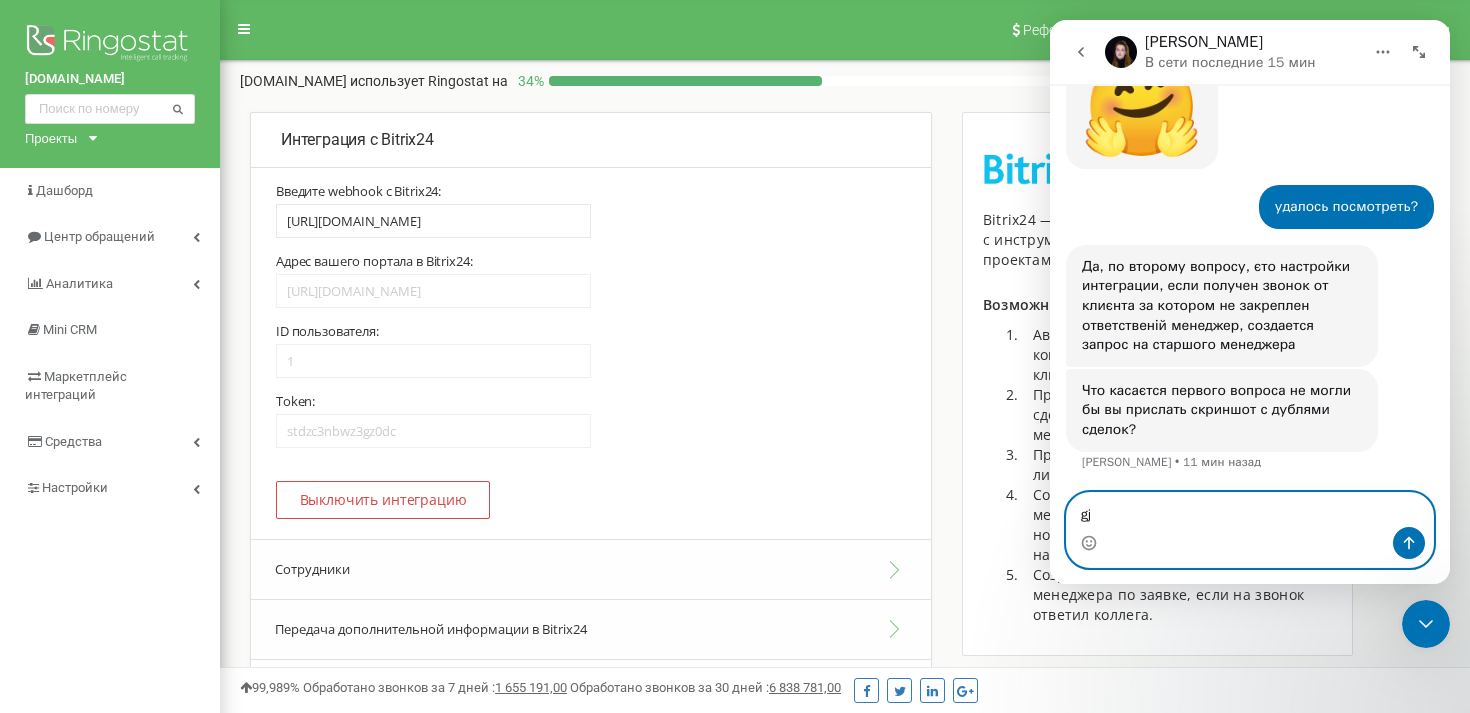 type on "g" 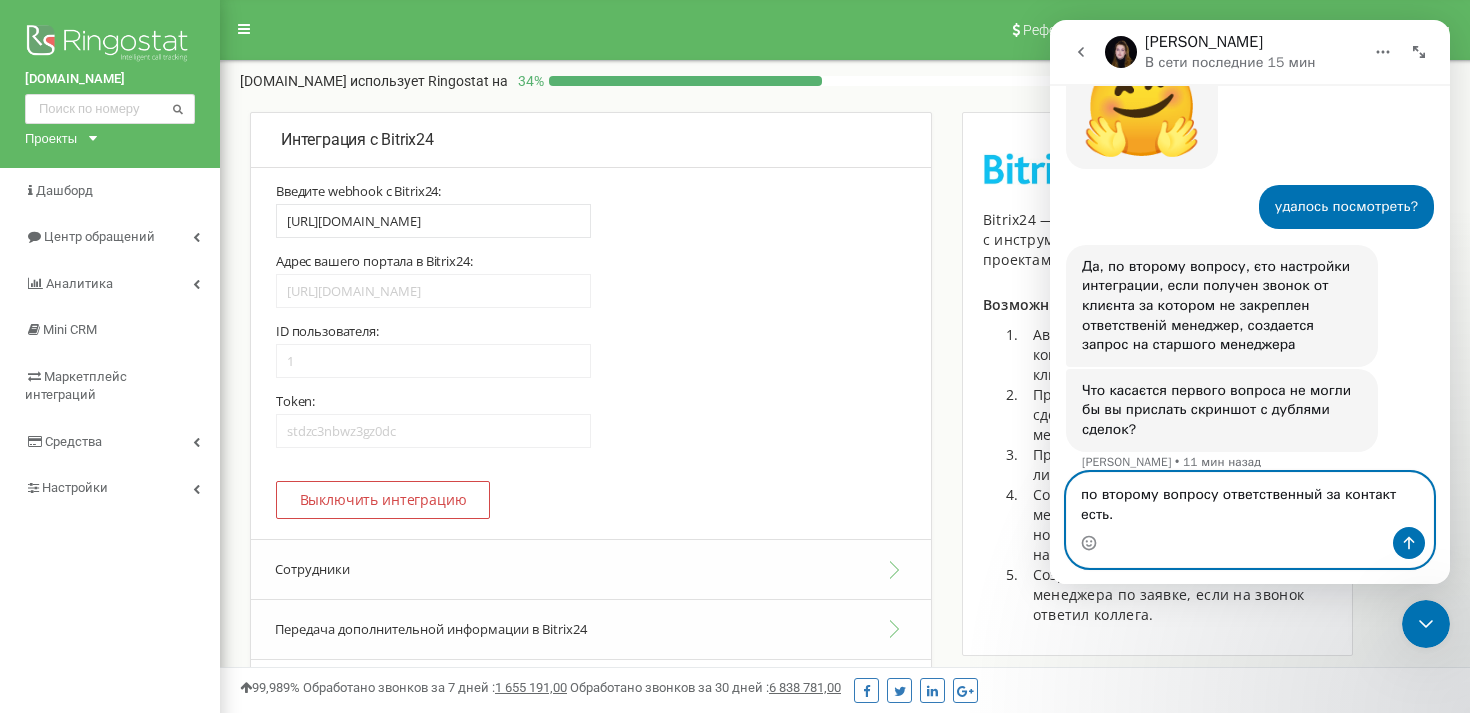 scroll, scrollTop: 858, scrollLeft: 0, axis: vertical 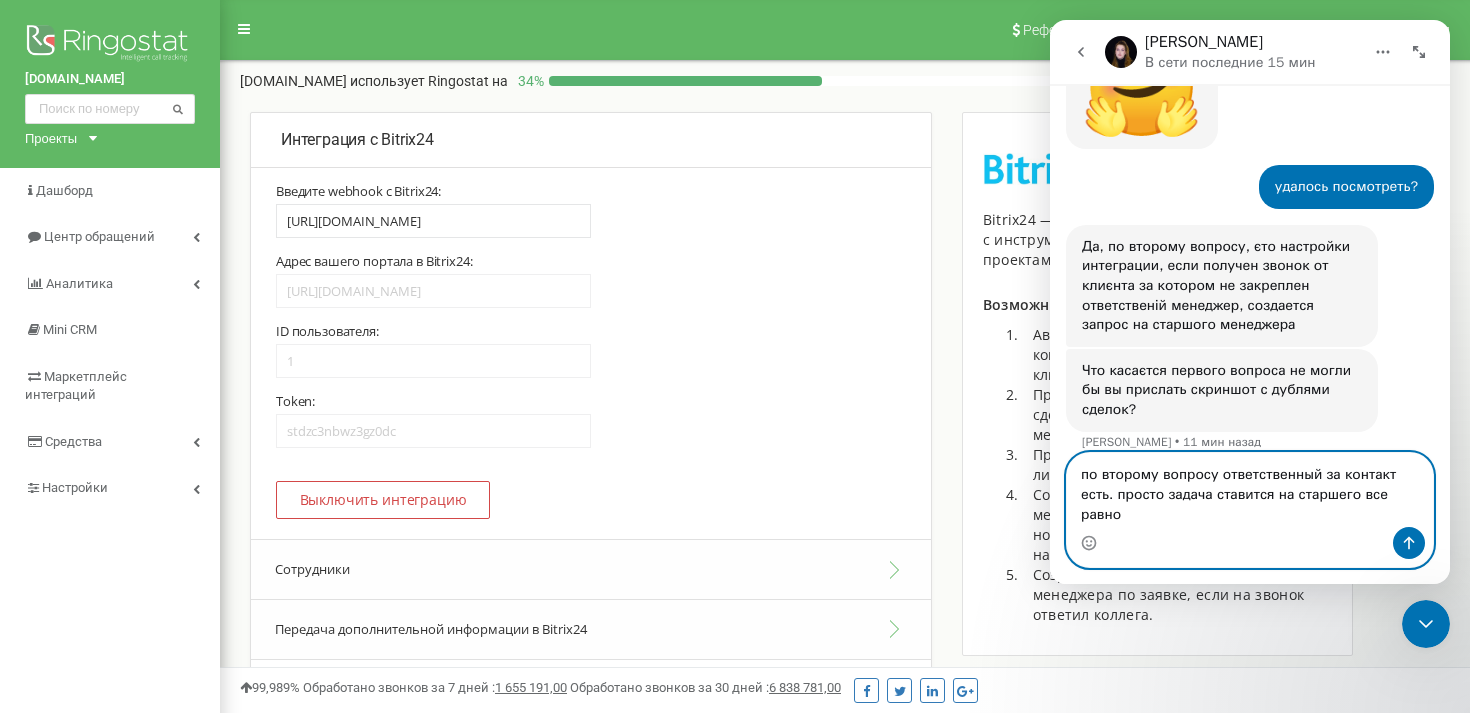 type on "по второму вопросу ответственный за контакт есть. просто задача ставится на старшего все равно" 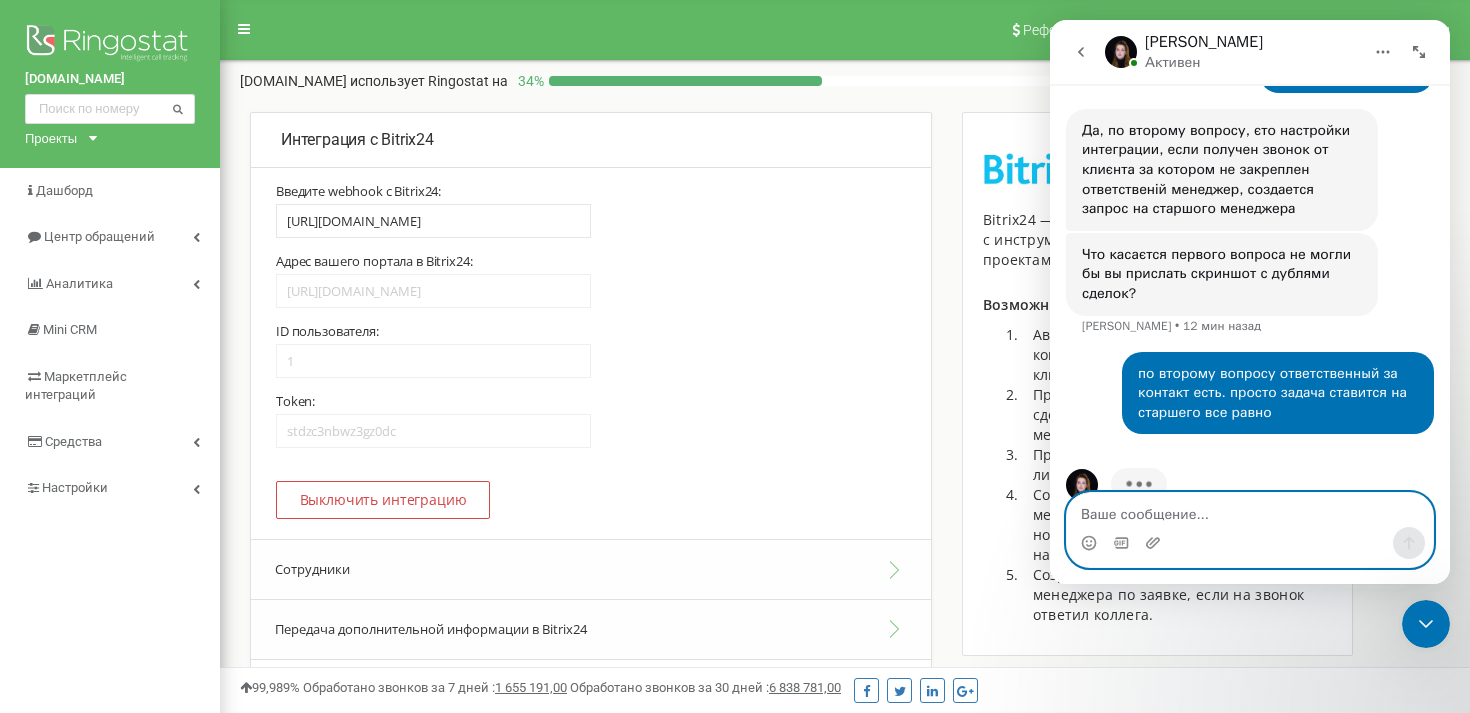scroll, scrollTop: 1014, scrollLeft: 0, axis: vertical 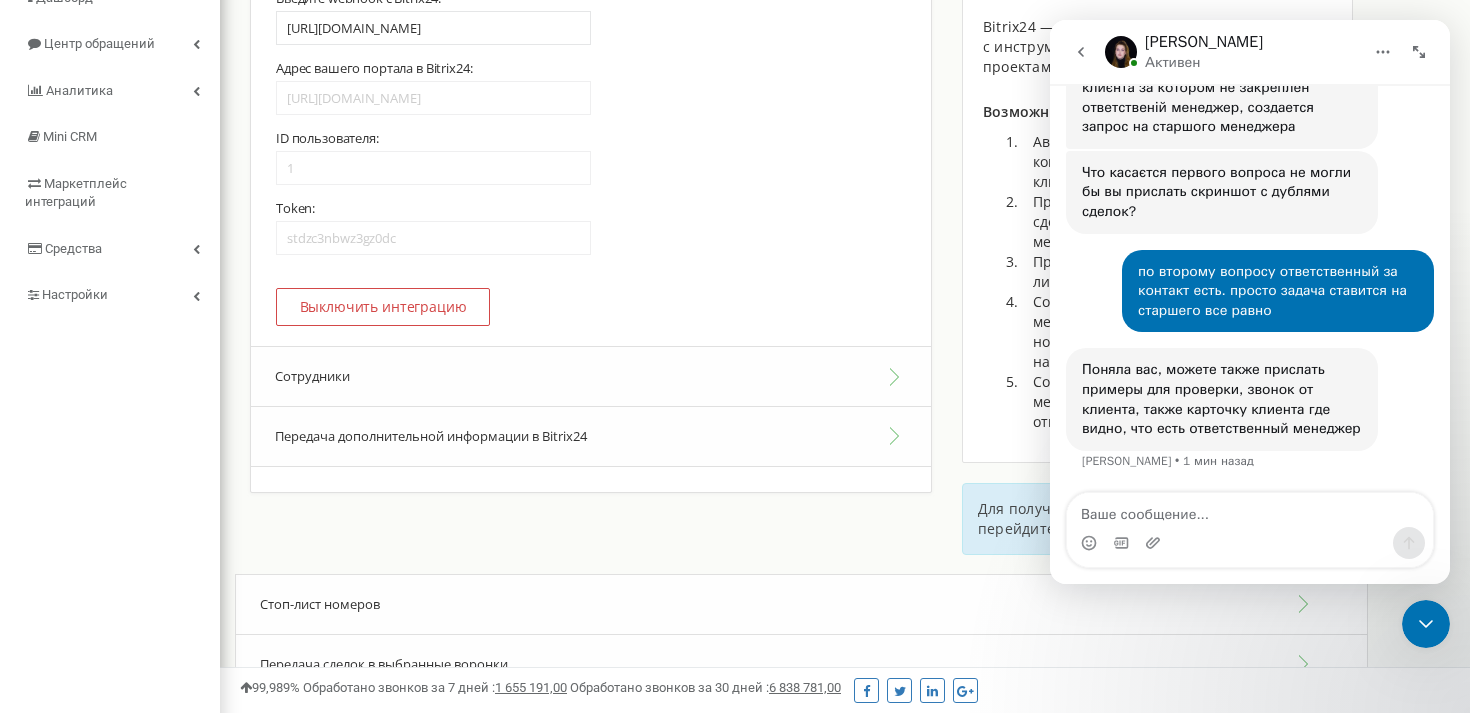 click on "Сотрудники" at bounding box center [591, 376] 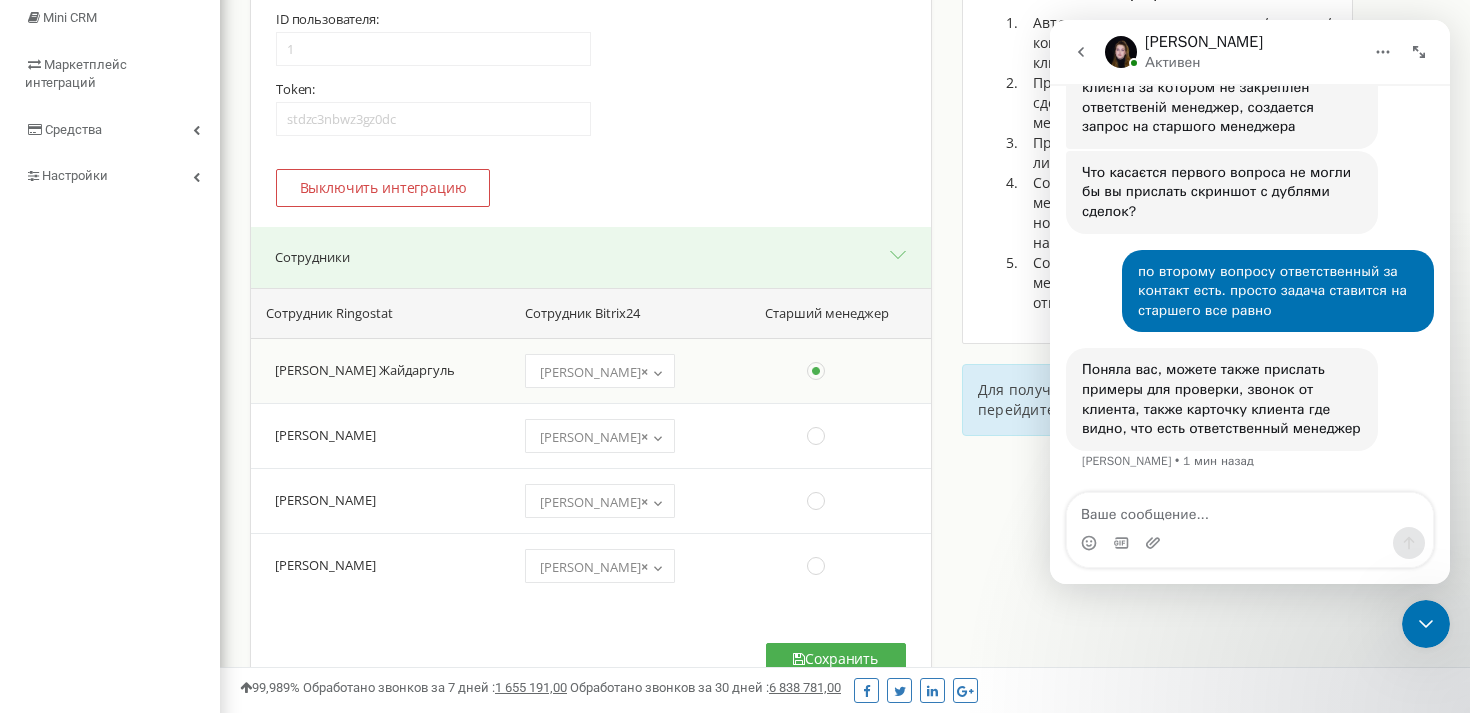 scroll, scrollTop: 326, scrollLeft: 0, axis: vertical 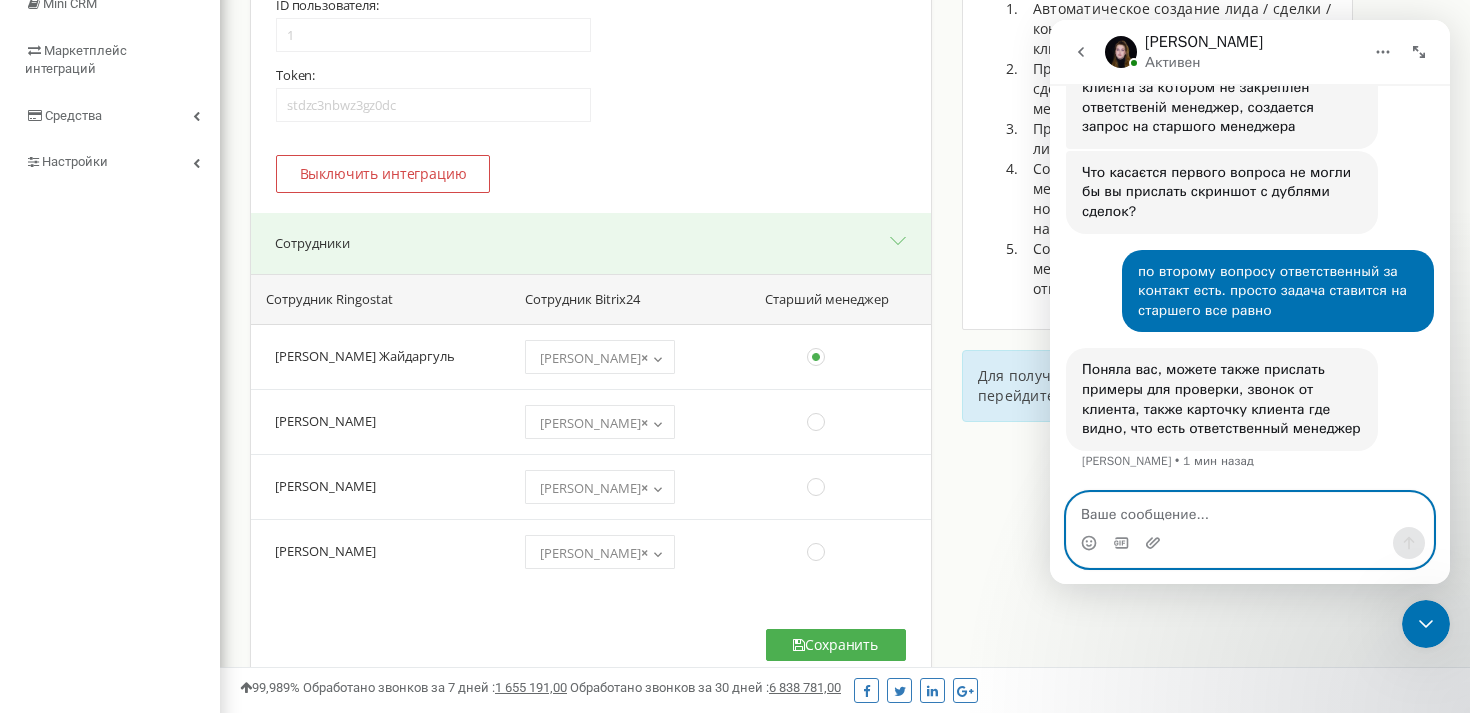 click at bounding box center (1250, 510) 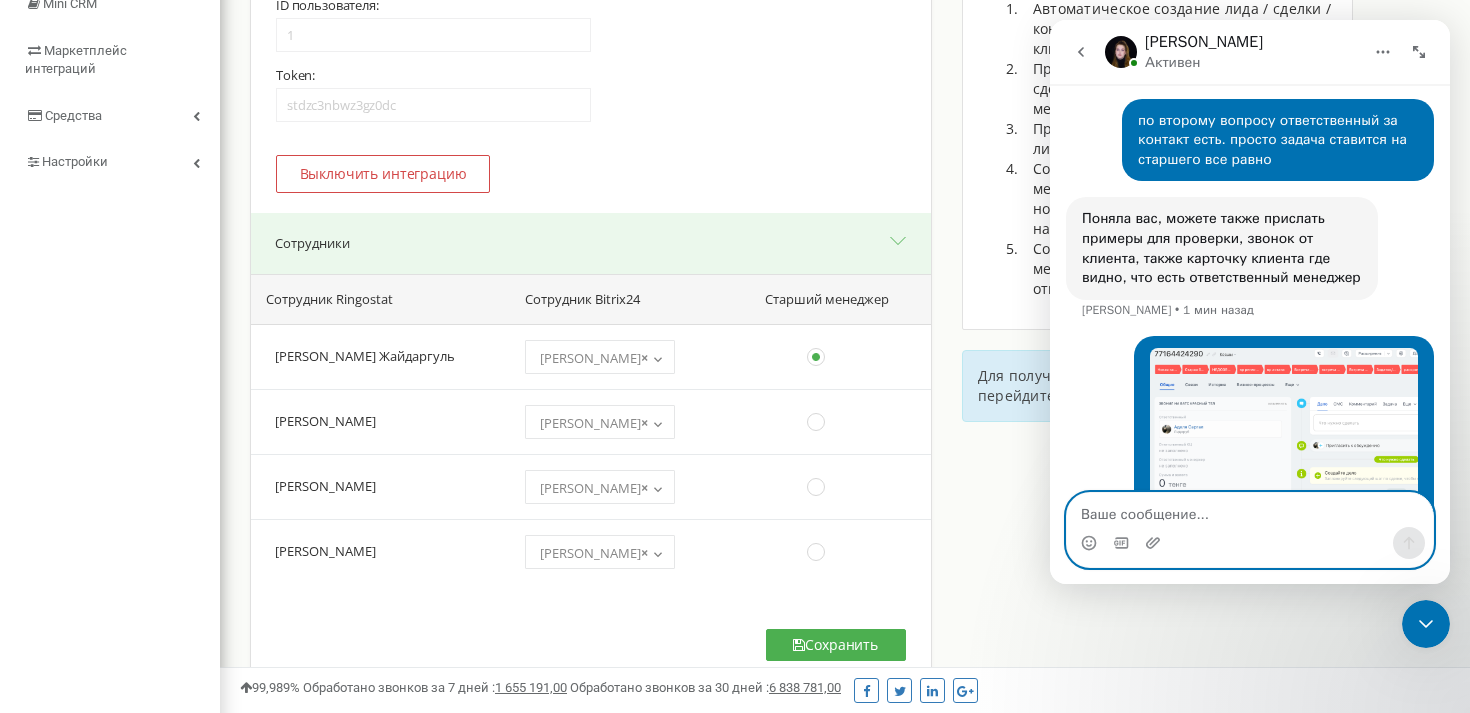 scroll, scrollTop: 1300, scrollLeft: 0, axis: vertical 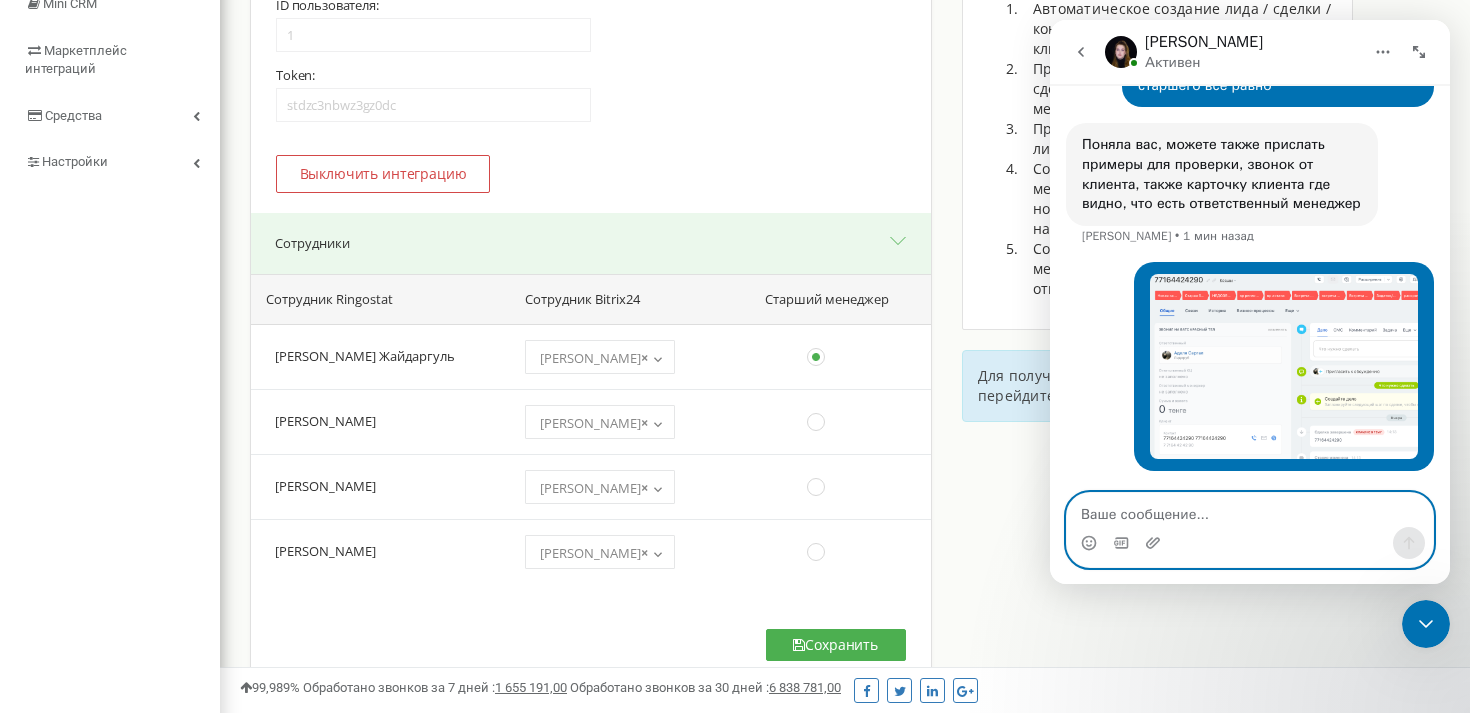 click at bounding box center (1250, 510) 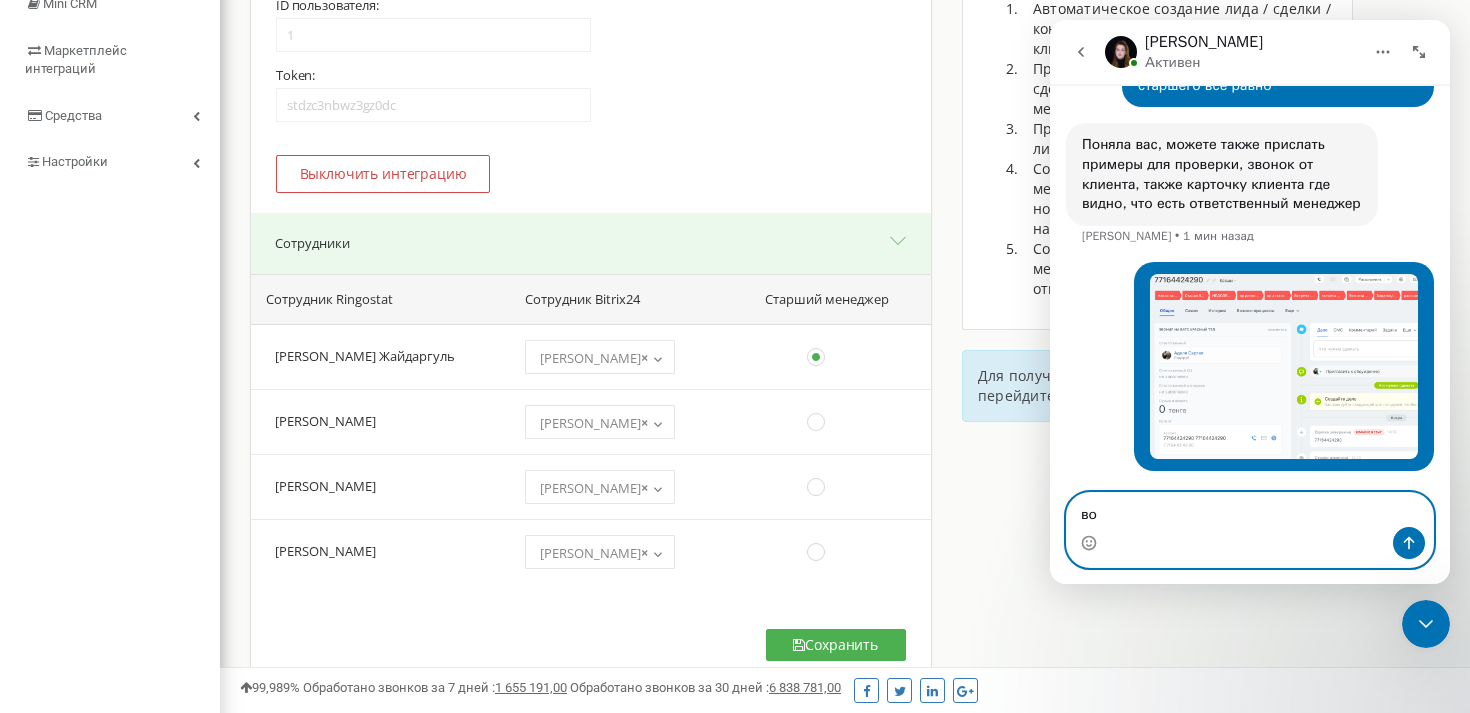 type on "в" 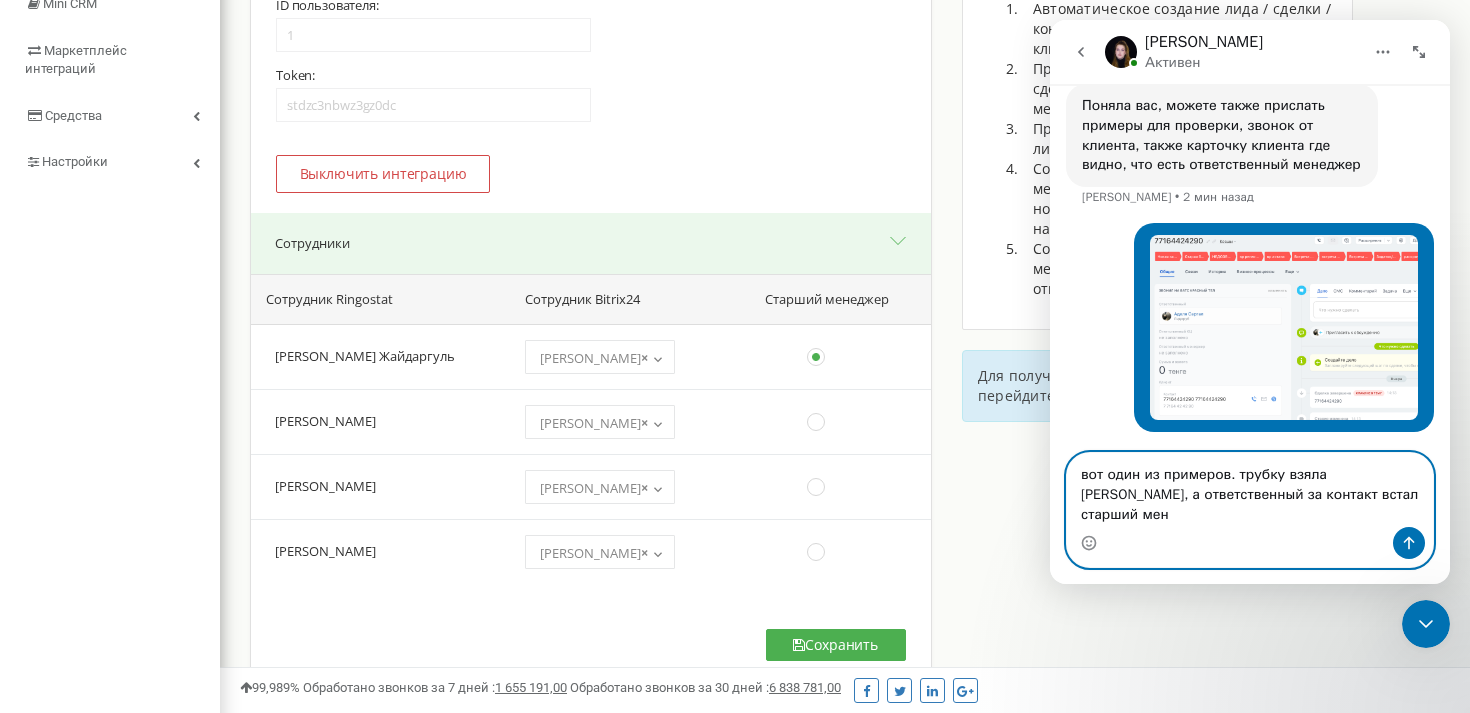 scroll, scrollTop: 1340, scrollLeft: 0, axis: vertical 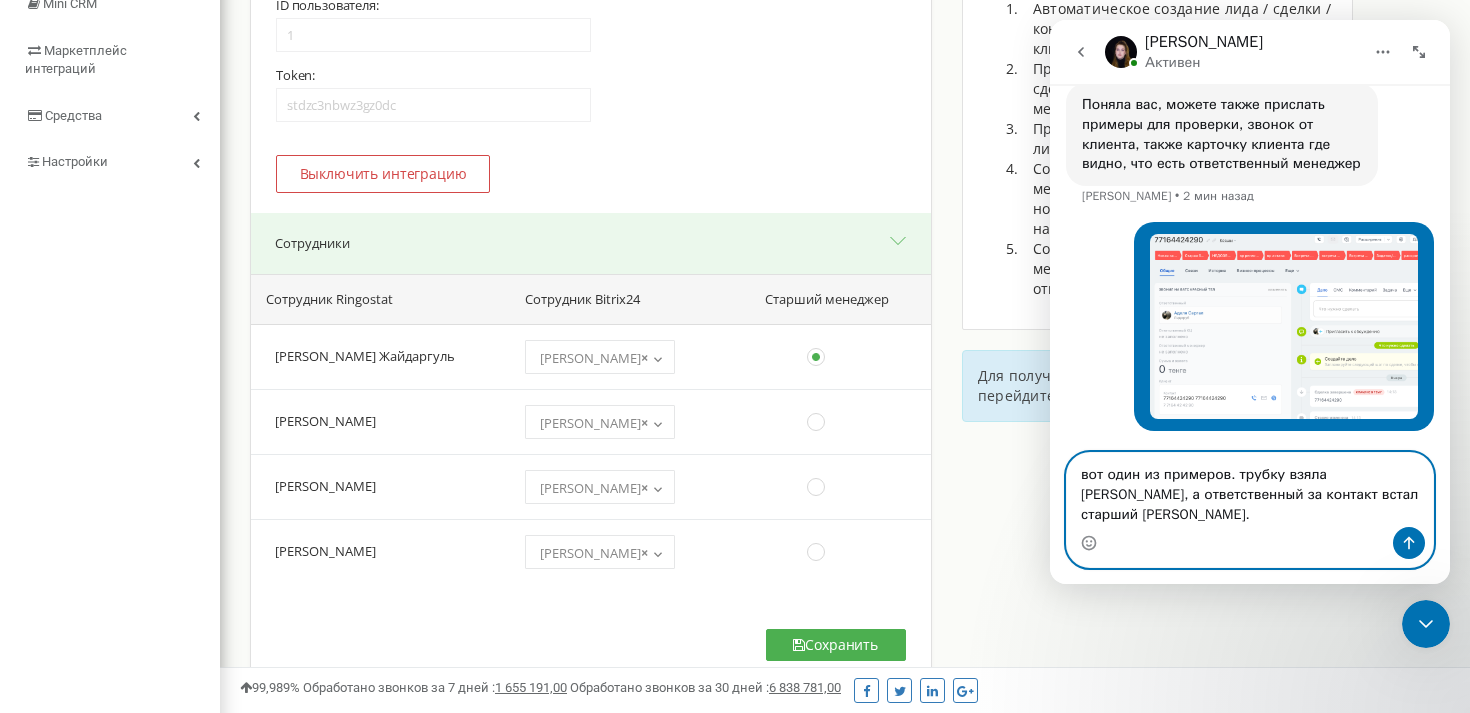 type on "вот один из примеров. трубку взяла Саргал Аделя, а ответственный за контакт встал старший менедж Жайдаргуль Марат." 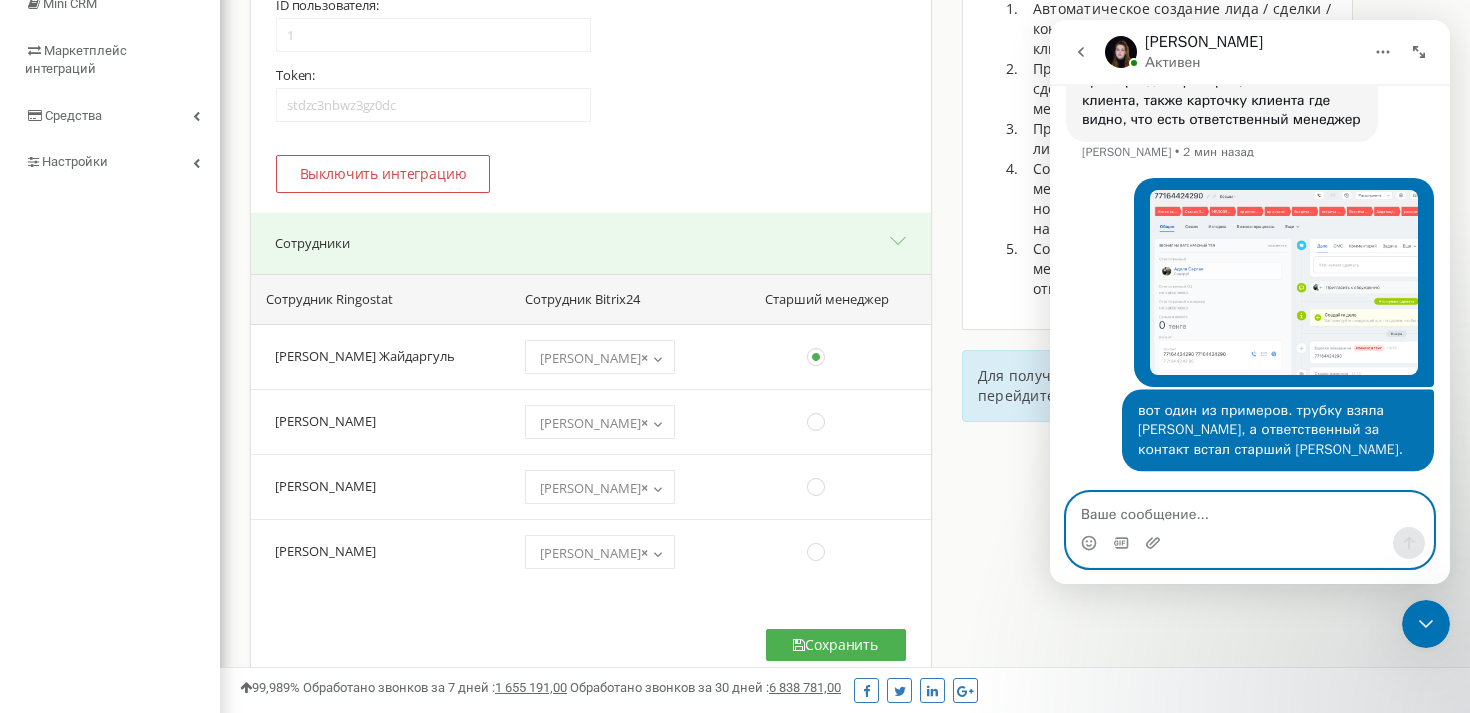 scroll, scrollTop: 1404, scrollLeft: 0, axis: vertical 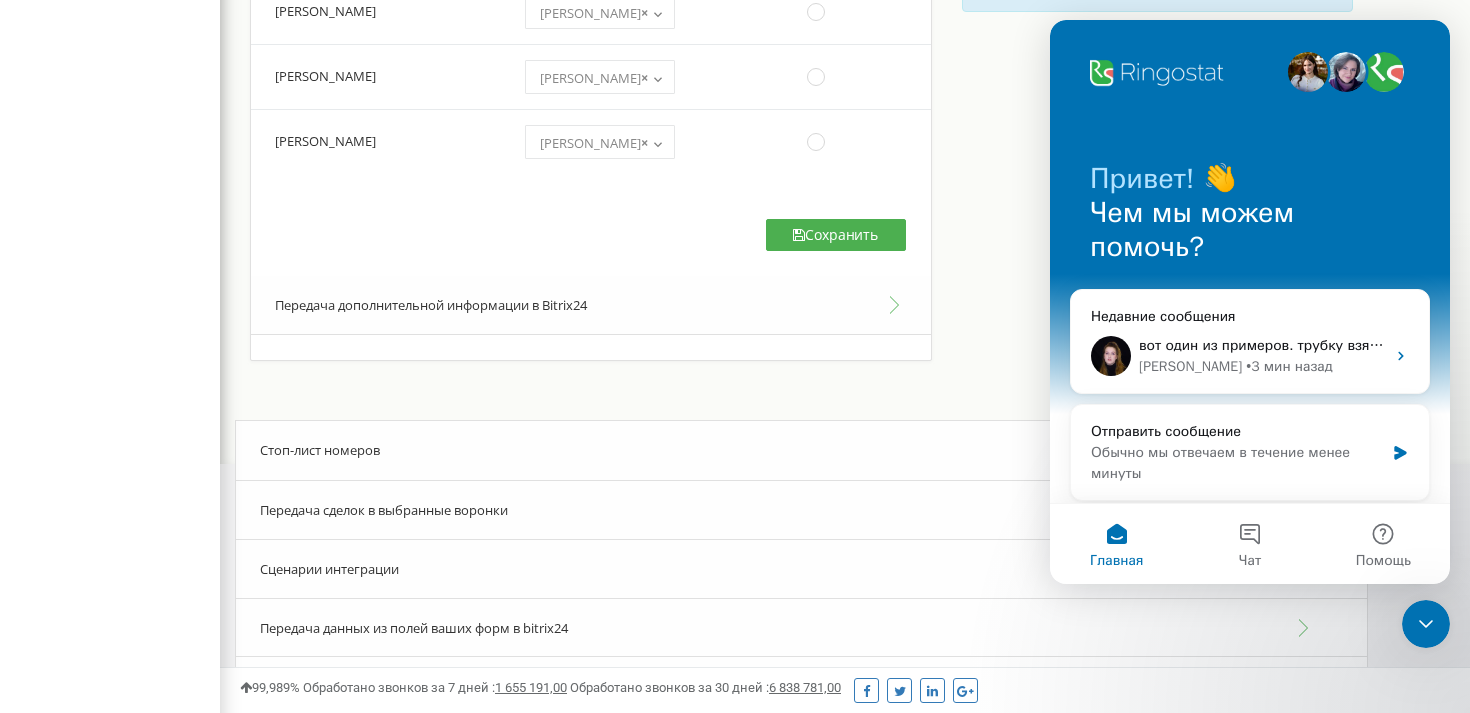 click on "Передача дополнительной информации в Bitrix24" at bounding box center (591, 306) 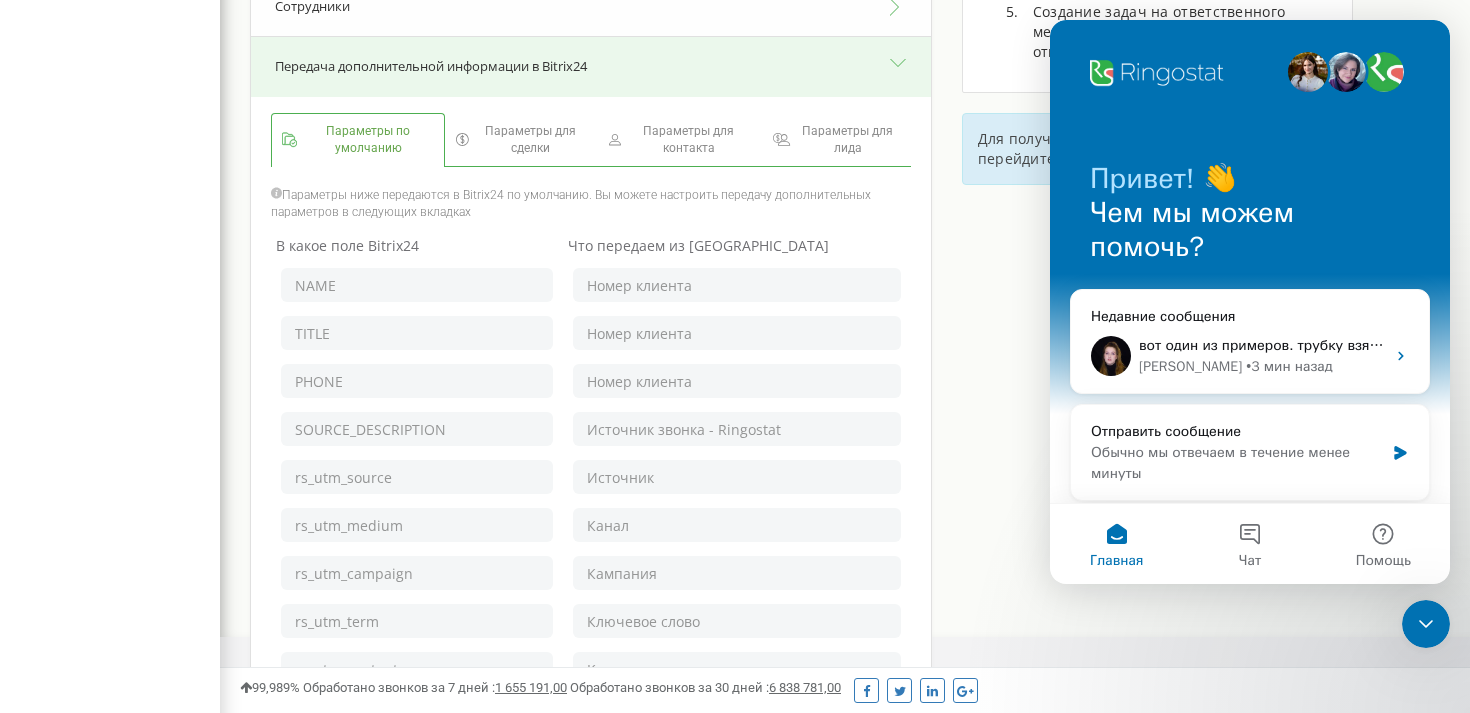 scroll, scrollTop: 562, scrollLeft: 0, axis: vertical 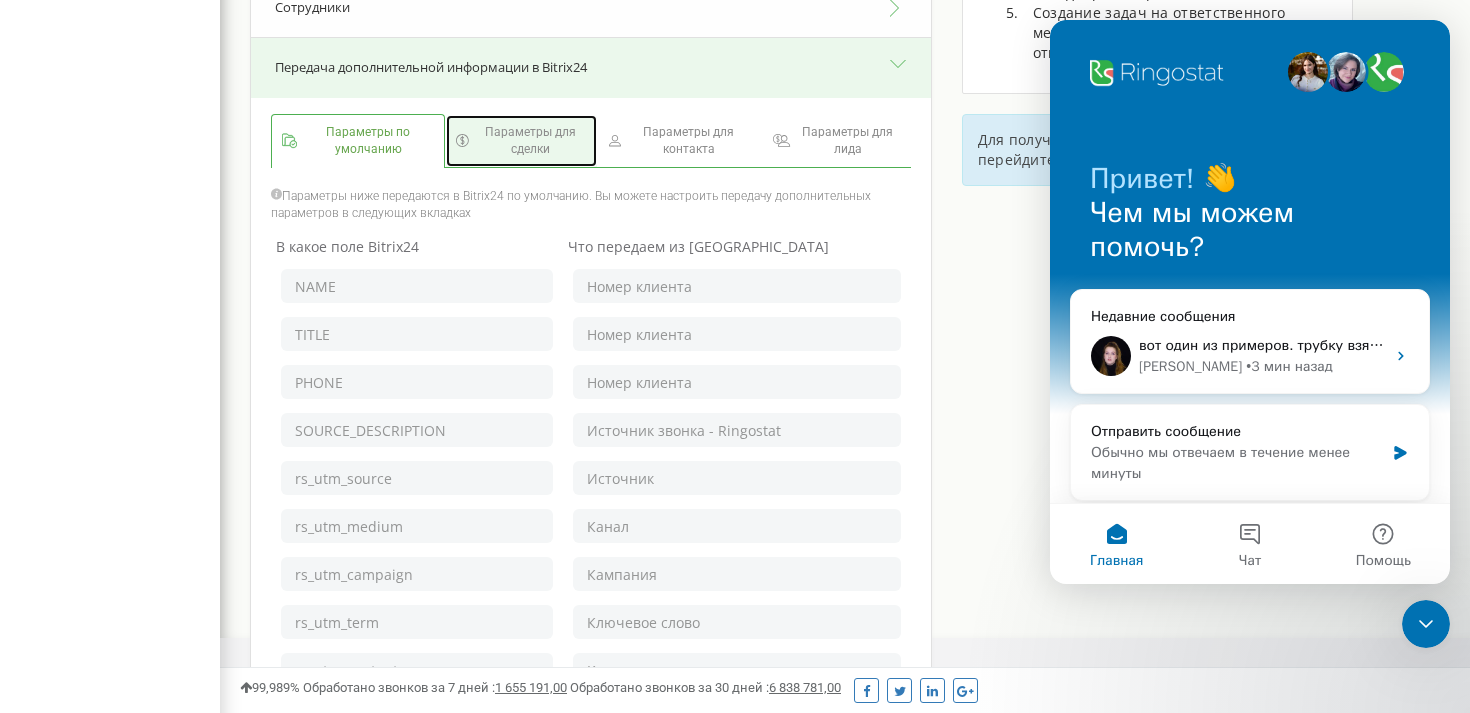 click on "Параметры для сделки" at bounding box center (530, 141) 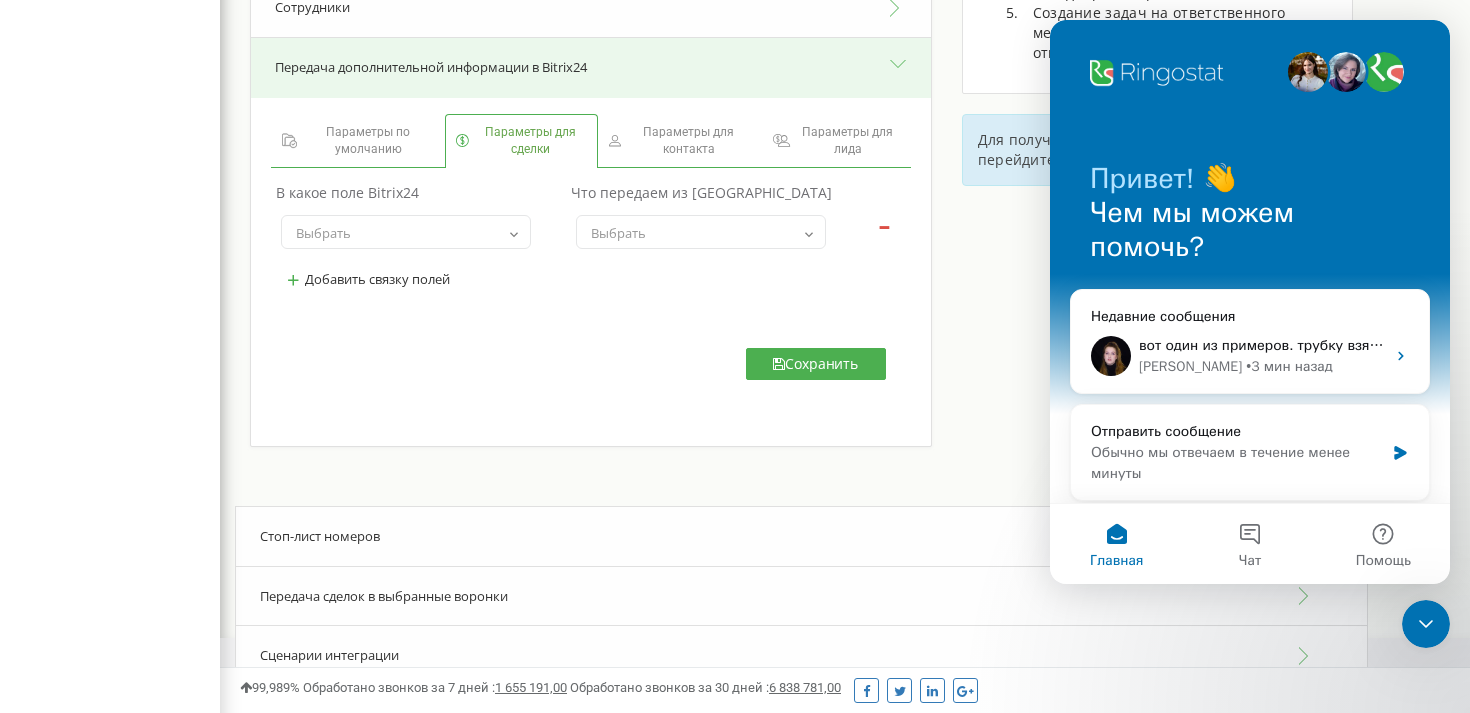 click on "Выбрать" at bounding box center (618, 233) 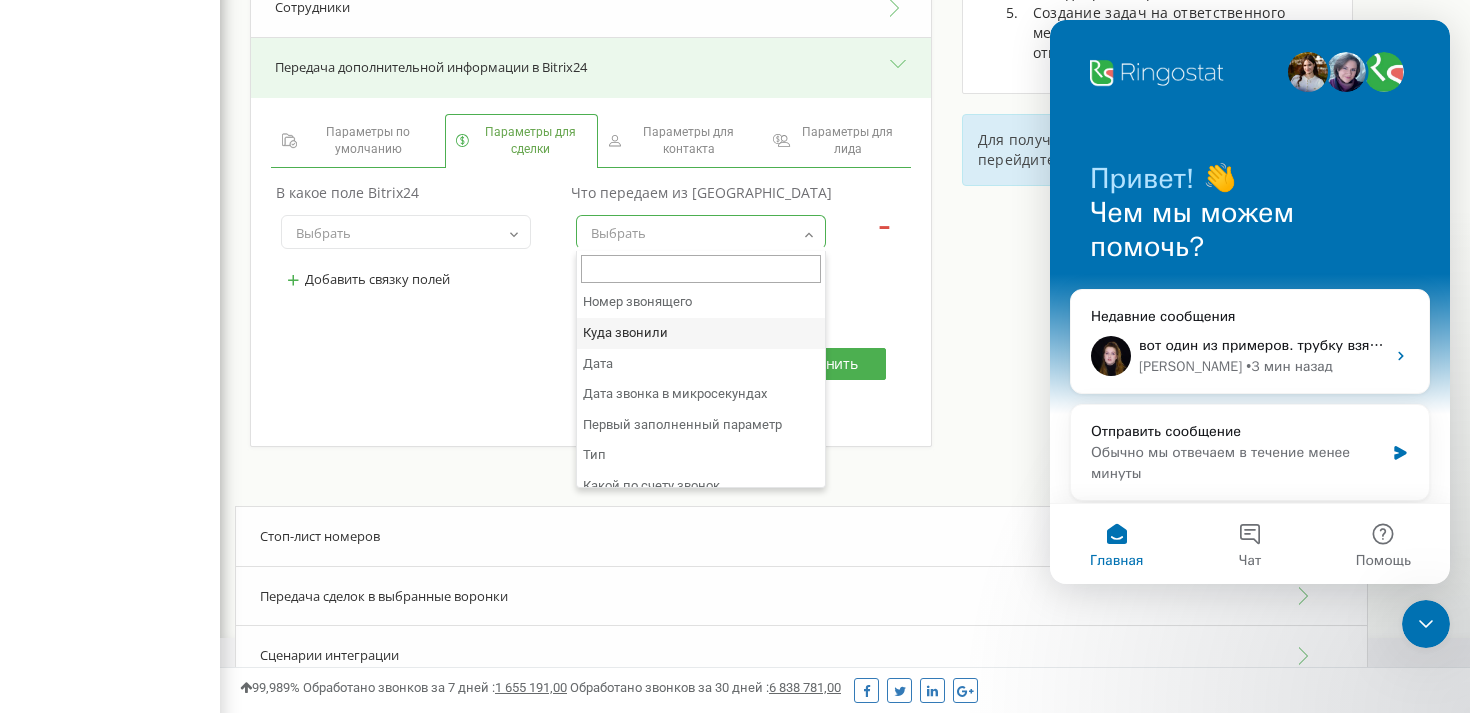 select on "dst" 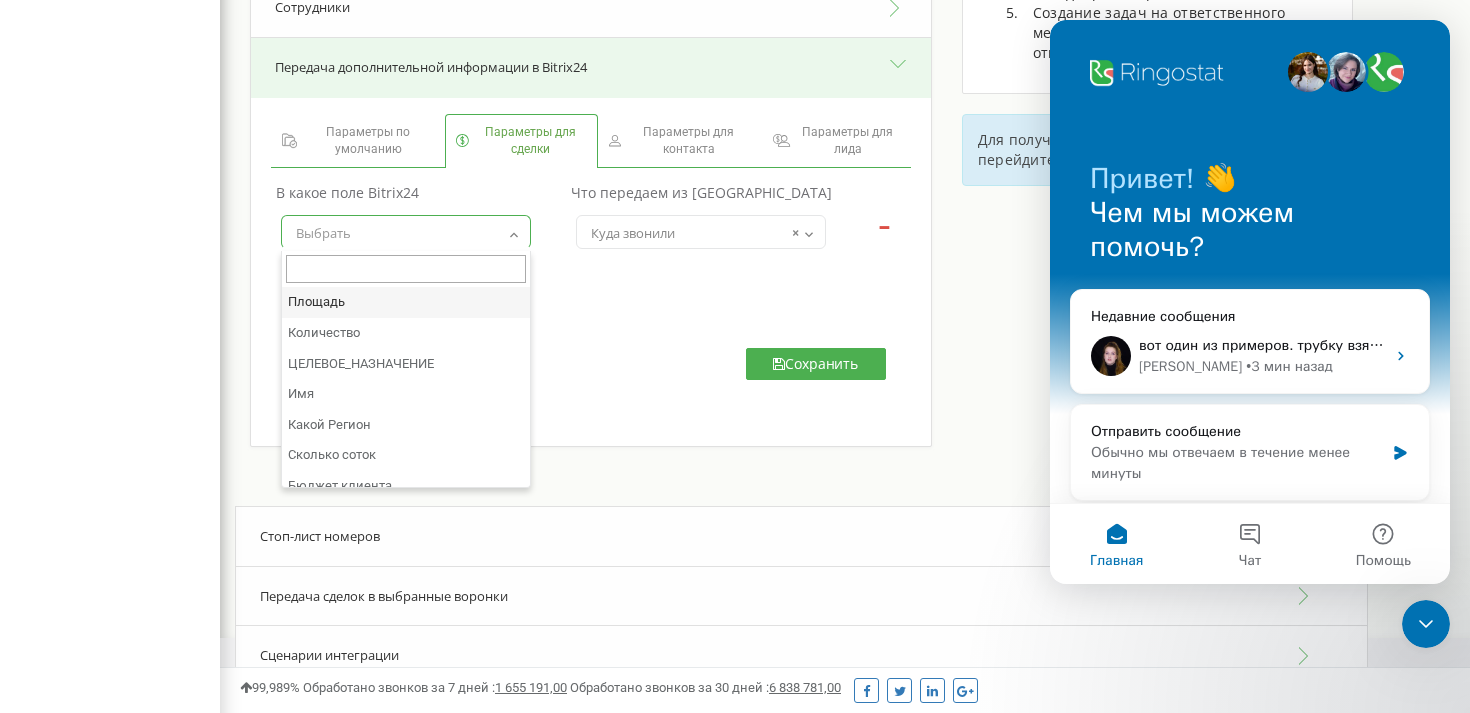 click on "Выбрать" at bounding box center (406, 233) 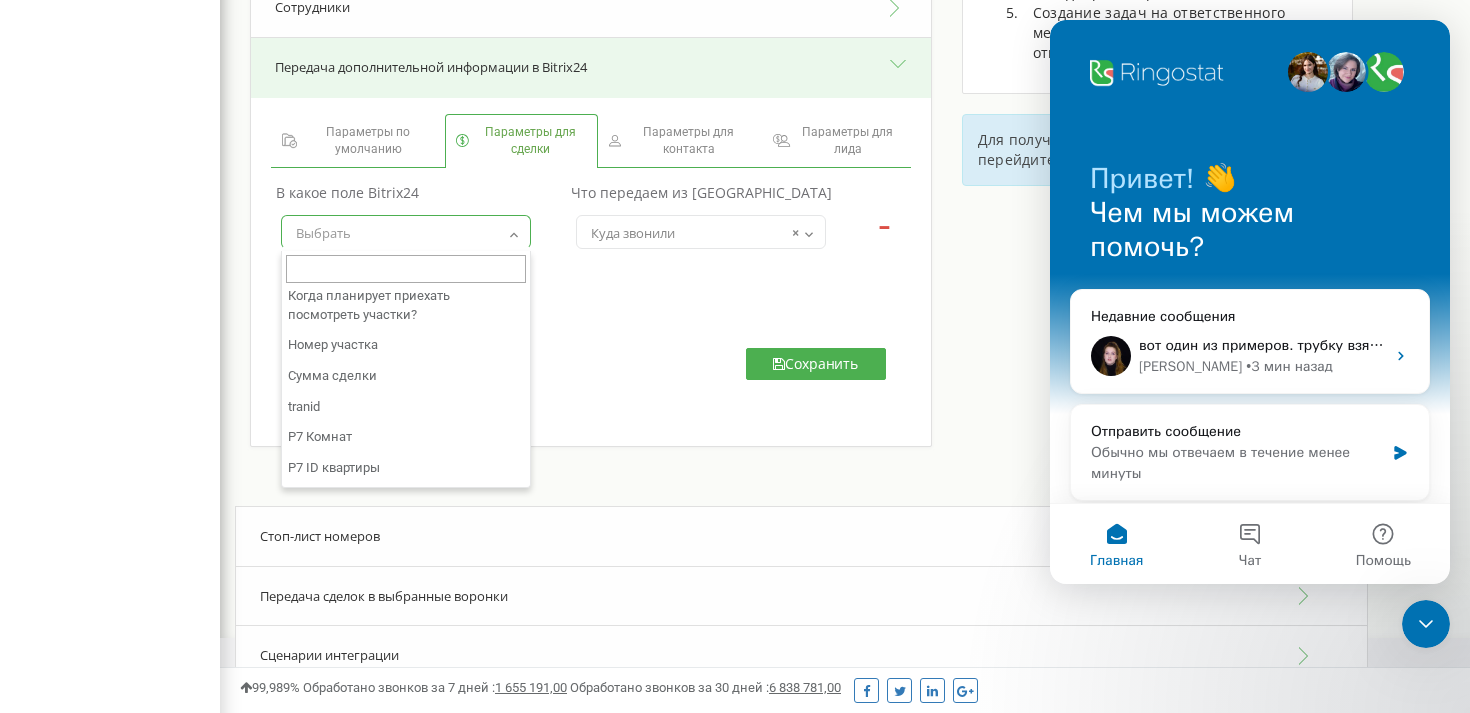 scroll, scrollTop: 227, scrollLeft: 0, axis: vertical 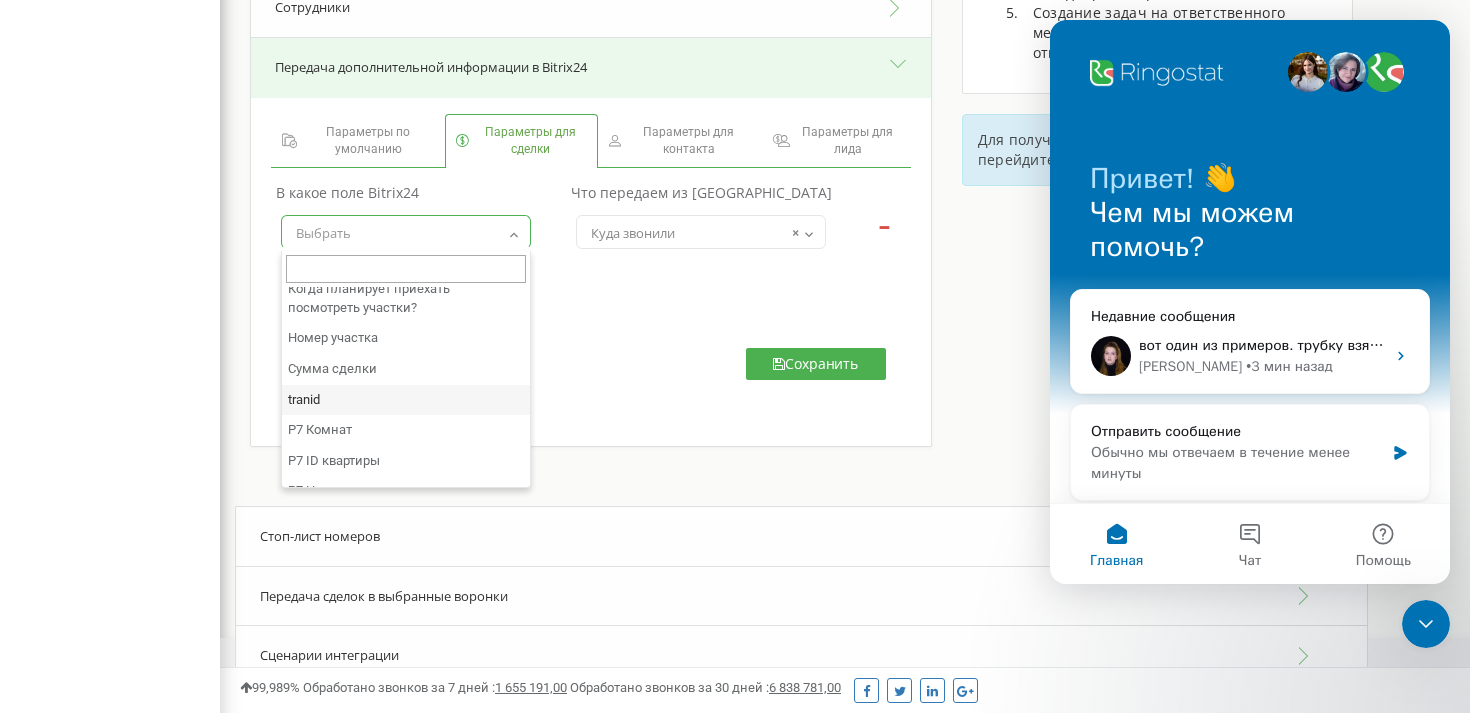click on "Параметры по умолчанию
Параметры для сделки
Параметры для контакта
-" at bounding box center [591, 260] 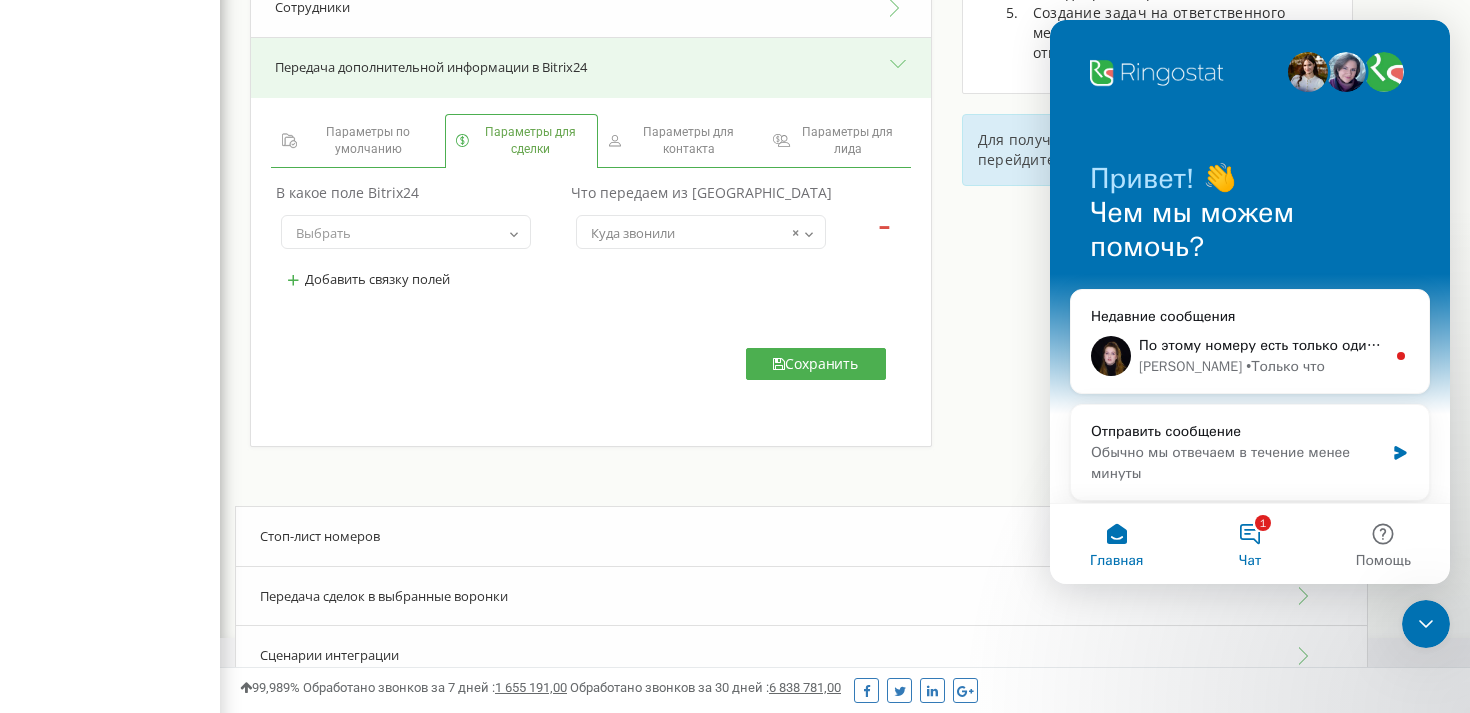 click on "1 Чат" at bounding box center [1249, 544] 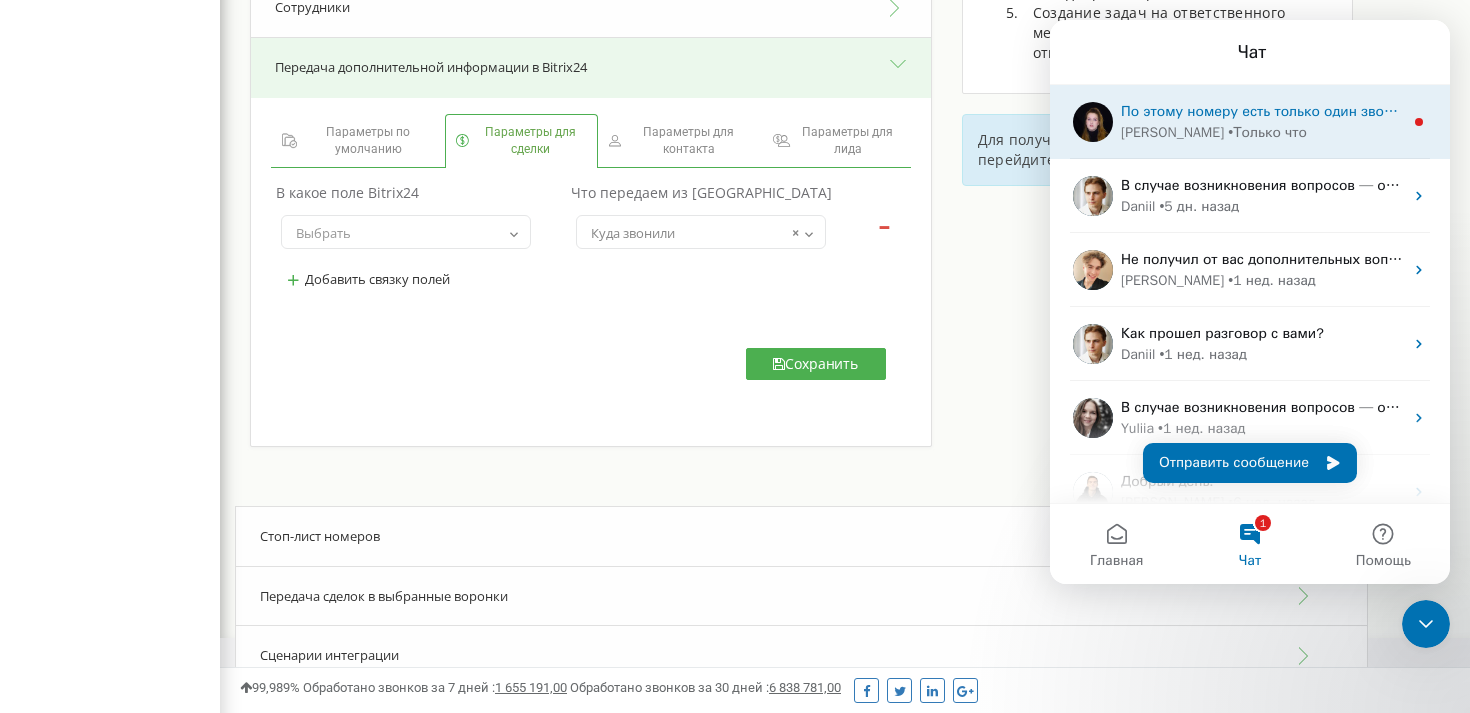 click on "По этому номеру есть только один звонок, и его приняла Жайдаргуль, тут все верно ​" at bounding box center [1422, 111] 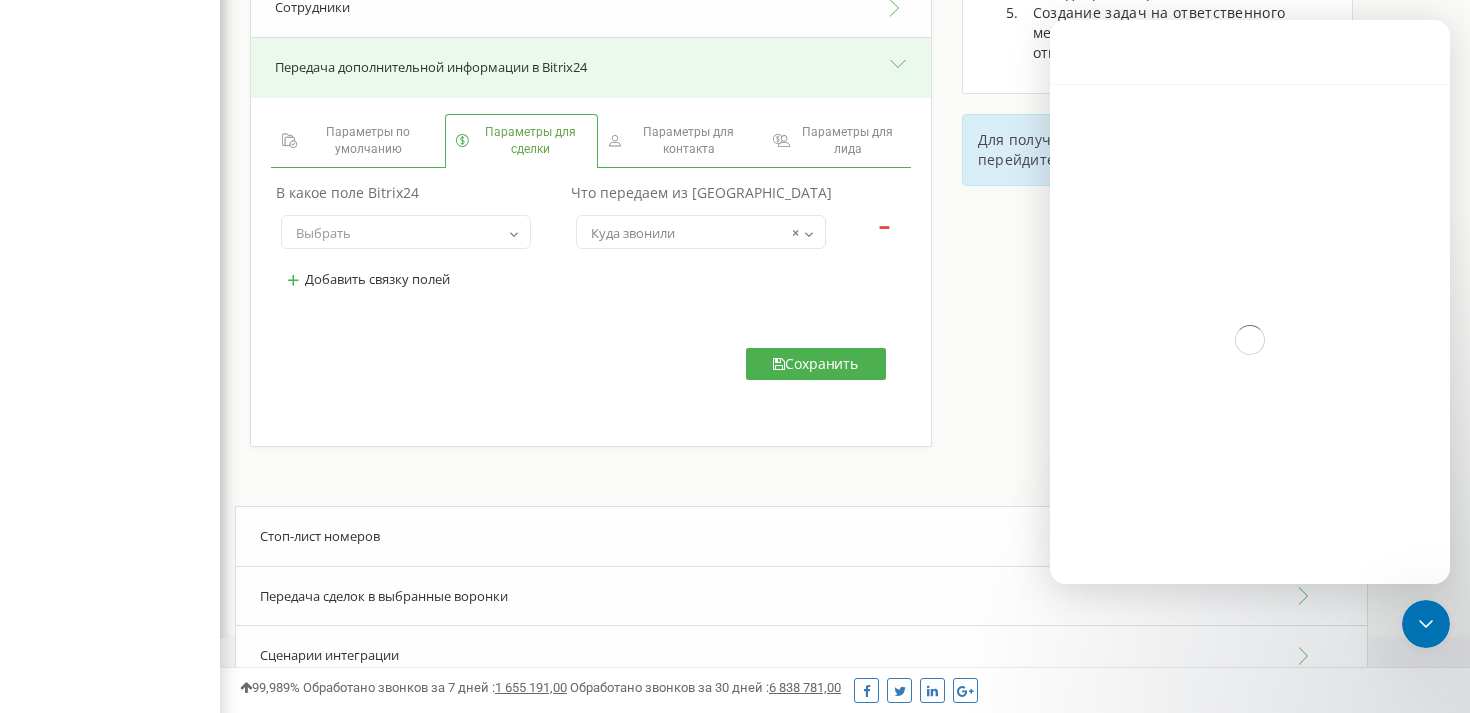 scroll, scrollTop: 3, scrollLeft: 0, axis: vertical 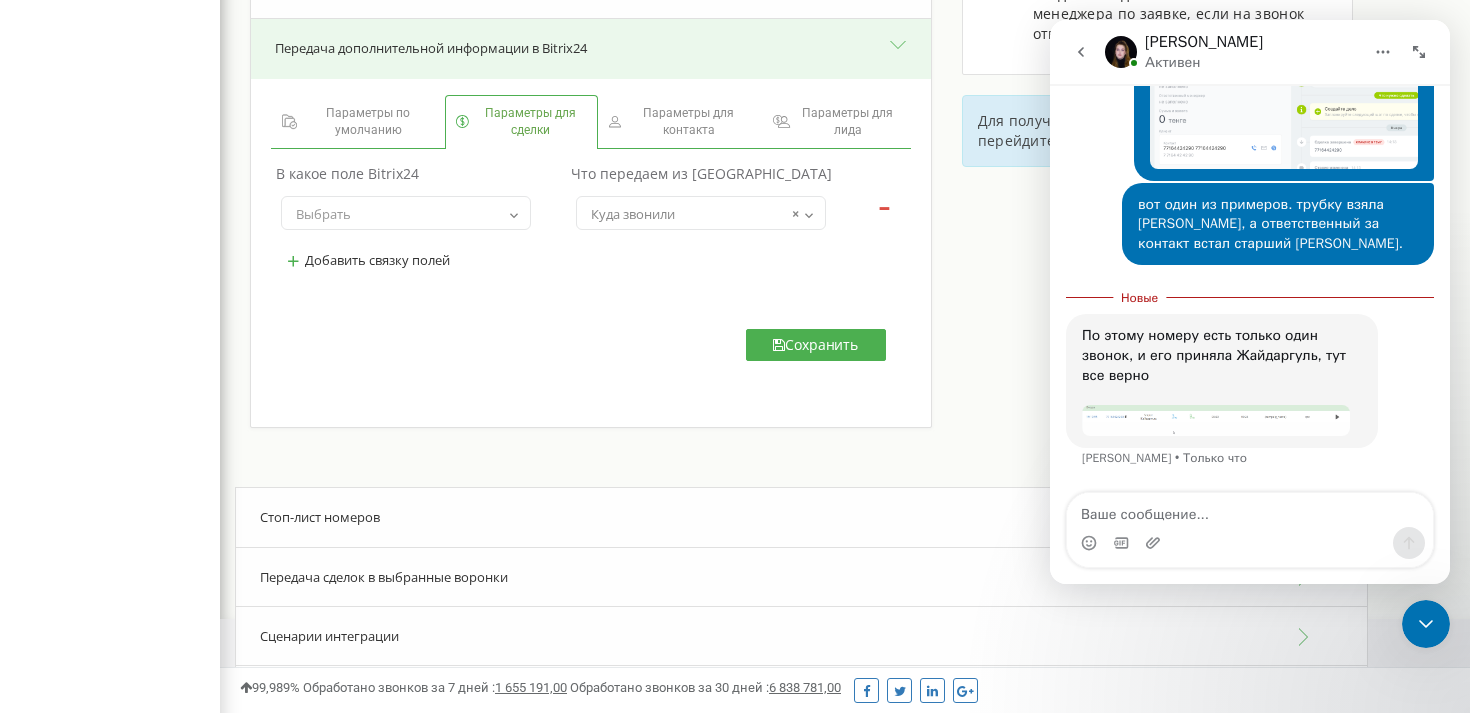 click at bounding box center (1216, 421) 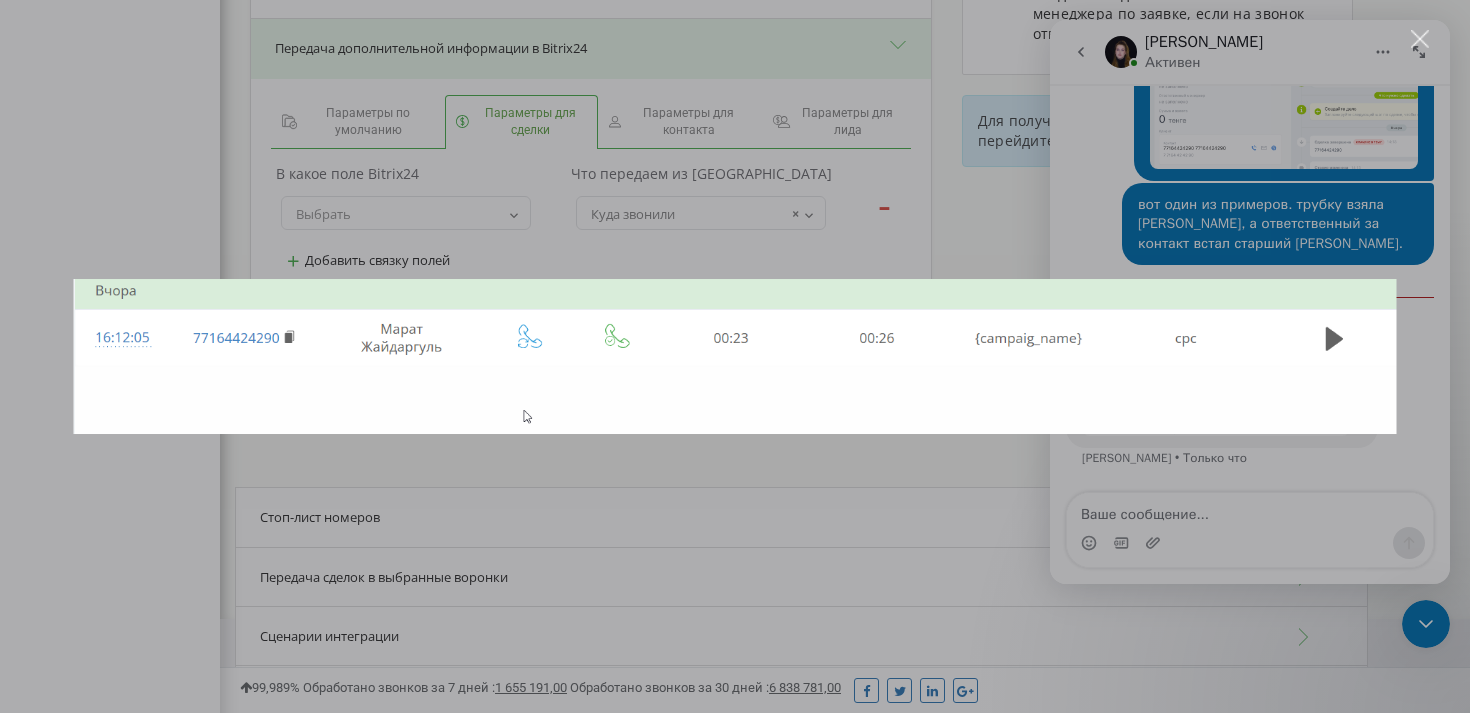 scroll, scrollTop: 0, scrollLeft: 0, axis: both 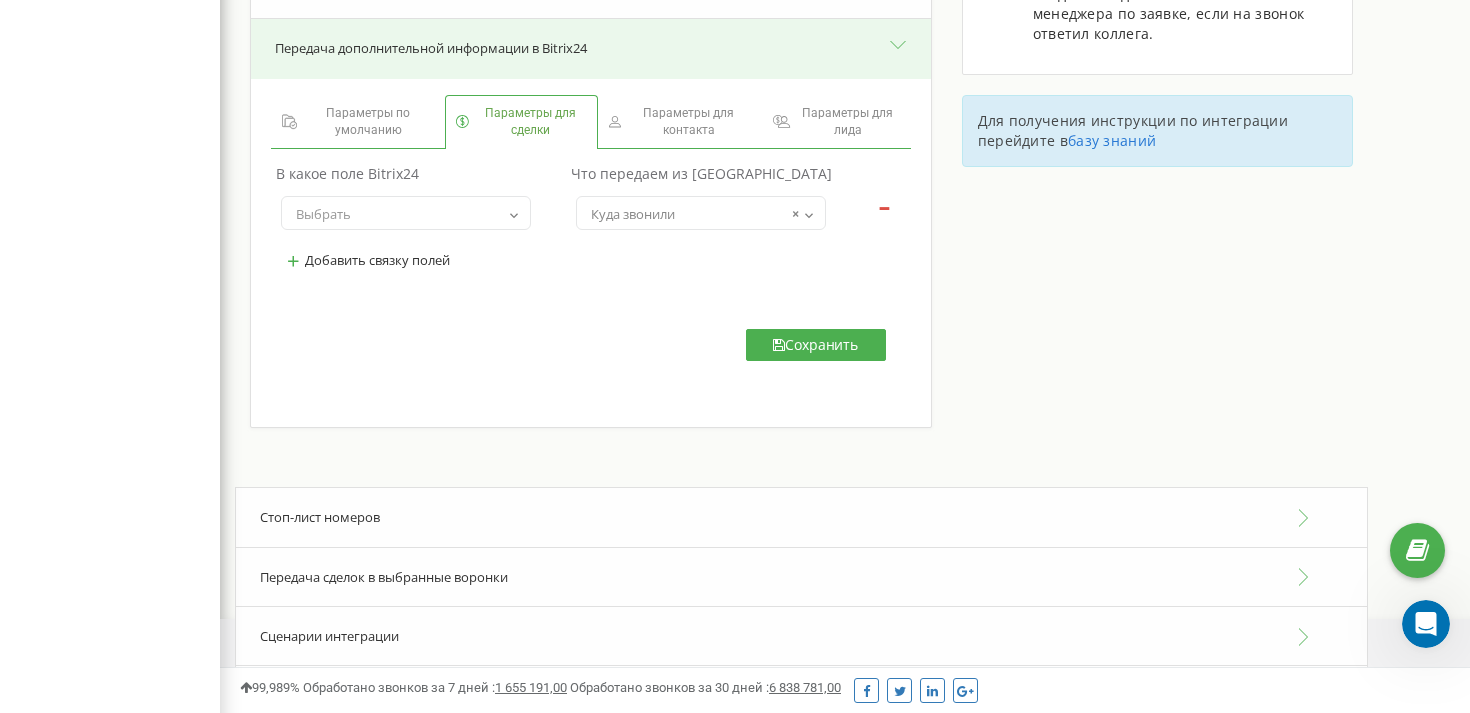 click 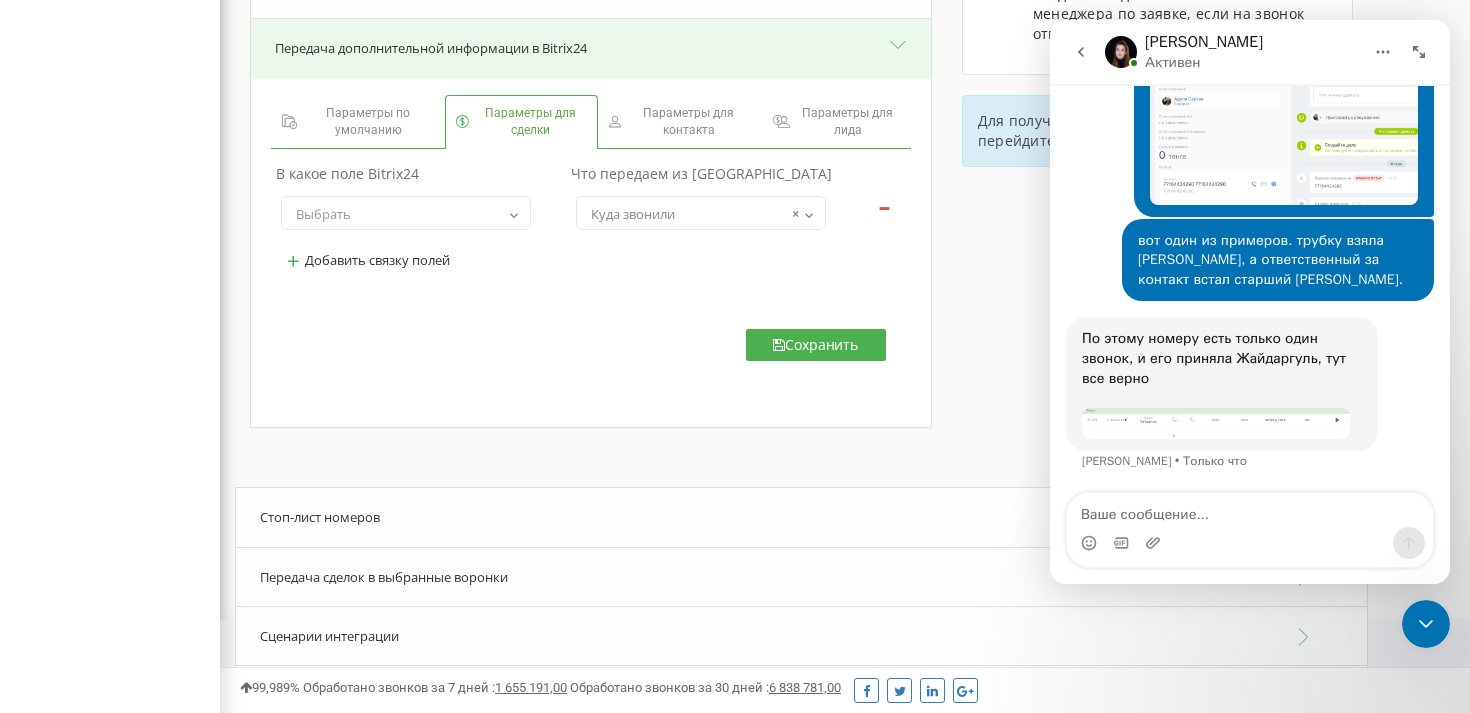 scroll, scrollTop: 1554, scrollLeft: 0, axis: vertical 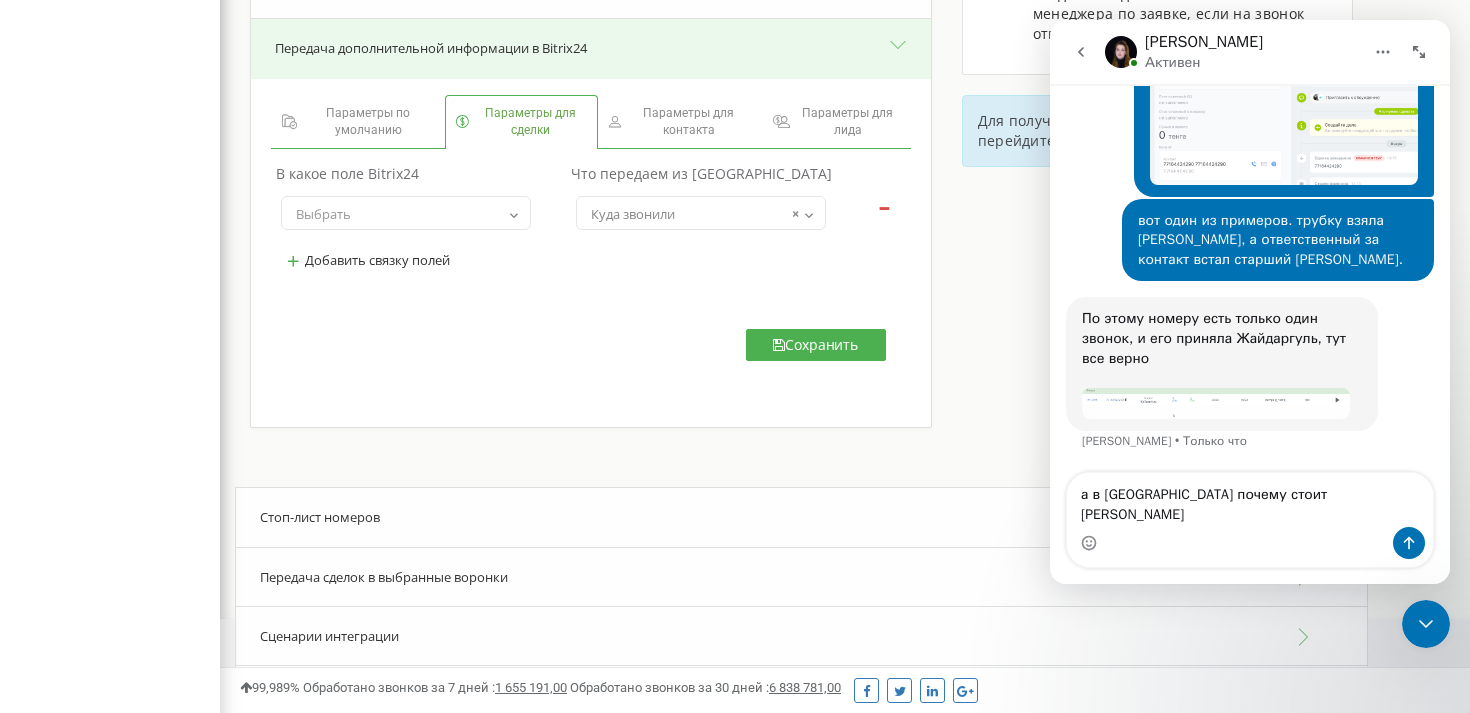 type on "а в битриксе почему стоит Аделя?" 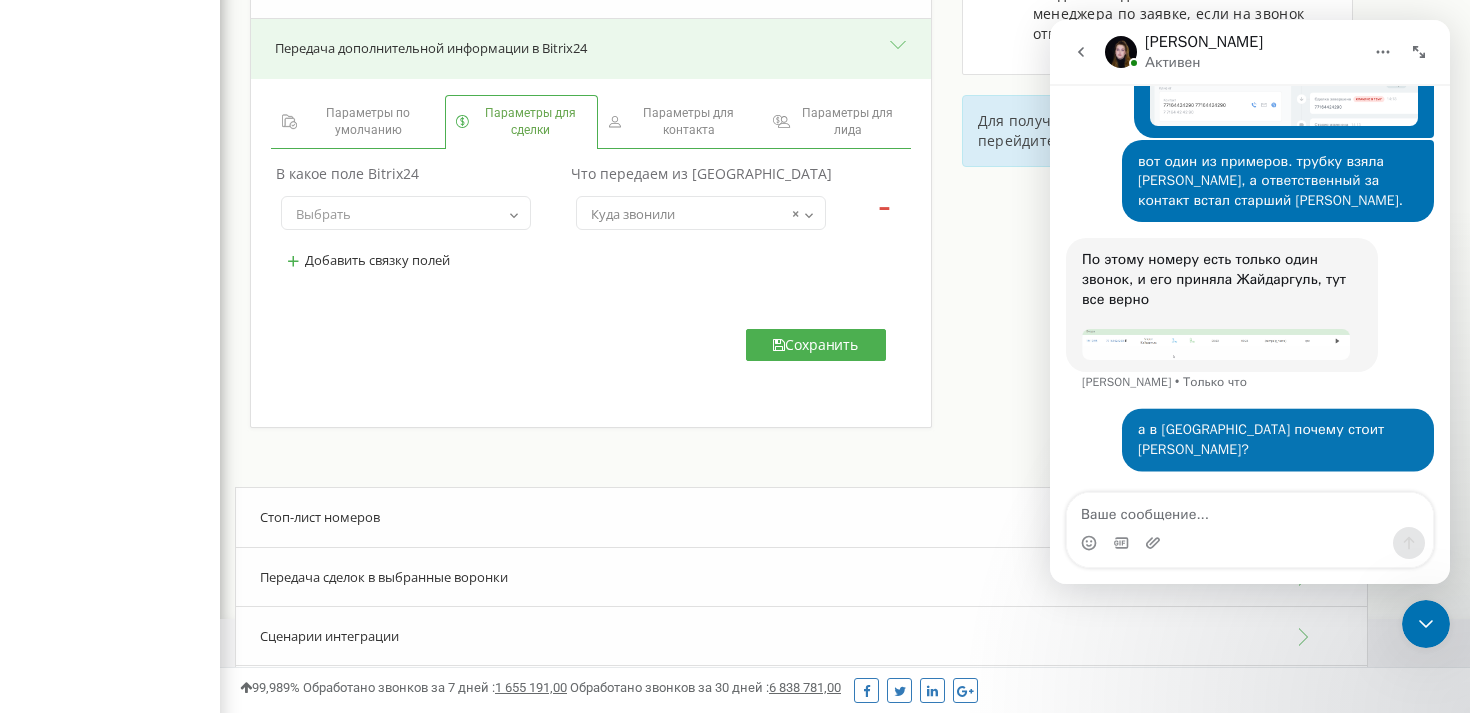 scroll, scrollTop: 1614, scrollLeft: 0, axis: vertical 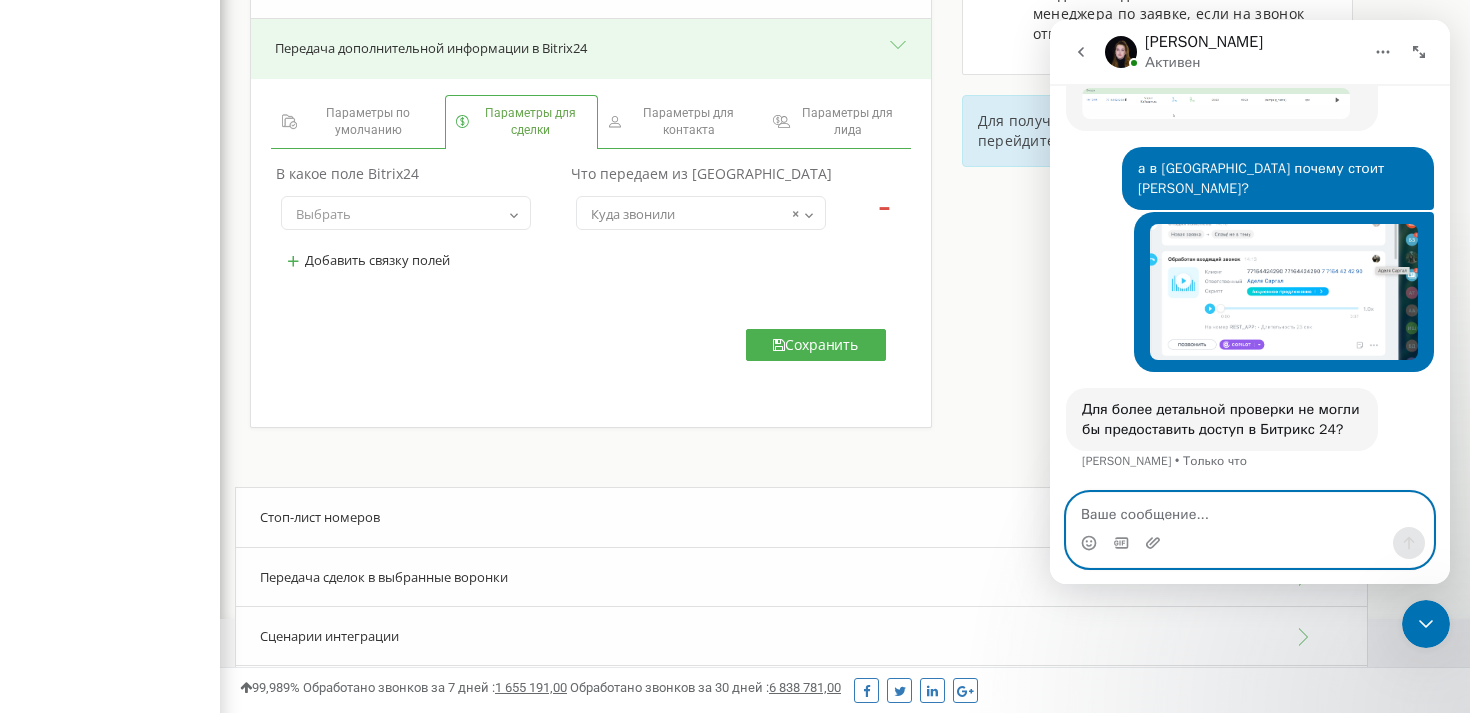 click at bounding box center (1250, 510) 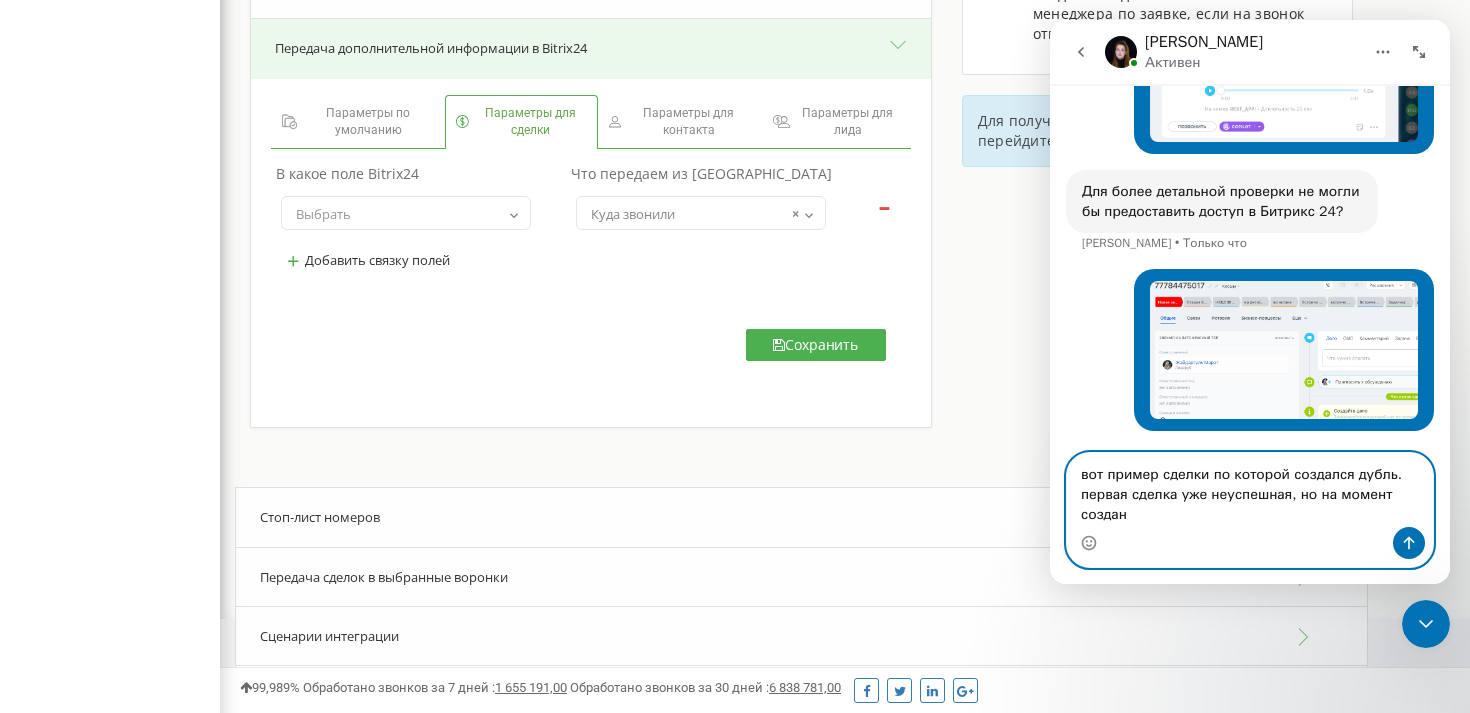 scroll, scrollTop: 2073, scrollLeft: 0, axis: vertical 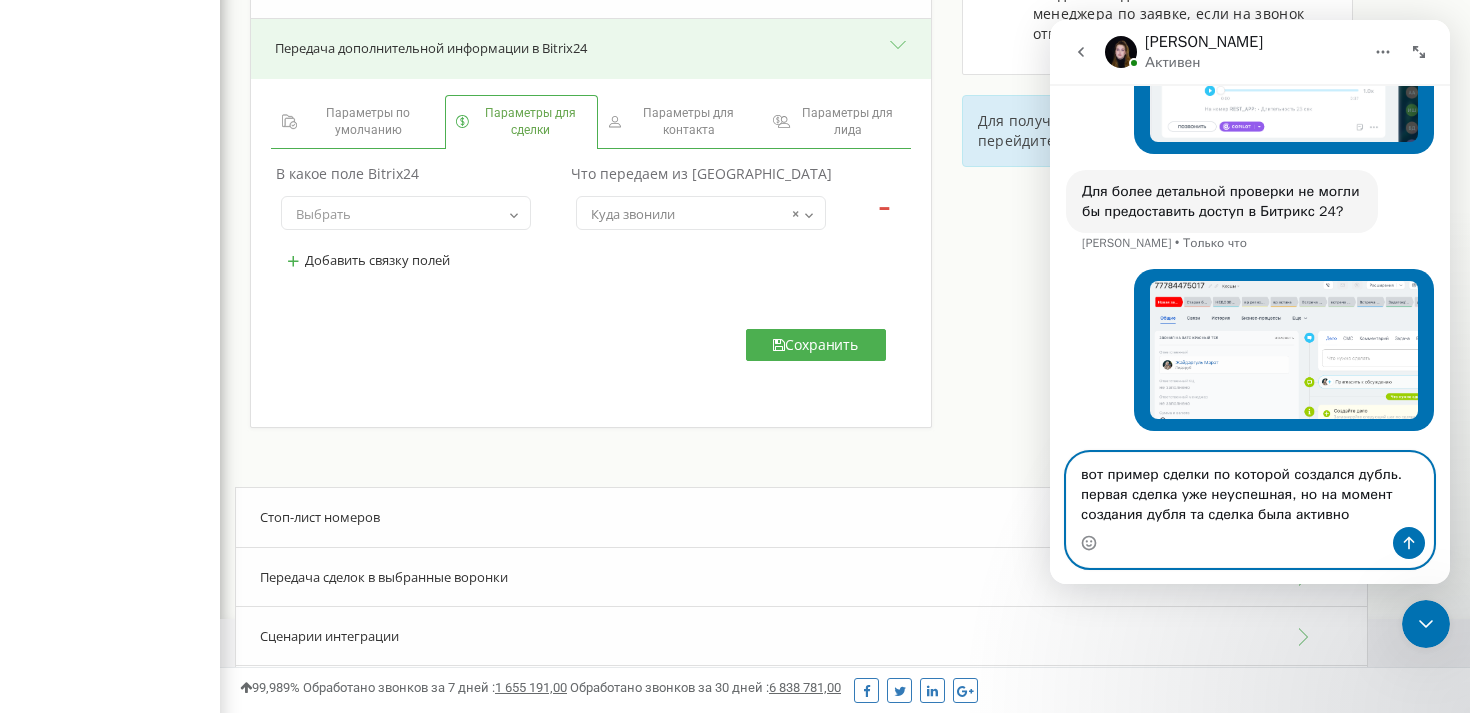 type on "вот пример сделки по которой создался дубль. первая сделка уже неуспешная, но на момент создания дубля та сделка была активной" 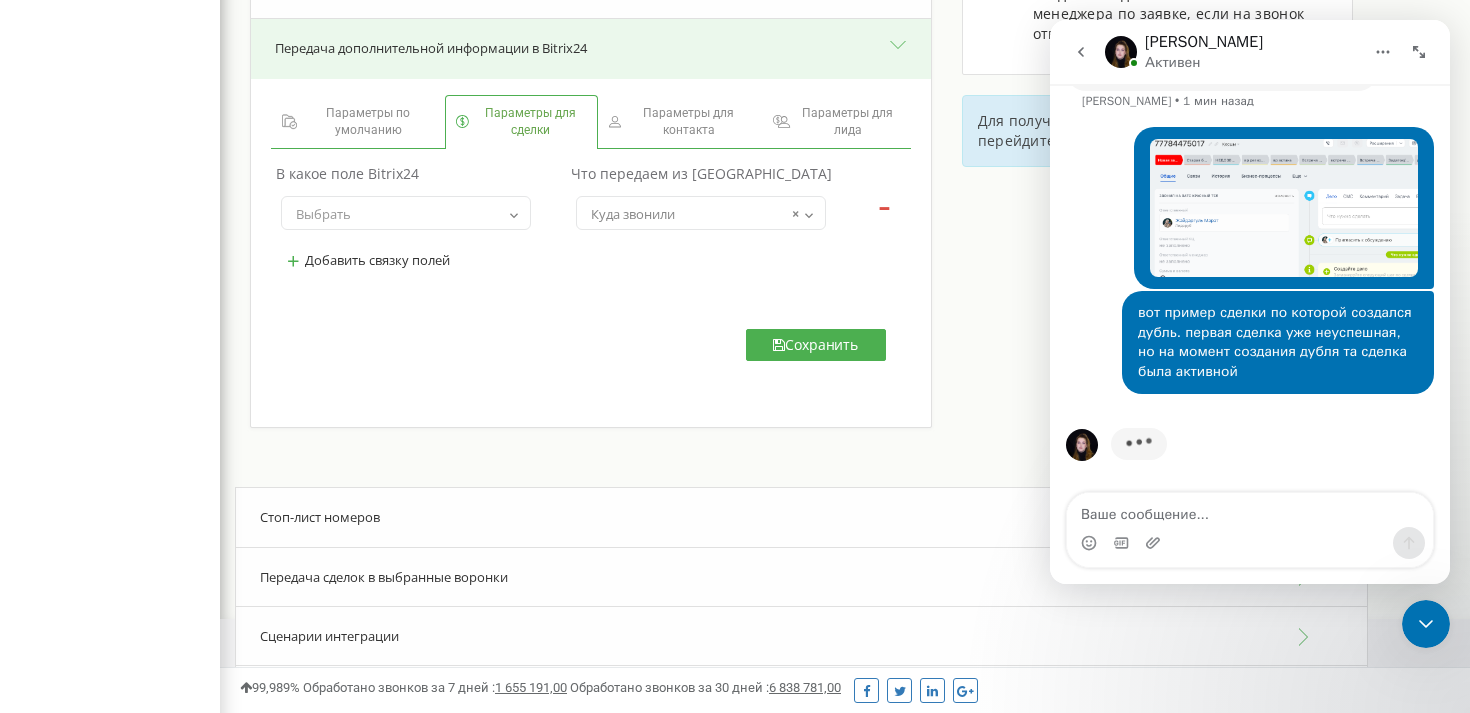 scroll, scrollTop: 2214, scrollLeft: 0, axis: vertical 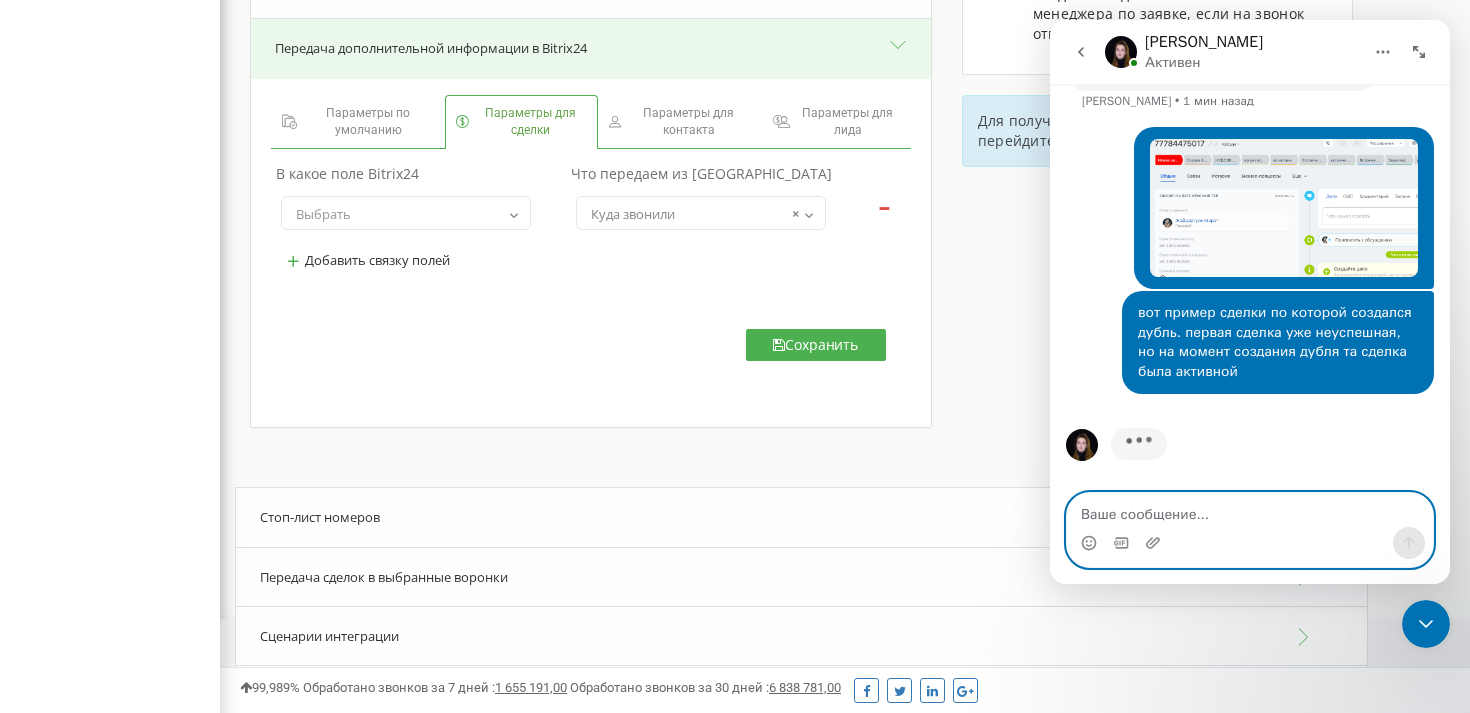 paste on "ceo.landjer@gmail.com" 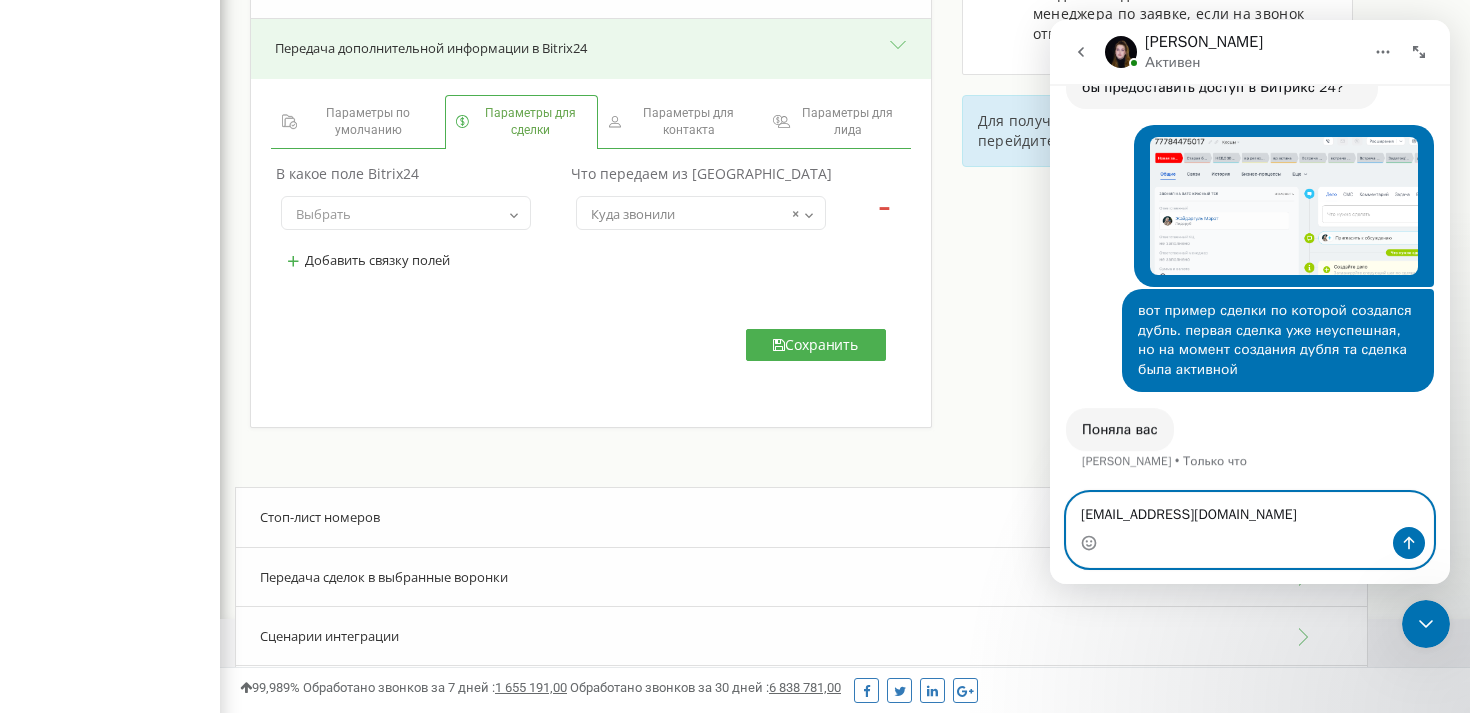 scroll, scrollTop: 2217, scrollLeft: 0, axis: vertical 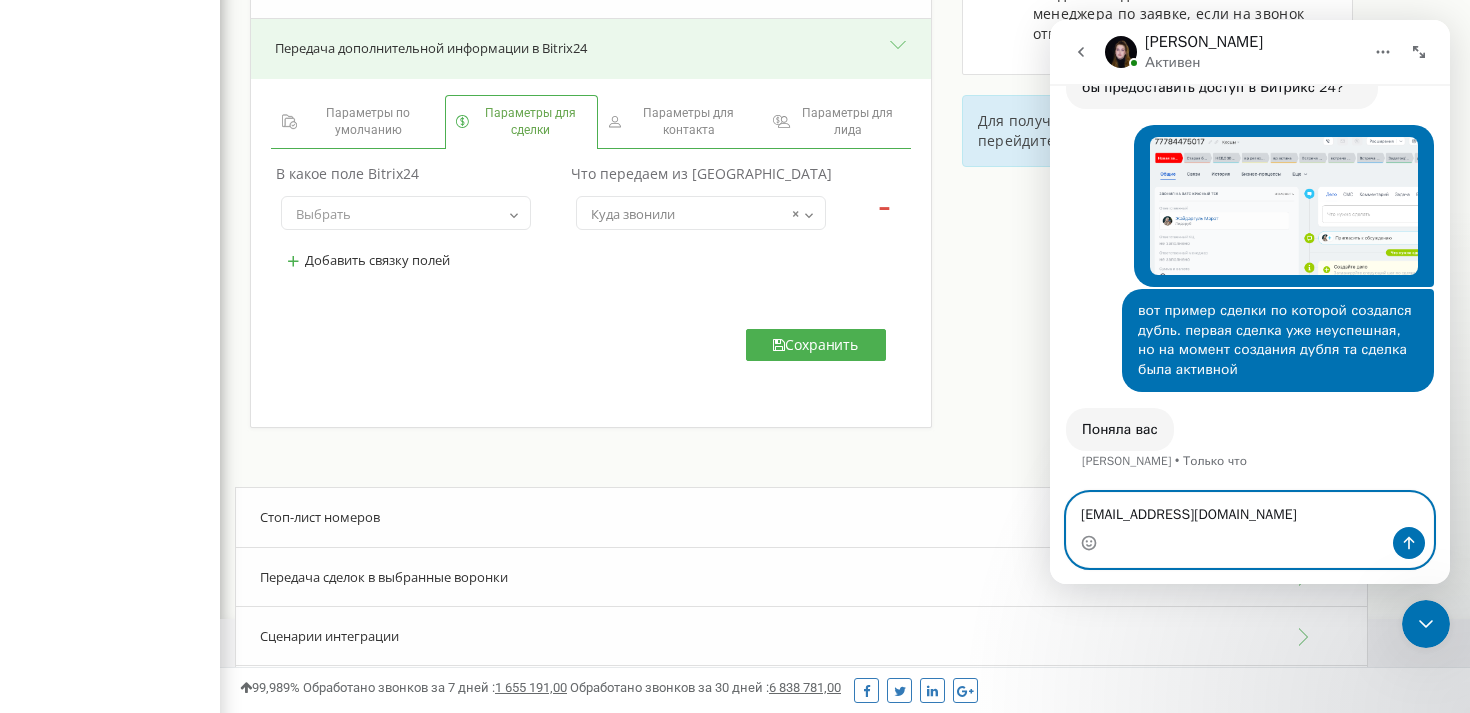 paste on "LANDJER01.KZ" 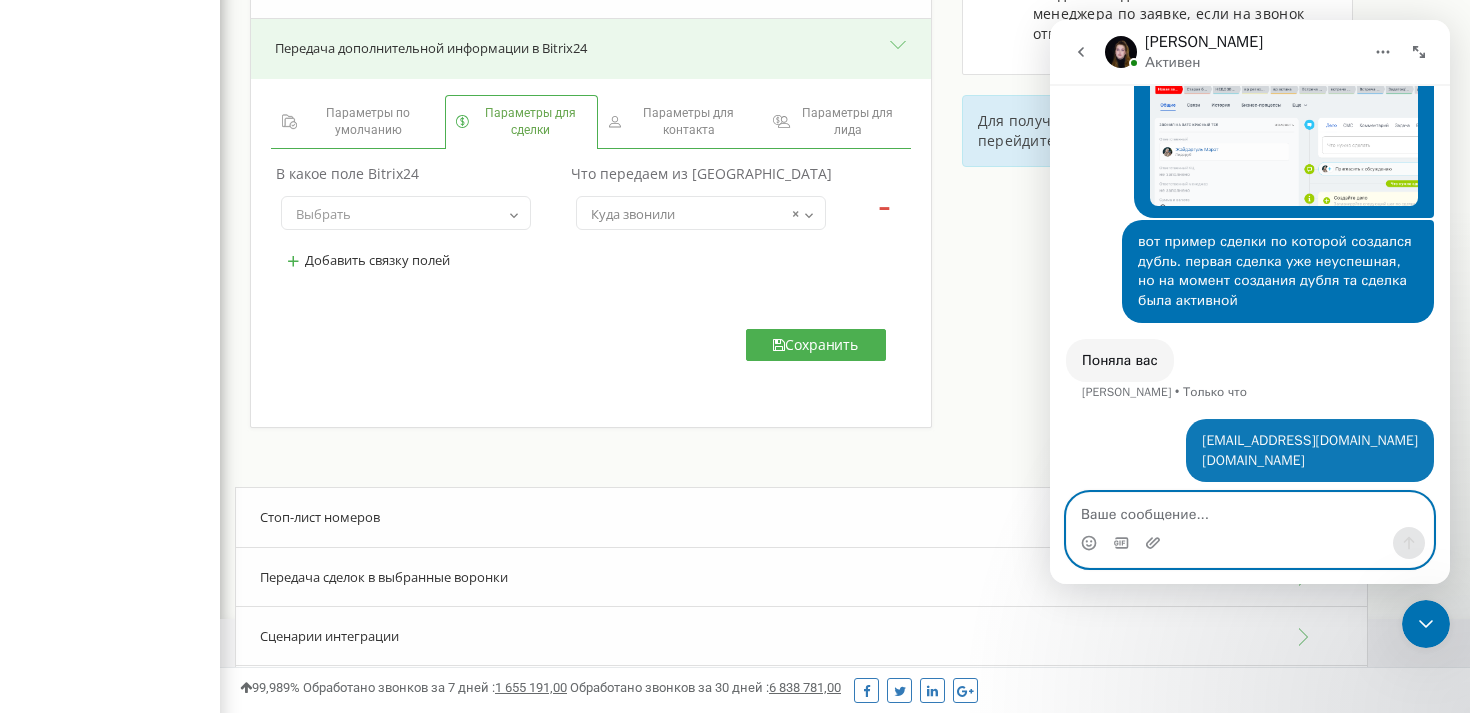 scroll, scrollTop: 2276, scrollLeft: 0, axis: vertical 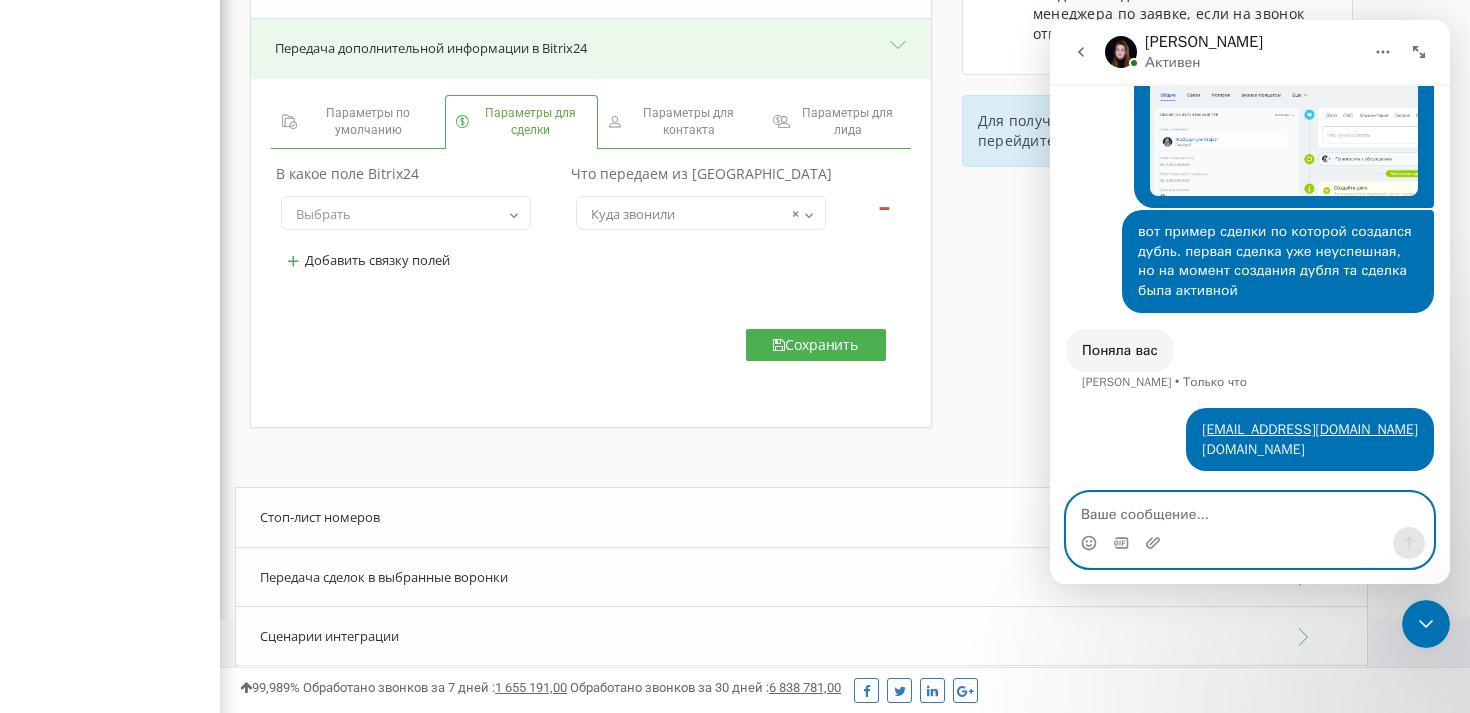 paste on "https://landjer.bitrix24.kz/" 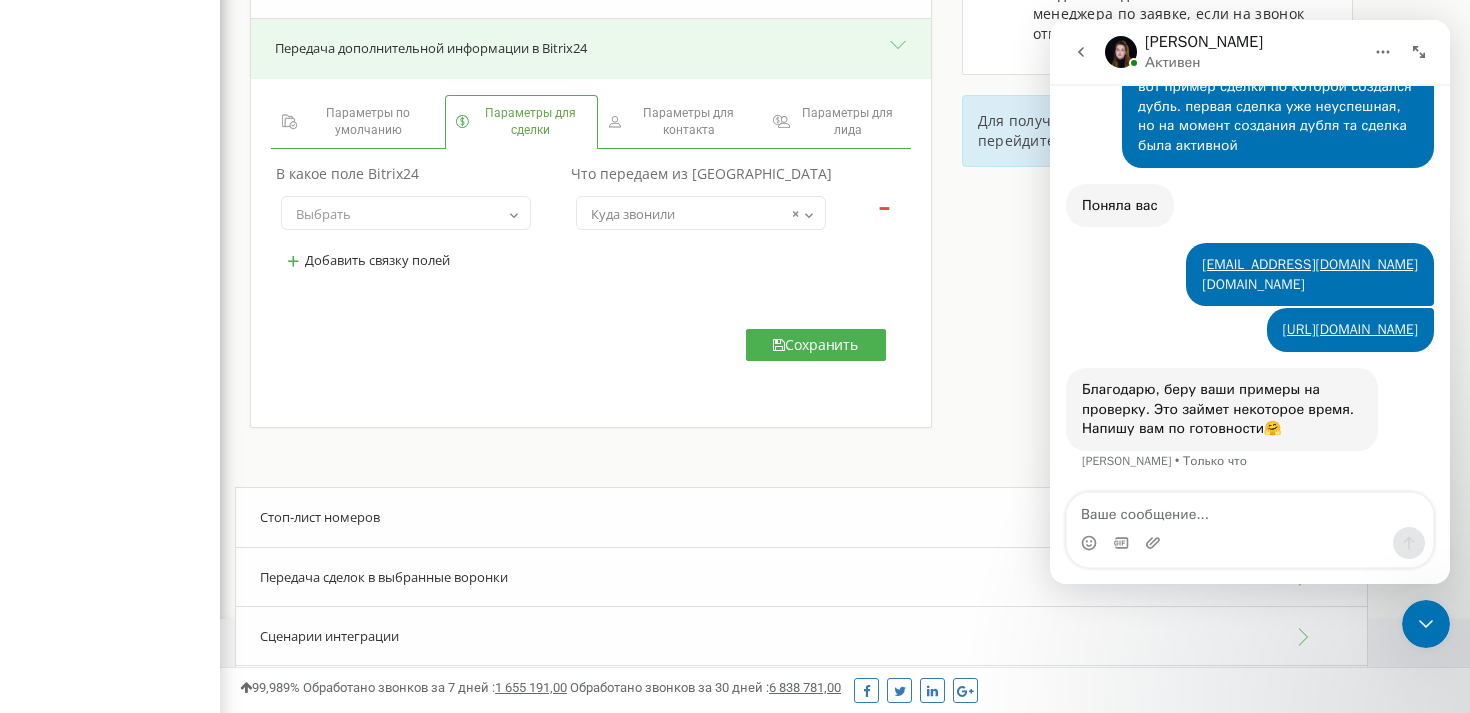 scroll, scrollTop: 2420, scrollLeft: 0, axis: vertical 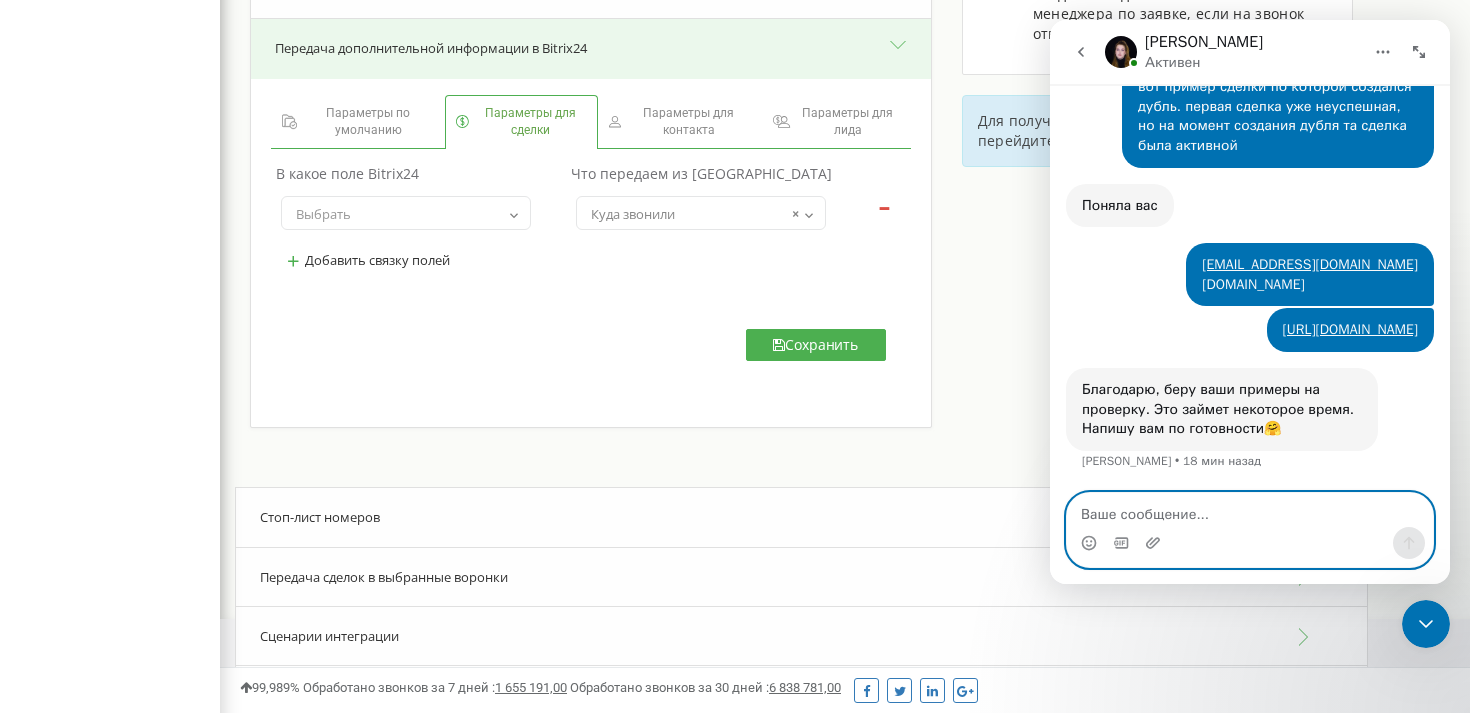 click at bounding box center (1250, 510) 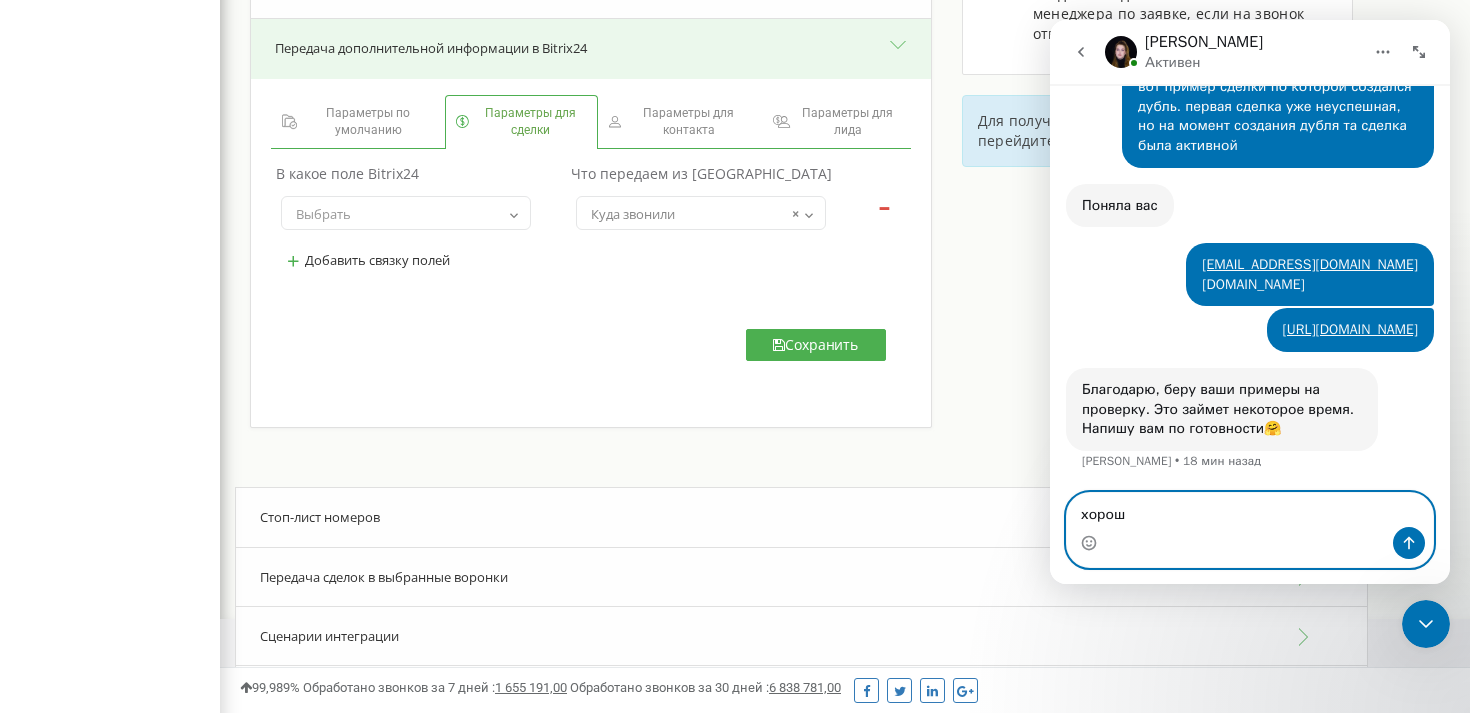 type on "хорошо" 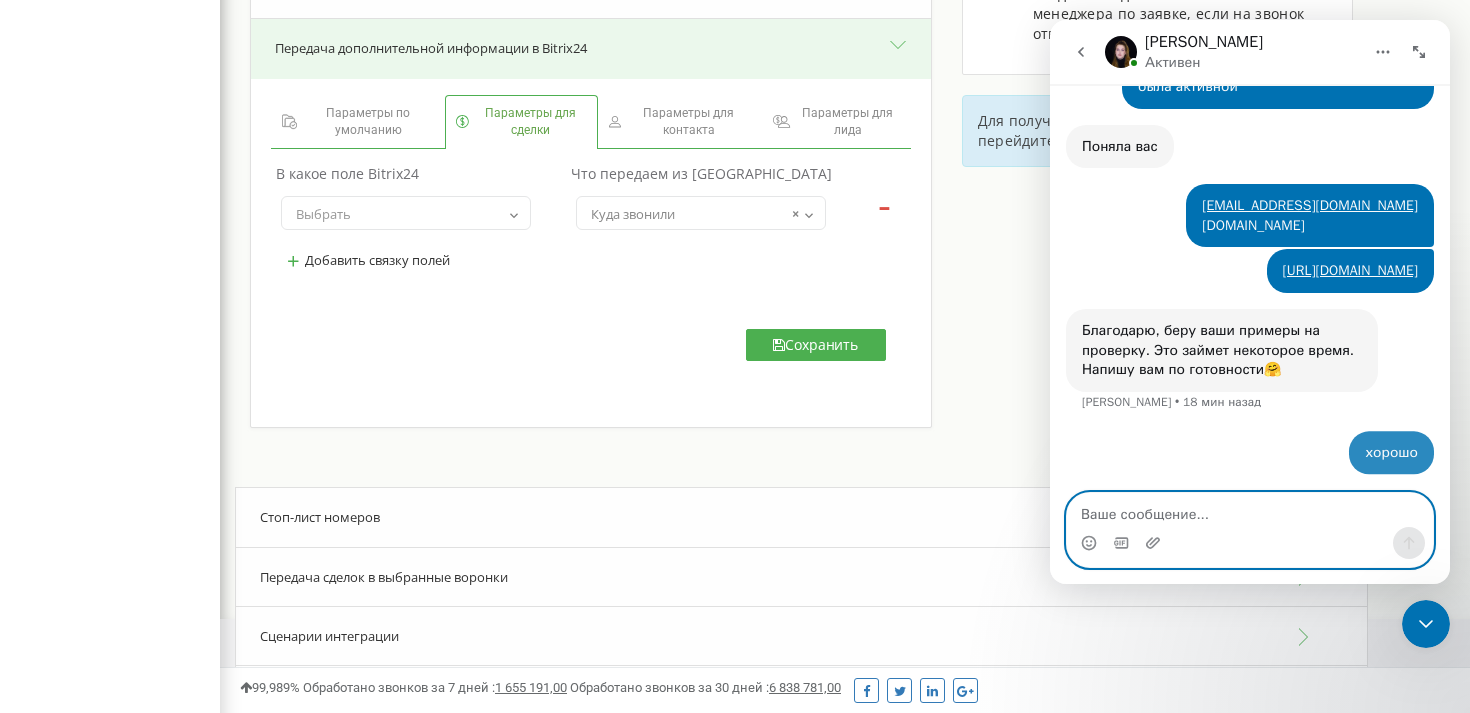 scroll, scrollTop: 2480, scrollLeft: 0, axis: vertical 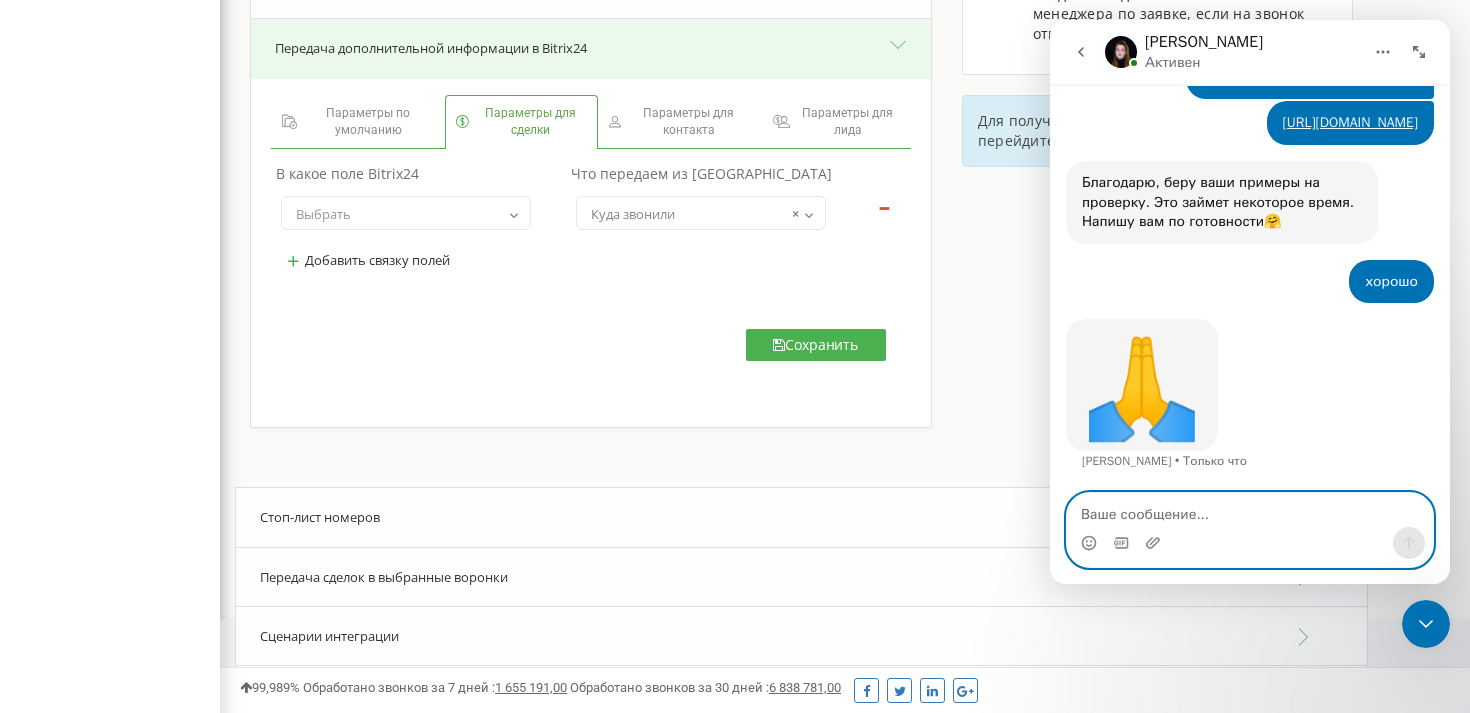 click at bounding box center (1250, 510) 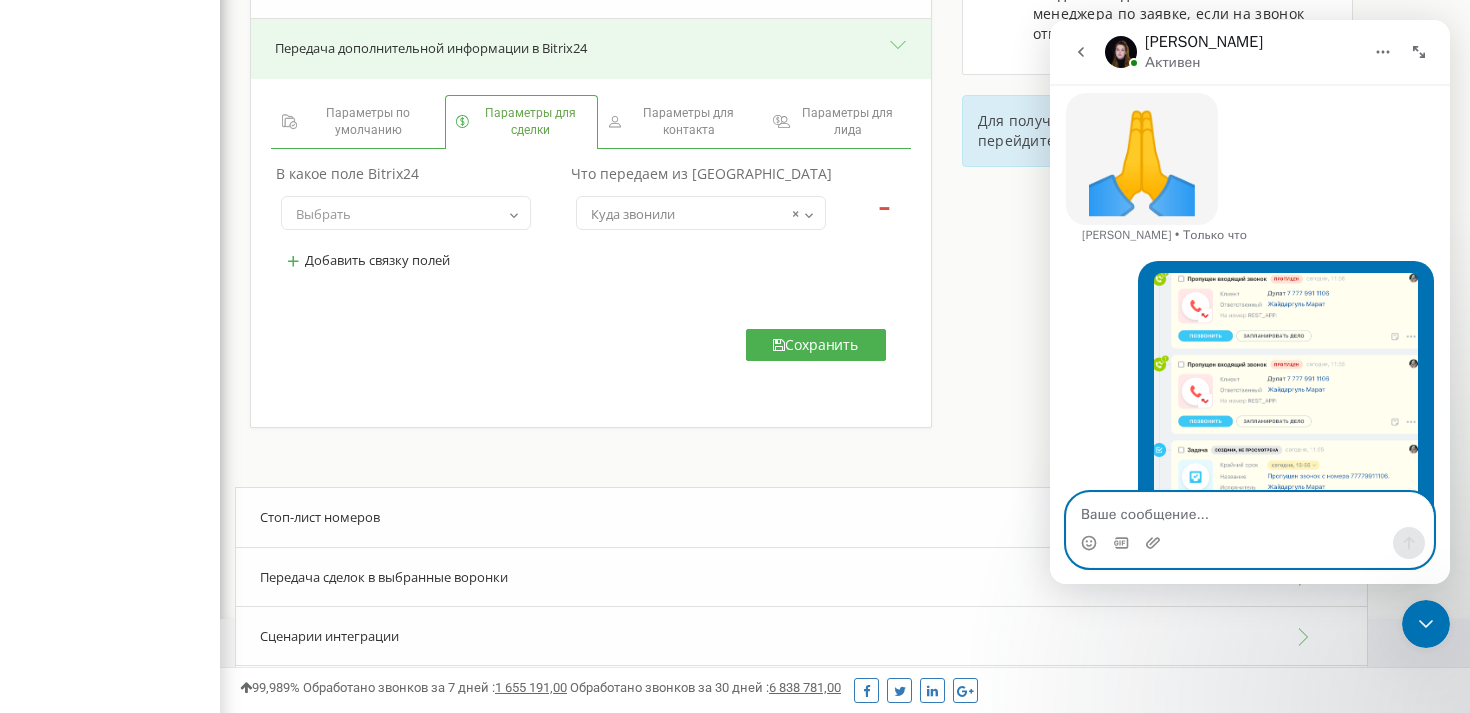 scroll, scrollTop: 2936, scrollLeft: 0, axis: vertical 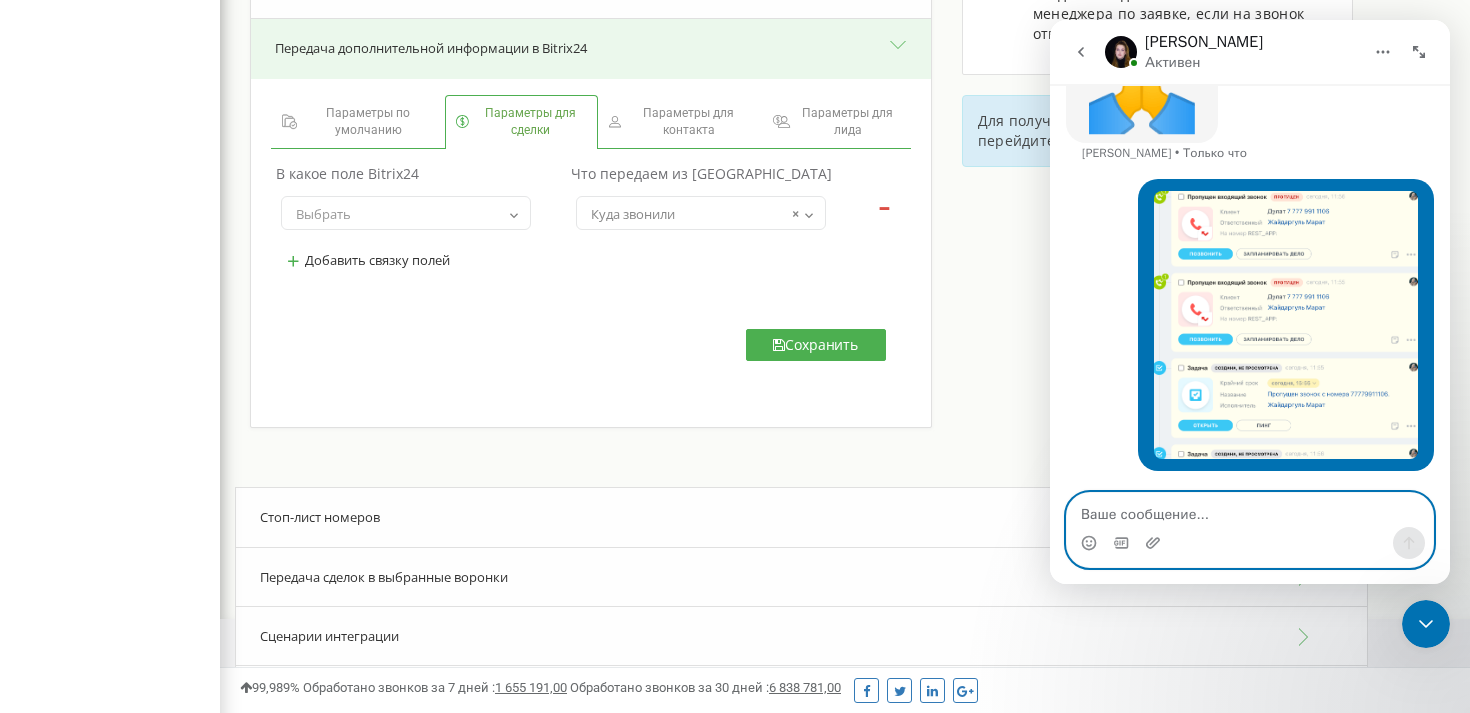 click at bounding box center (1250, 510) 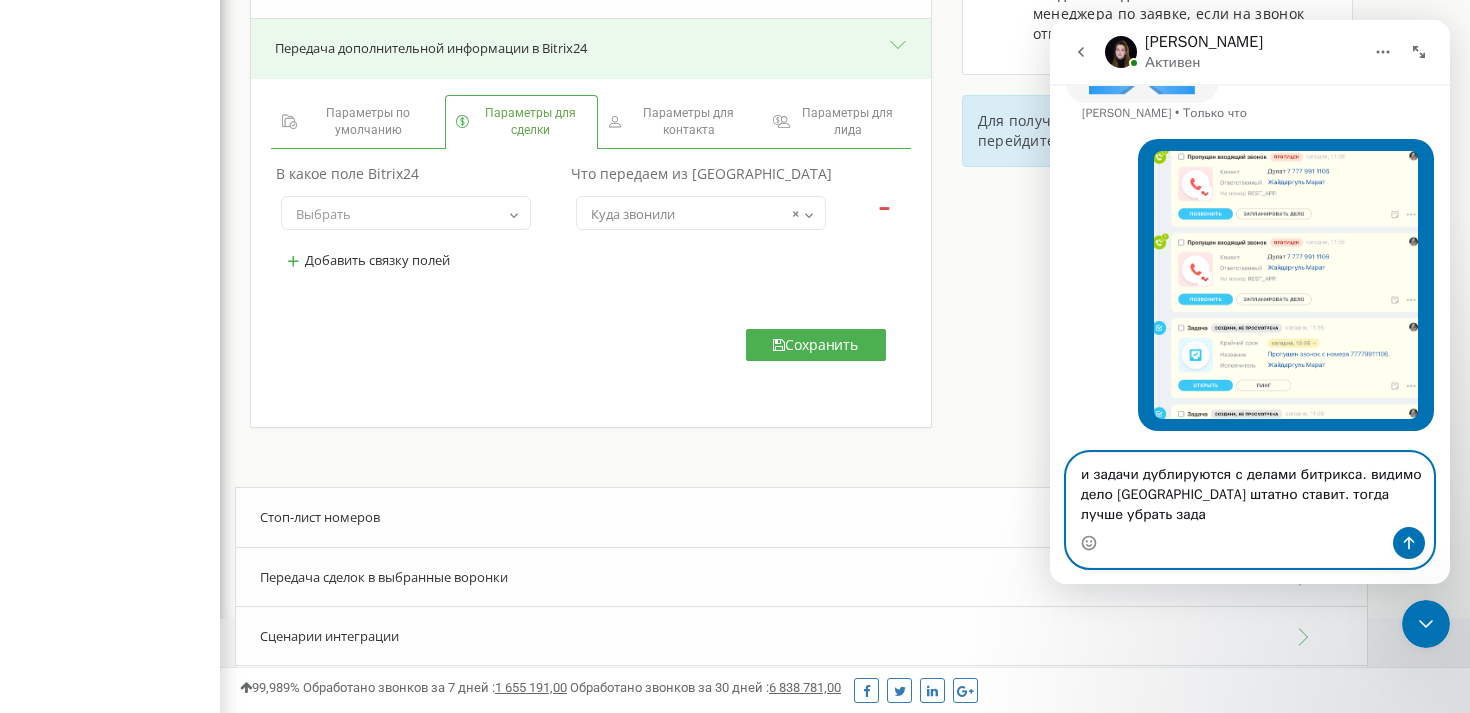 scroll, scrollTop: 2976, scrollLeft: 0, axis: vertical 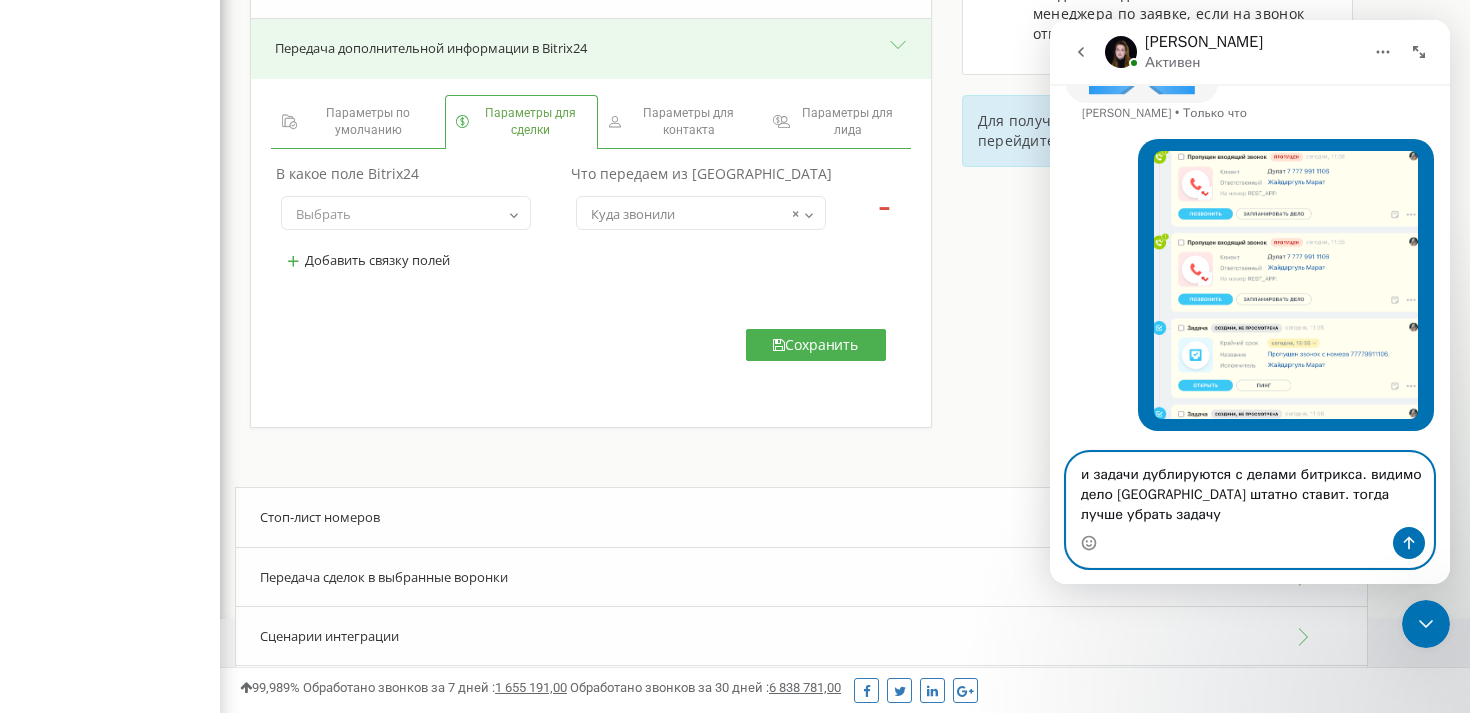 type on "и задачи дублируются с делами битрикса. видимо дело битрикс штатно ставит. тогда лучше убрать задачу." 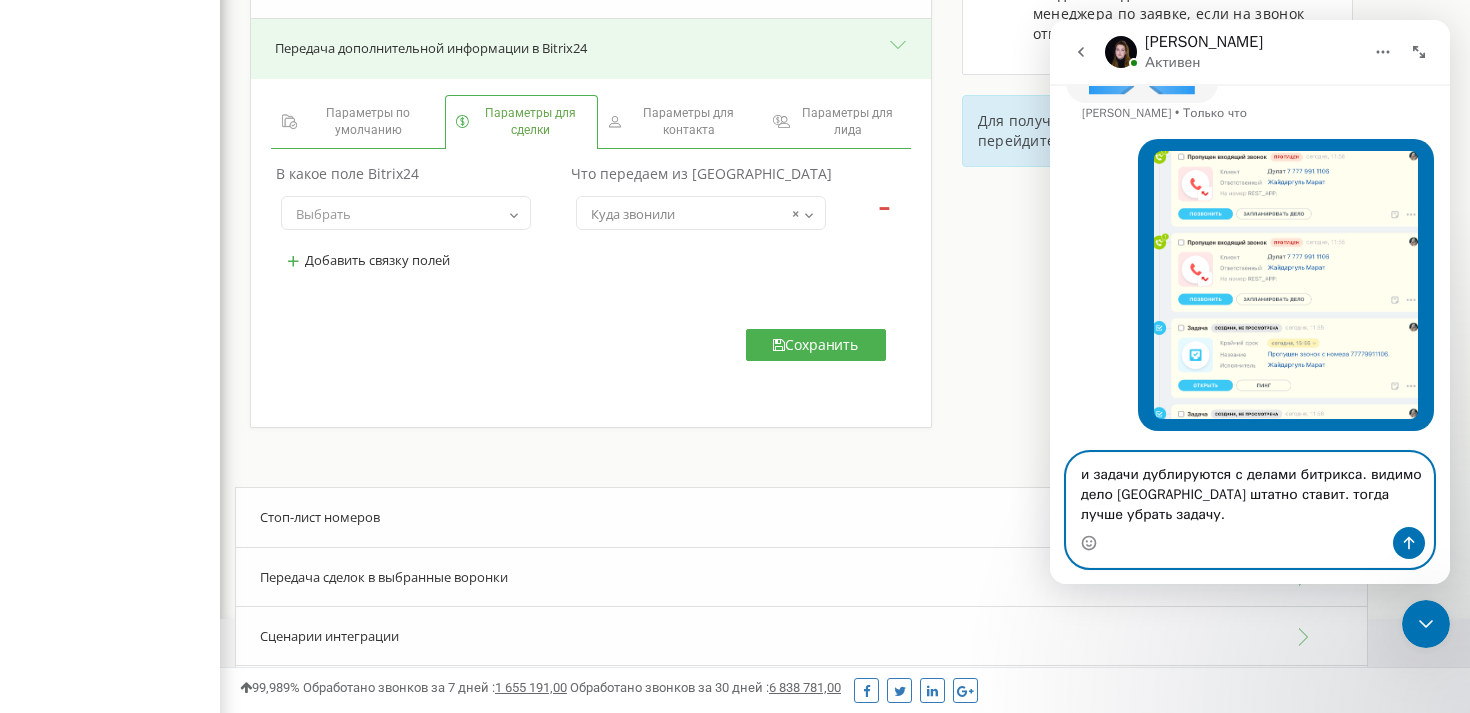 type 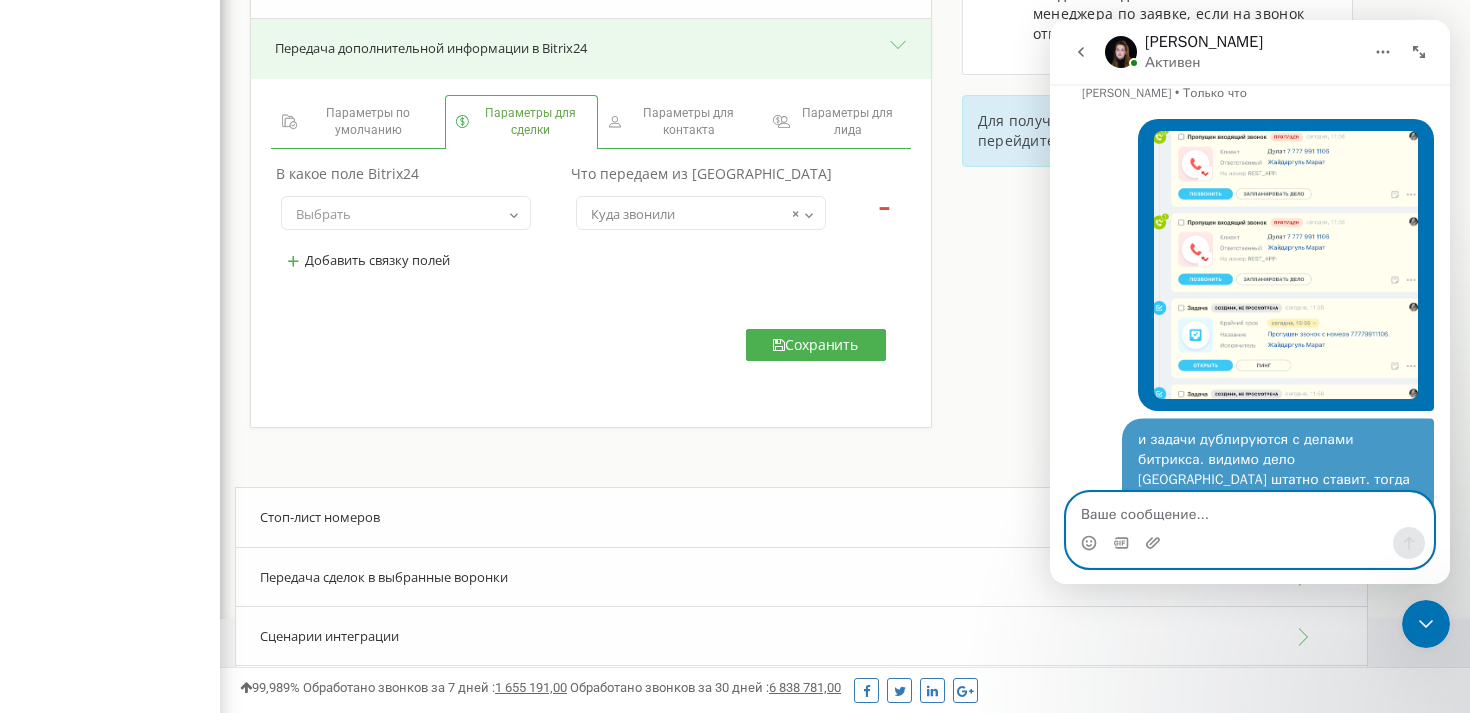 scroll, scrollTop: 3021, scrollLeft: 0, axis: vertical 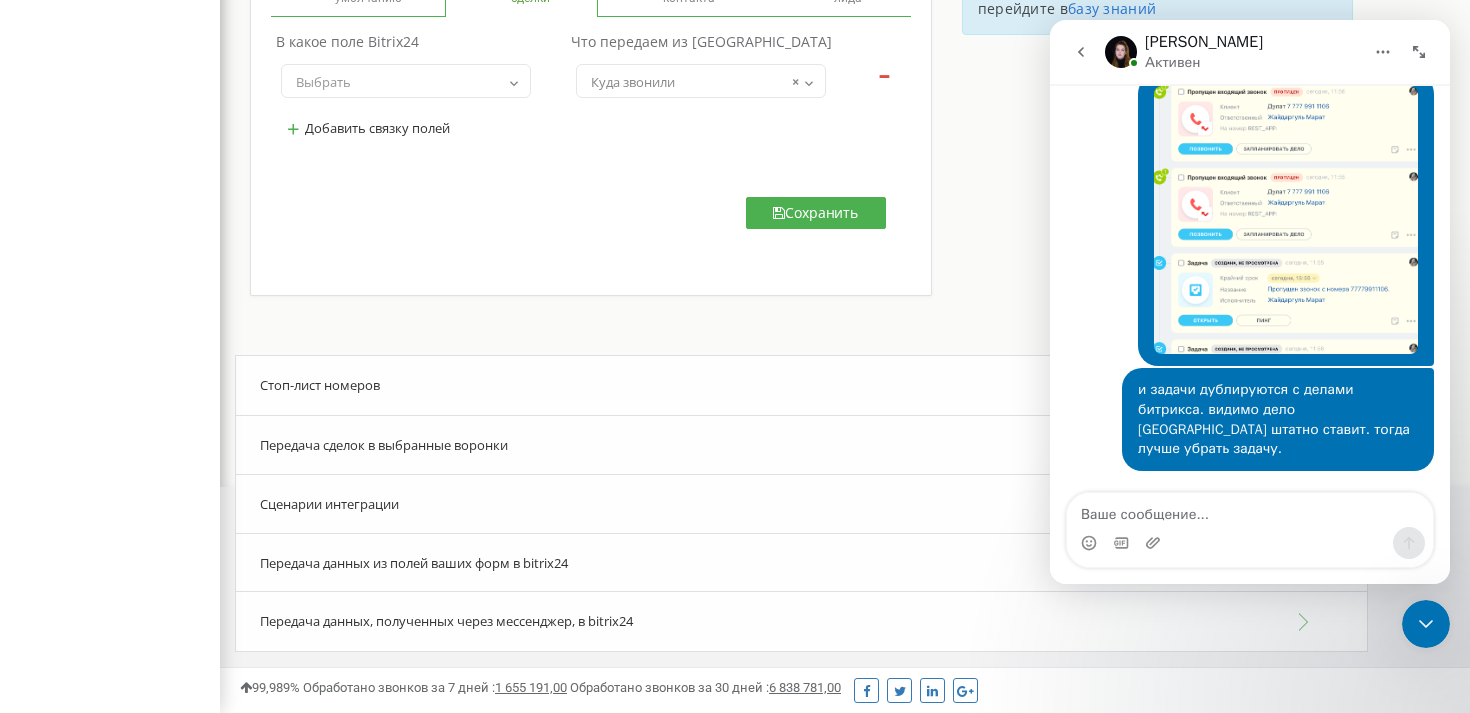 click on "Стоп-лист номеров" at bounding box center [801, 385] 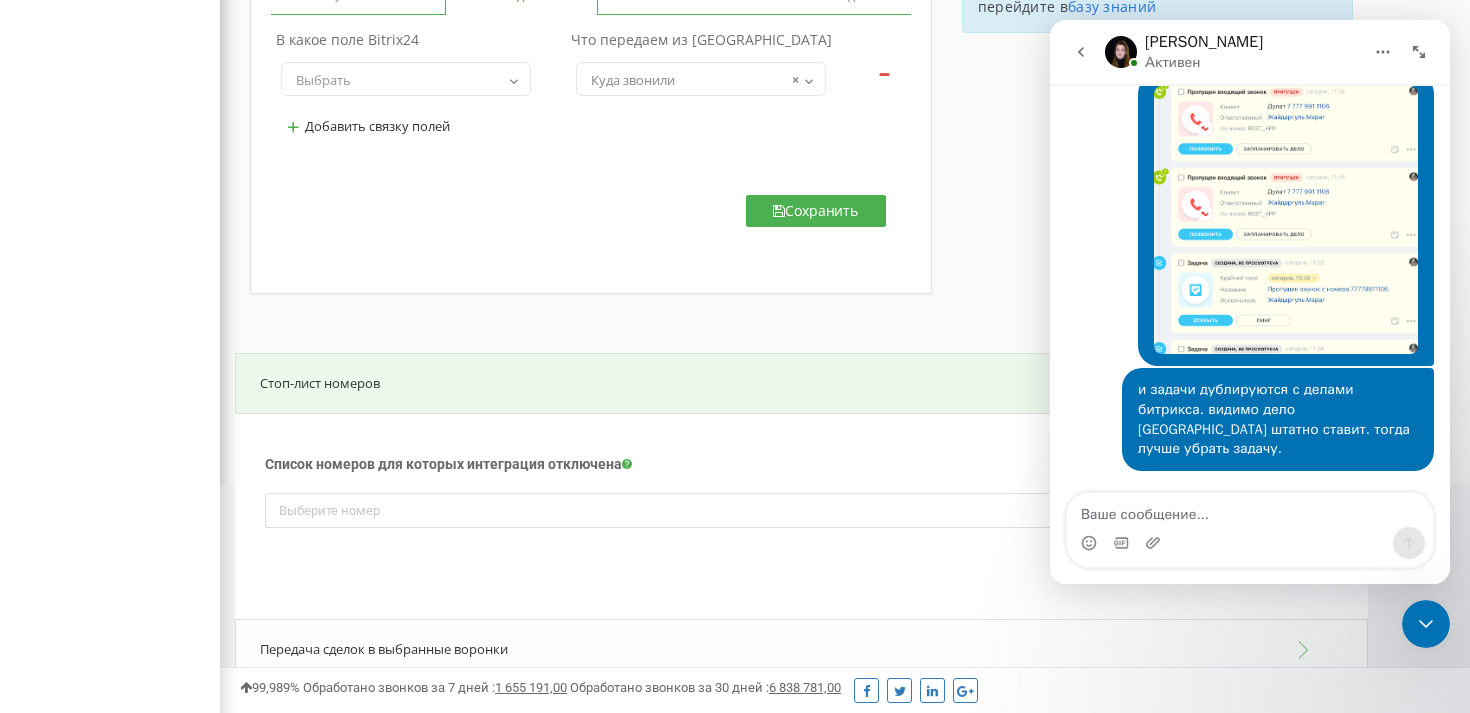 click on "Стоп-лист номеров" at bounding box center [801, 383] 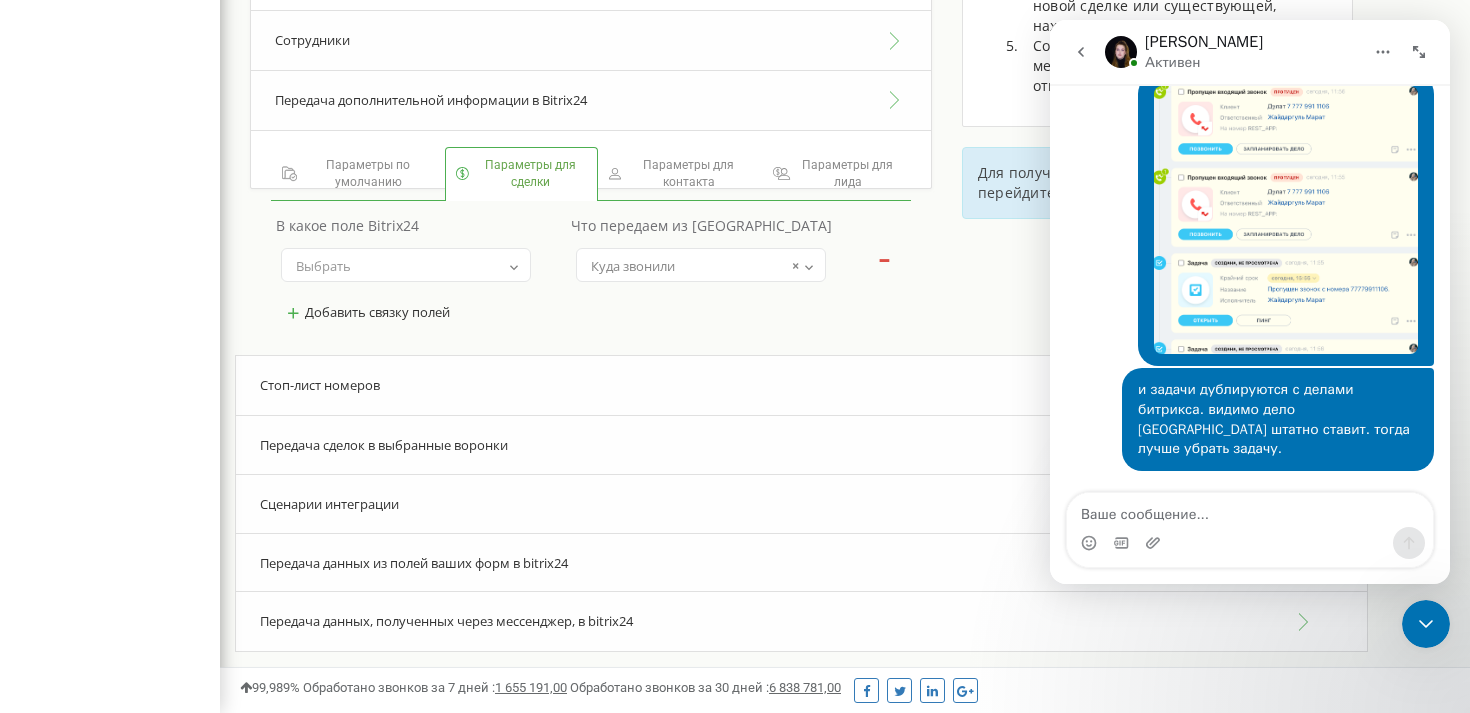 scroll, scrollTop: 487, scrollLeft: 0, axis: vertical 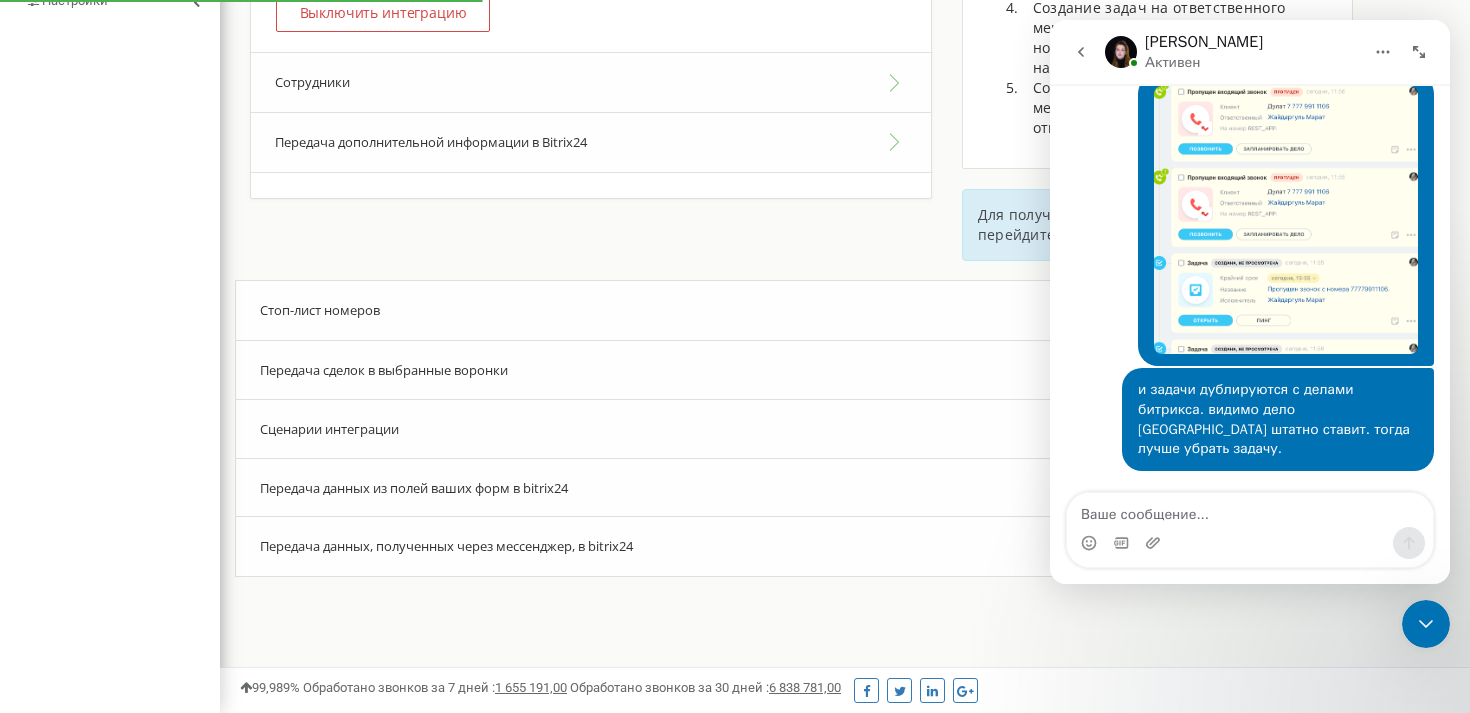 click on "Сценарии интеграции" at bounding box center (801, 429) 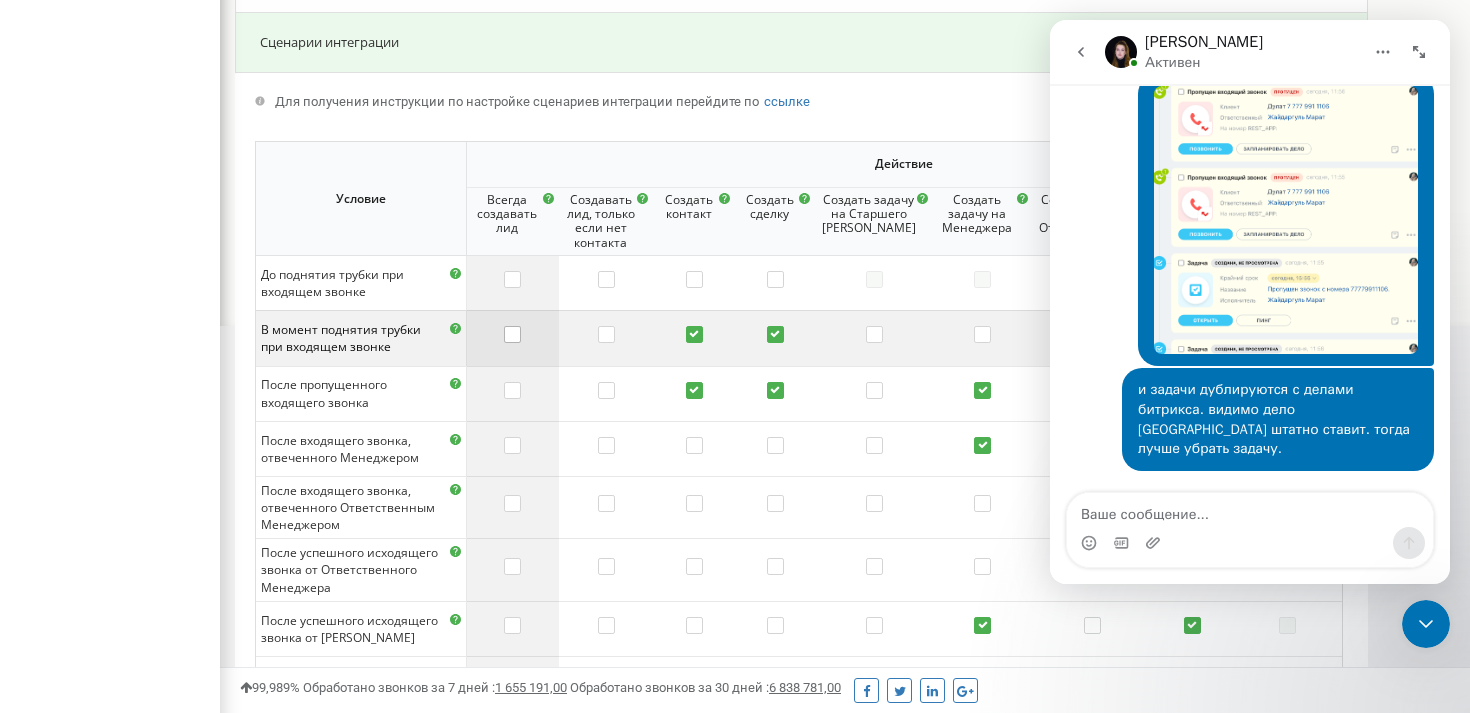 scroll, scrollTop: 871, scrollLeft: 0, axis: vertical 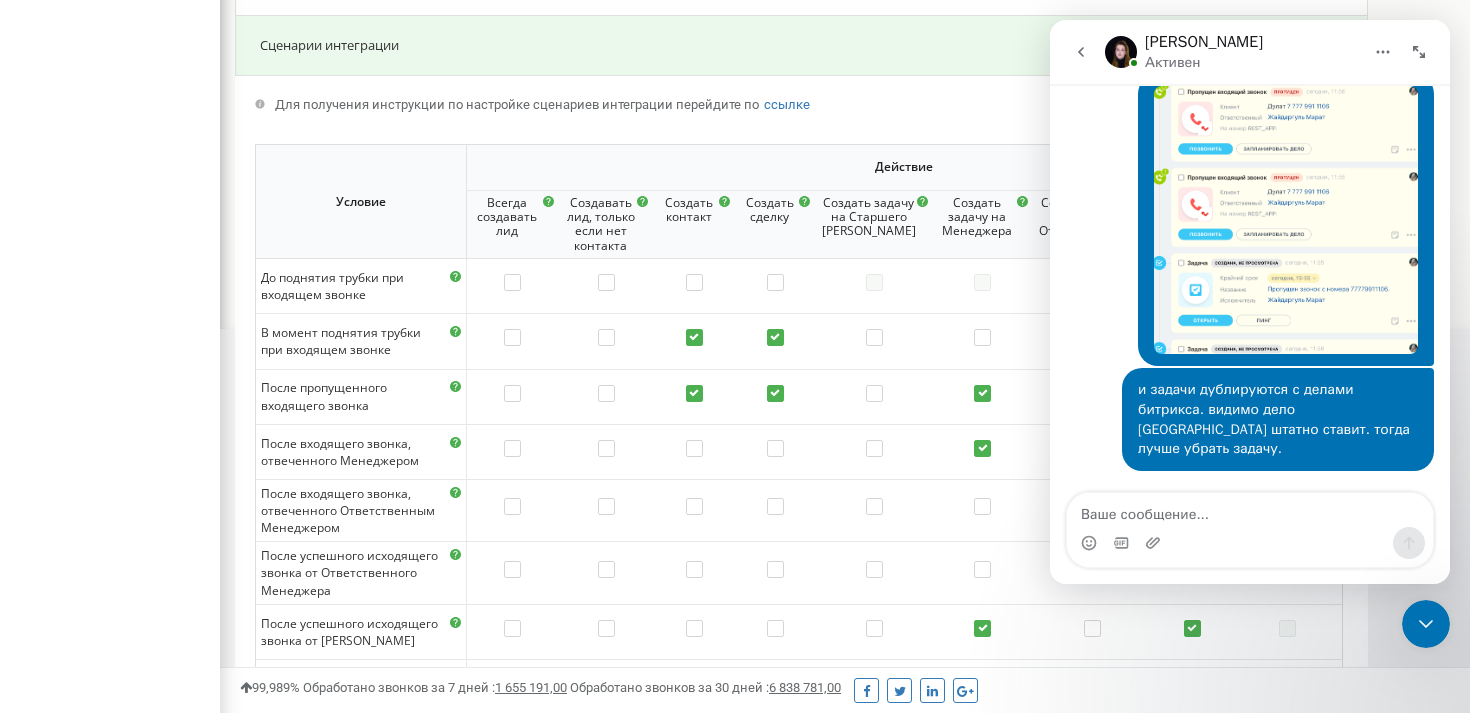 click 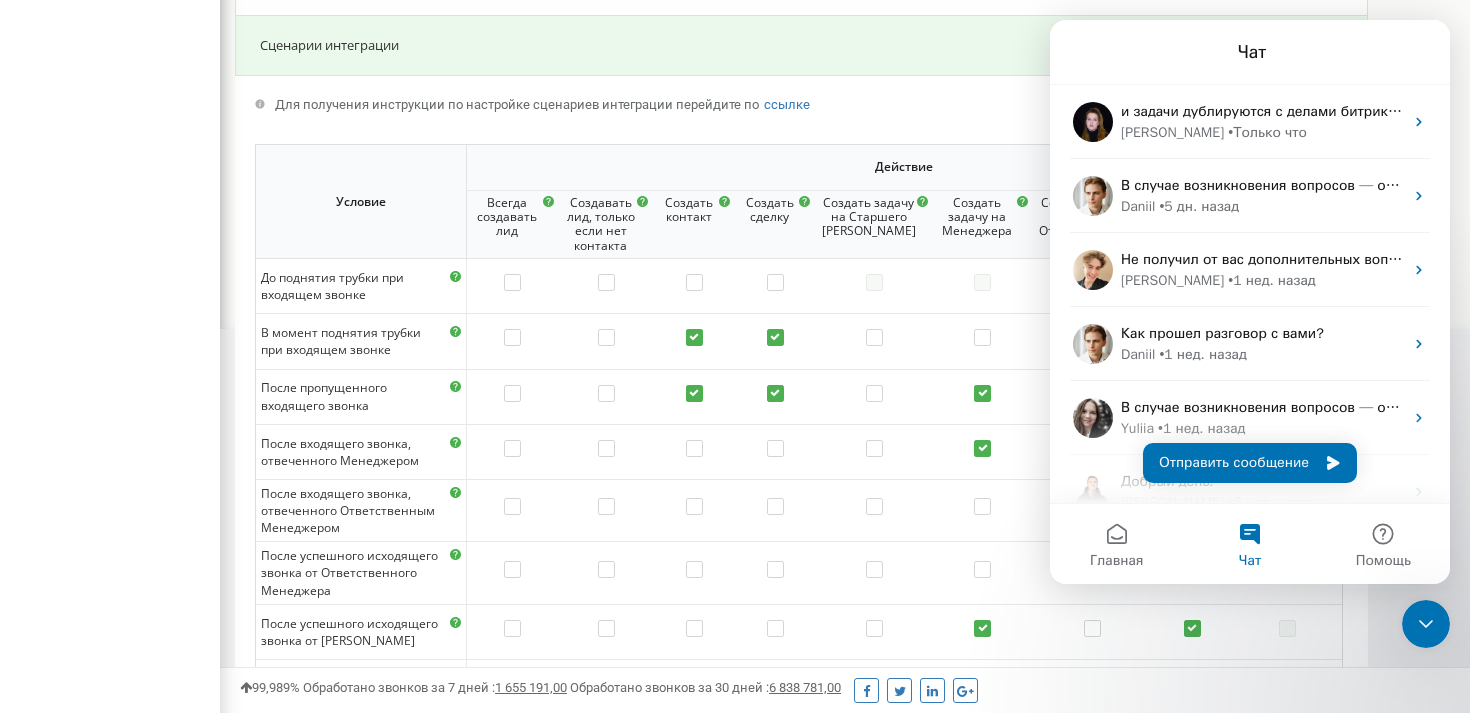 click 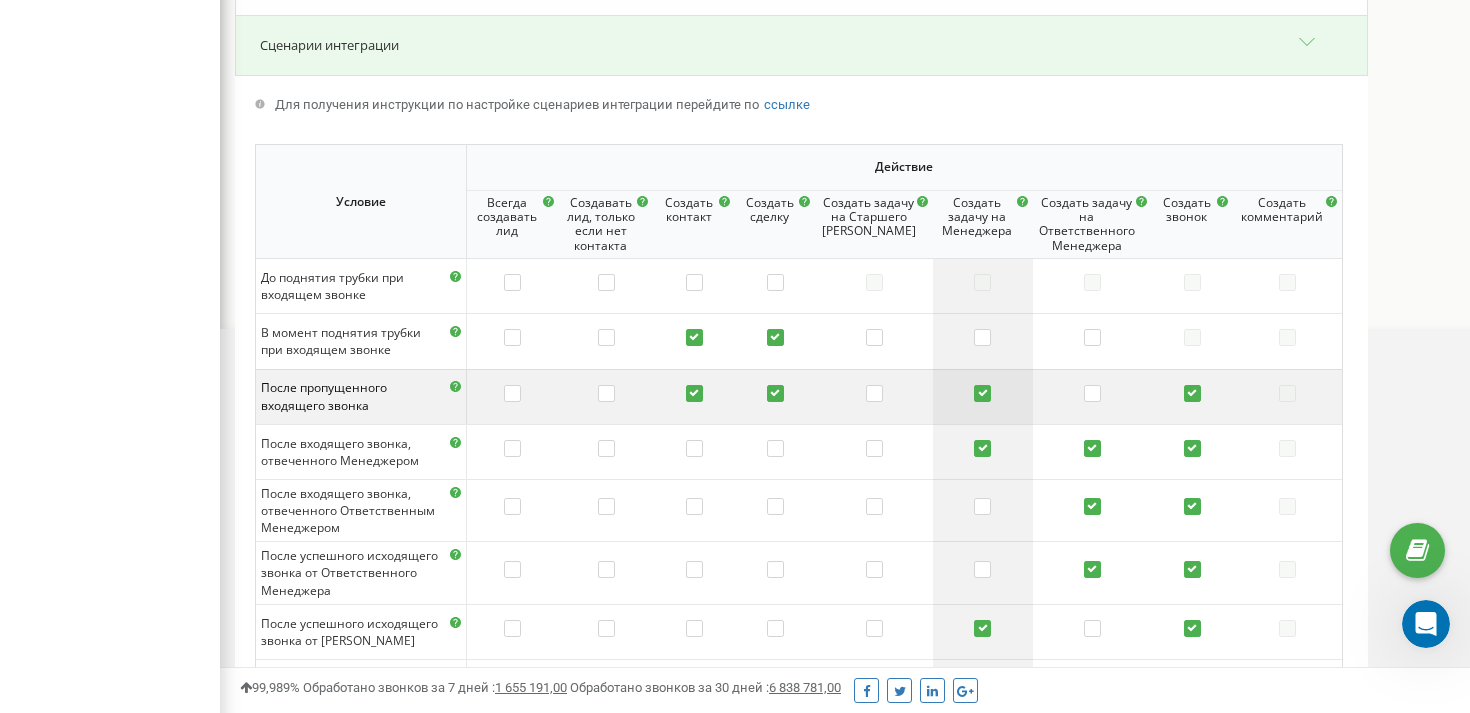 click at bounding box center [982, 395] 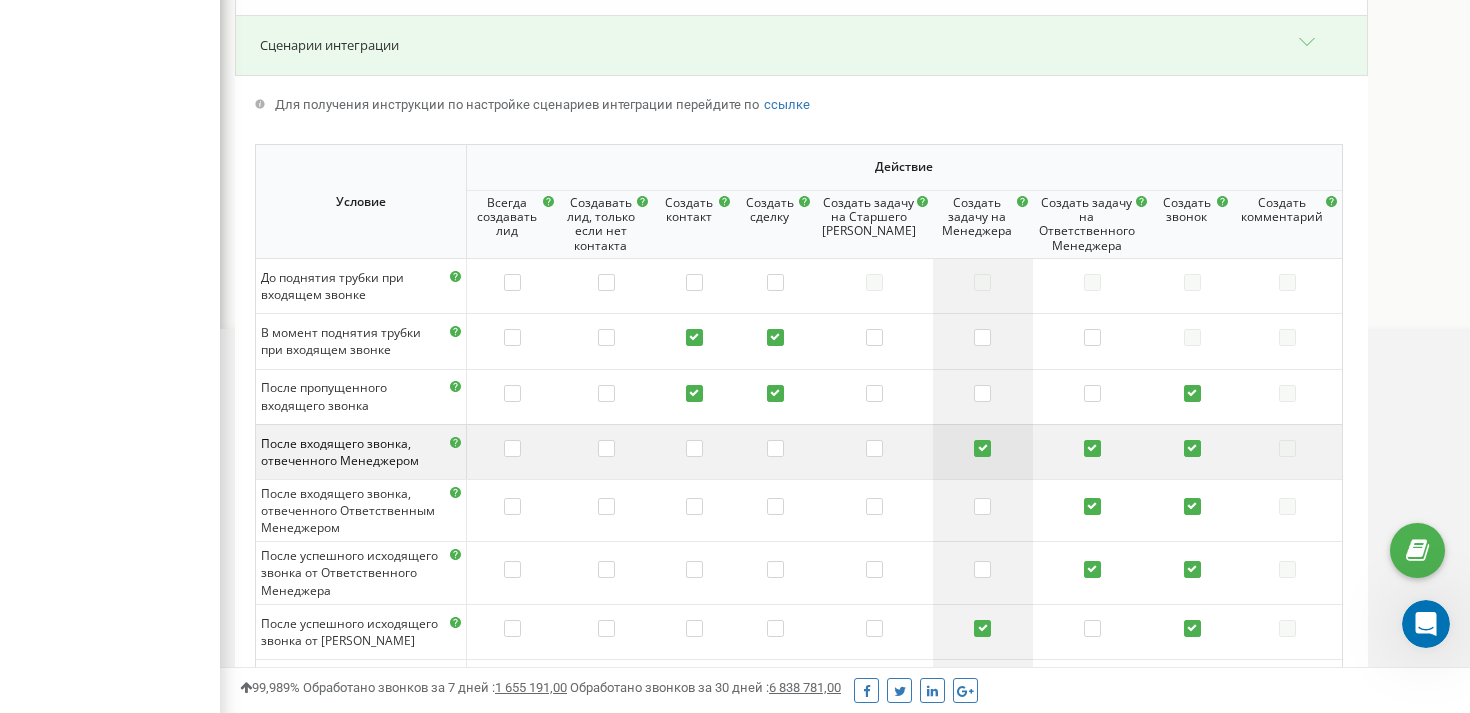 click at bounding box center (983, 451) 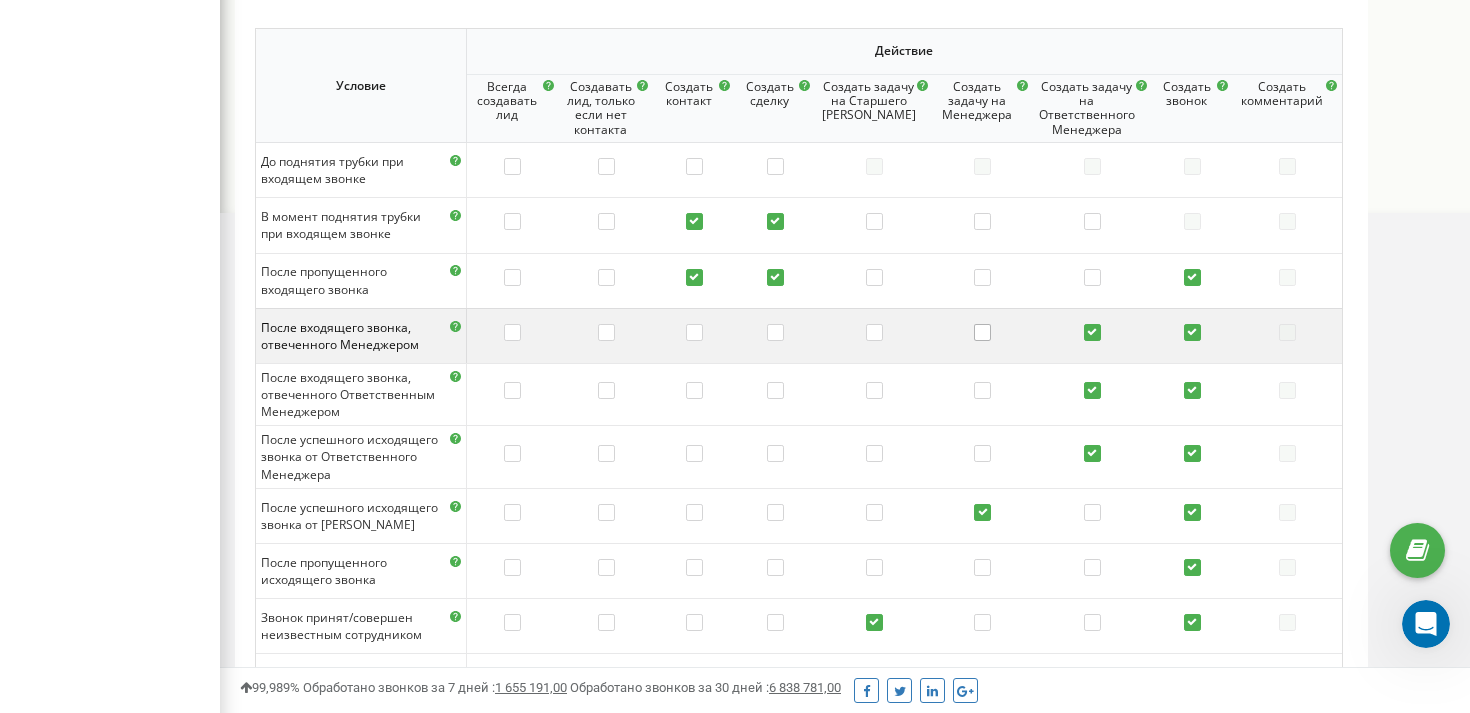 scroll, scrollTop: 1041, scrollLeft: 0, axis: vertical 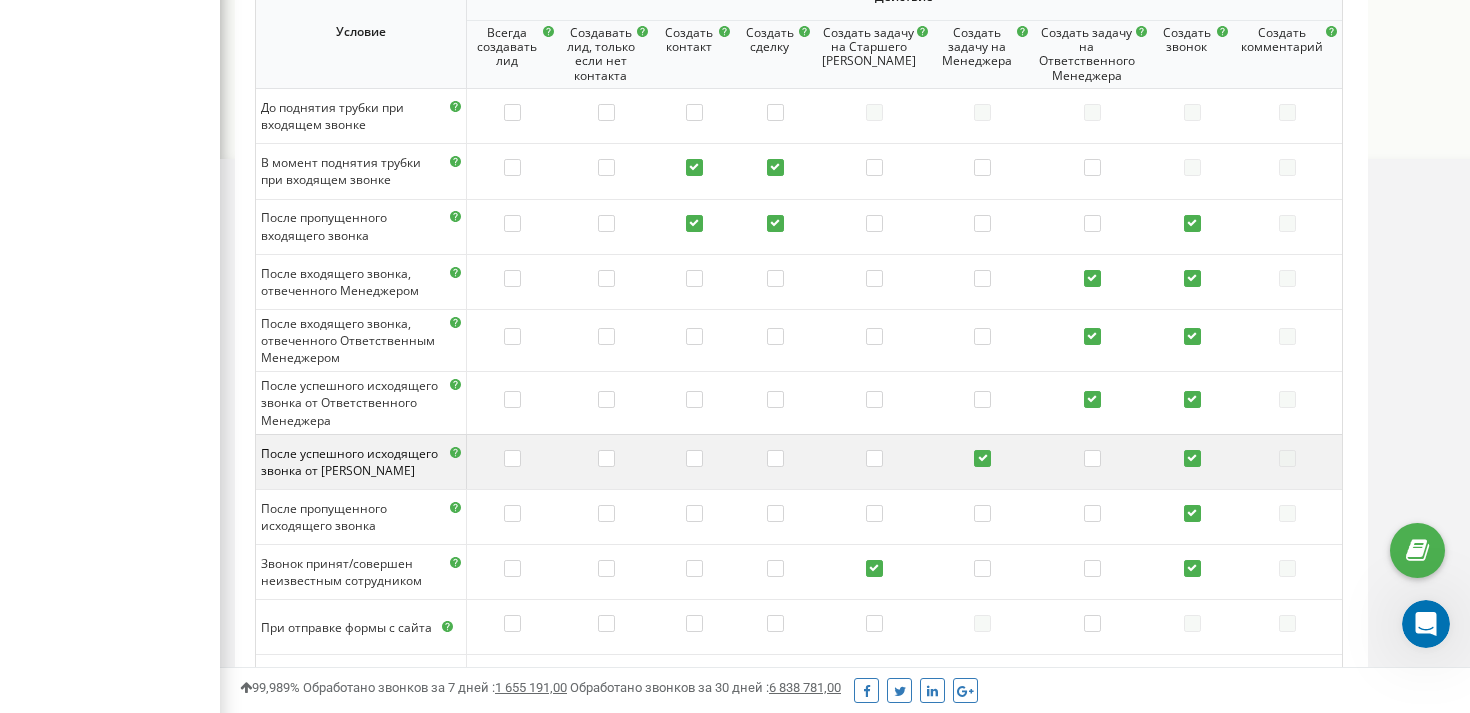 click at bounding box center [982, 460] 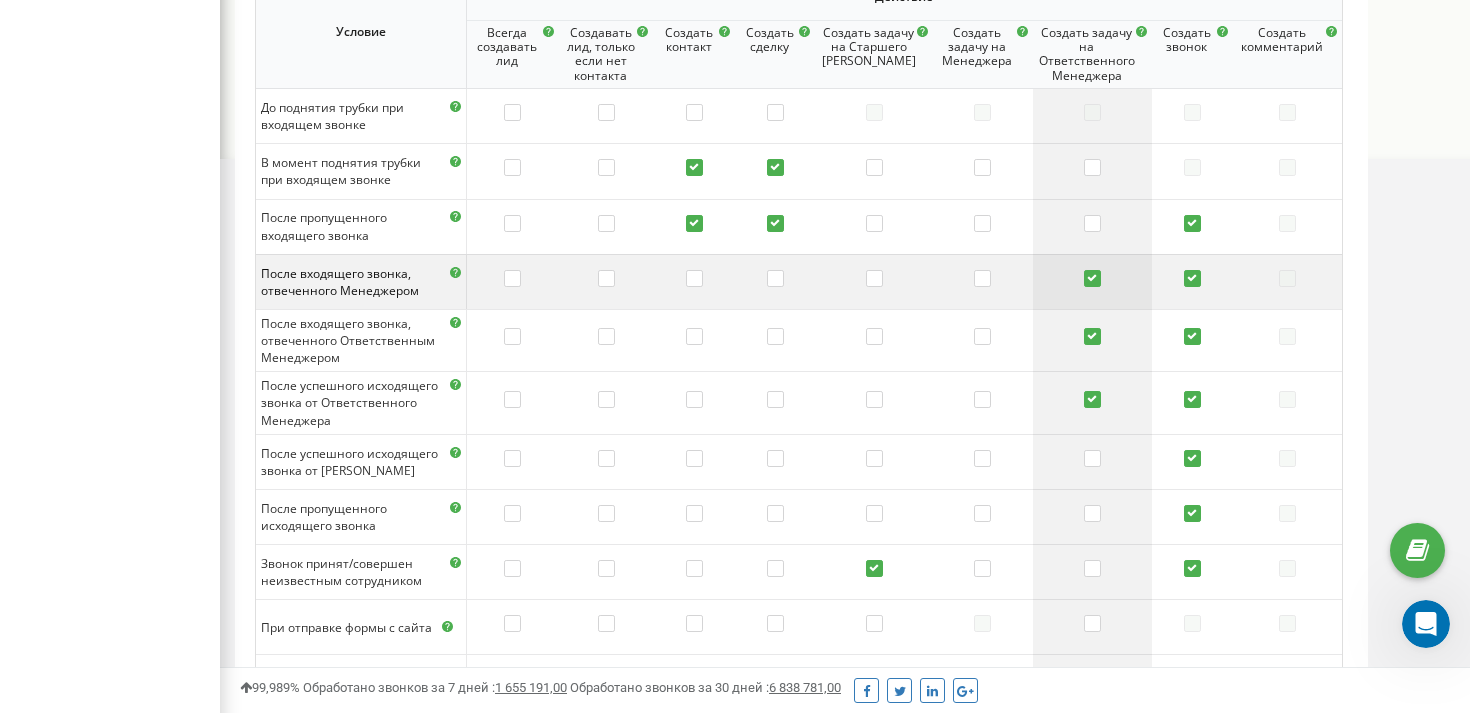 click at bounding box center [1092, 280] 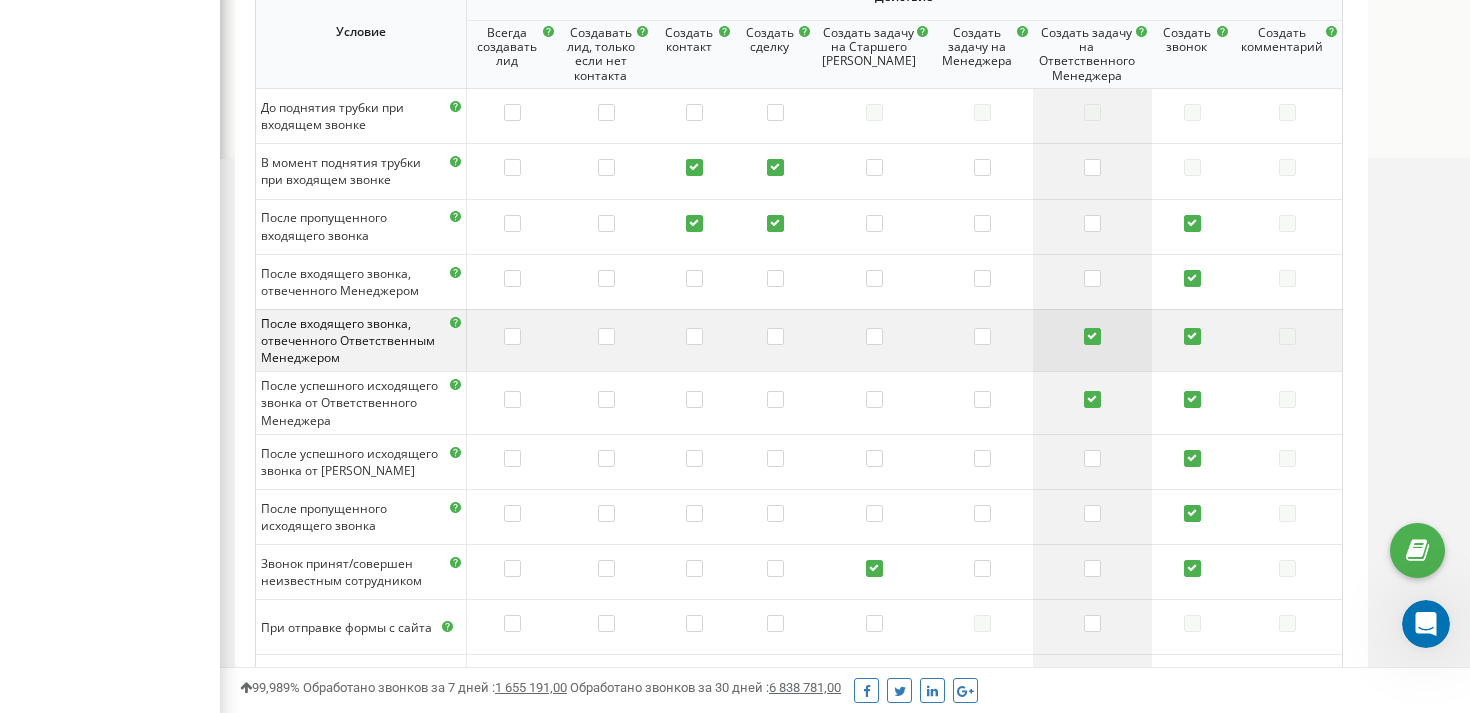 click at bounding box center [1092, 338] 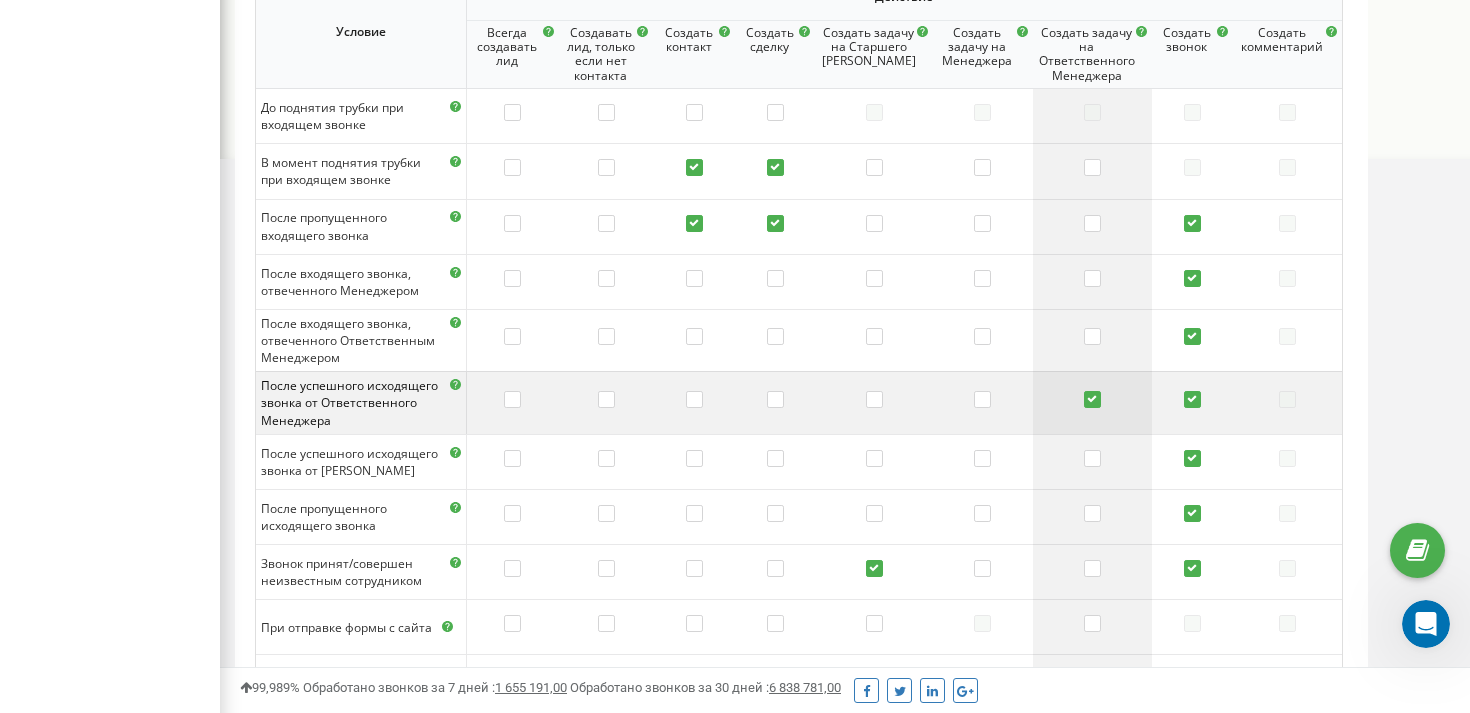 click at bounding box center [1092, 401] 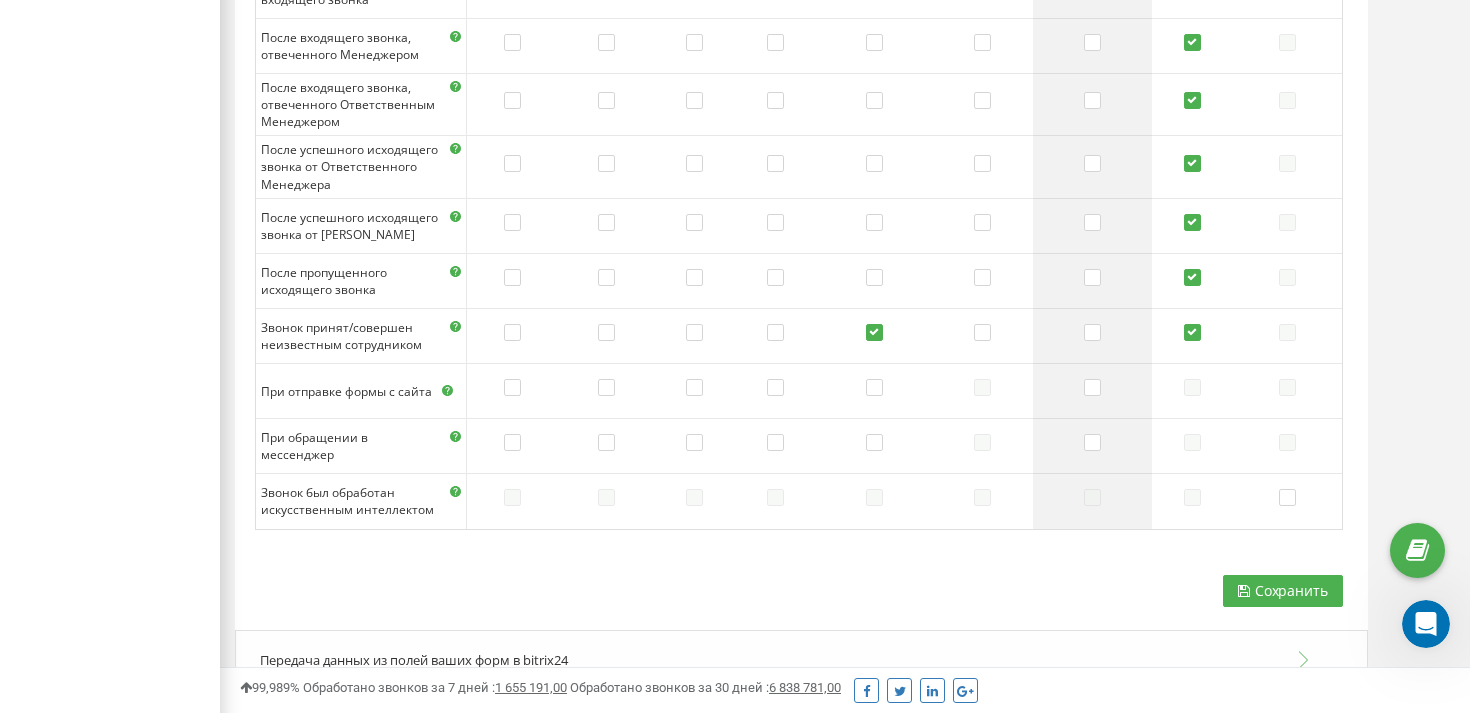scroll, scrollTop: 1283, scrollLeft: 0, axis: vertical 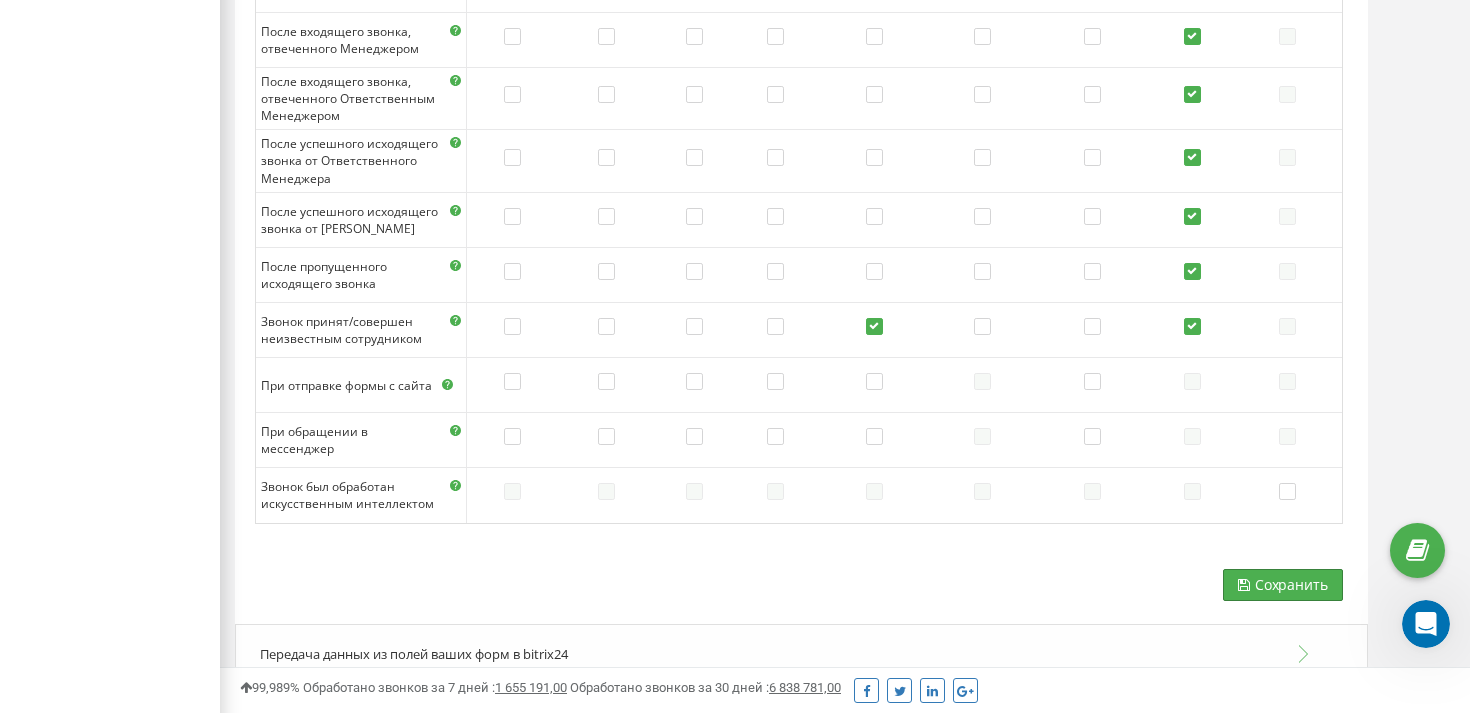 click on "Сохранить" at bounding box center [1283, 585] 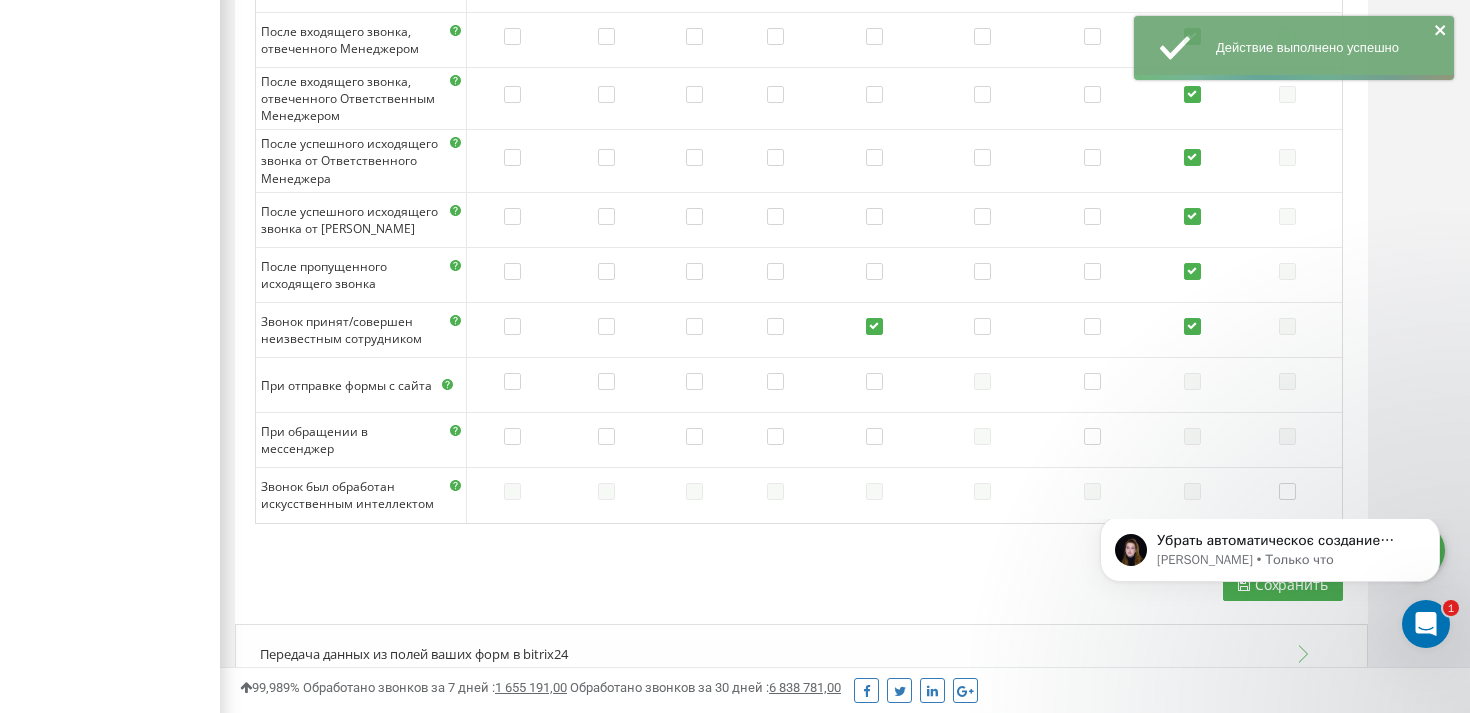 scroll, scrollTop: 0, scrollLeft: 0, axis: both 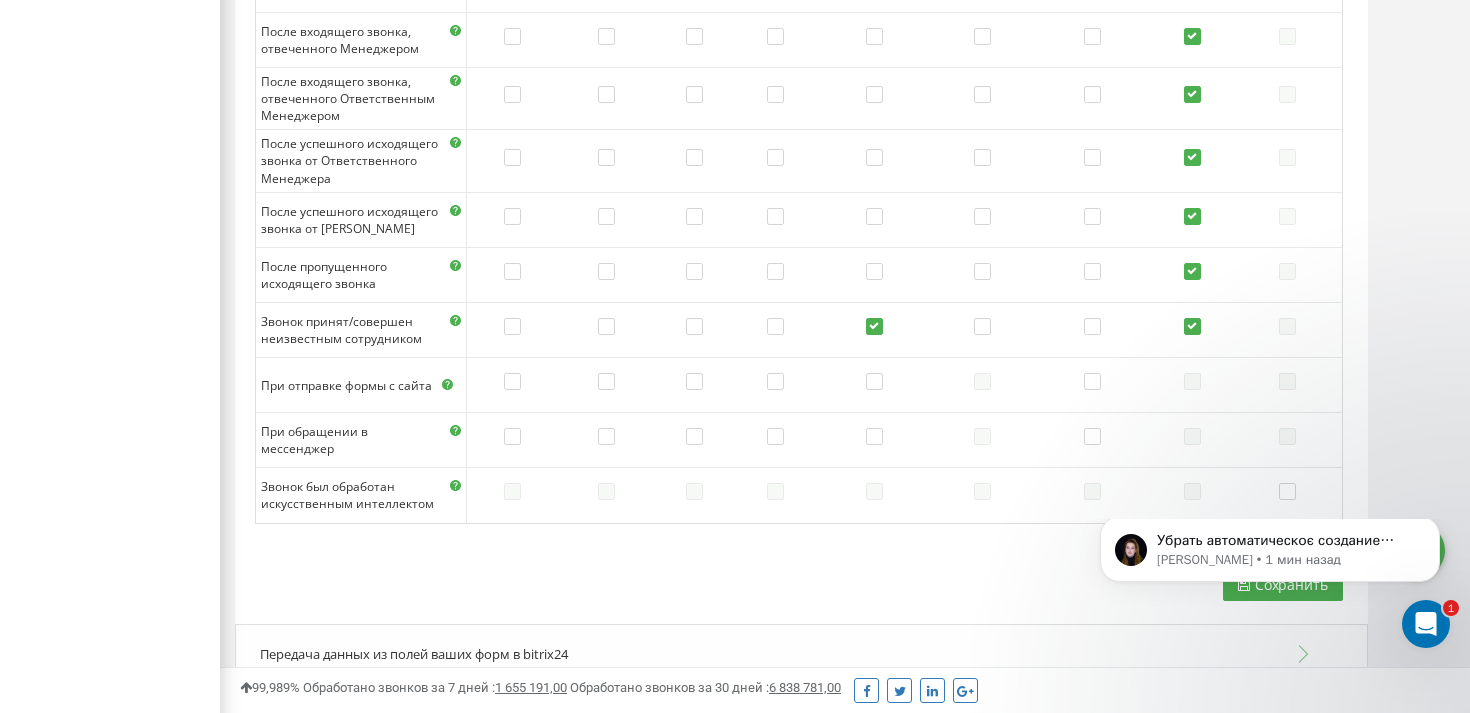 click on "landjer.kz.com Проекты landjer.kz.com Дашборд Центр обращений Аналитика Mini CRM Маркетплейс интеграций Средства Настройки Журнал звонков Журнал сообщений Отчет о пропущенных необработанных звонках Звонки в реальном времени NEW Ваши отчеты Отчет маркетолога Отчеты Looker Studio Распределение звонков по дням недели и времени суток Многоканальные последовательности Статистика callback Отчет об эффективности работы сотрудников Сотрудники в реальном времени NEW Движение средств Управление продуктами Пополнить баланс Методы оплаты Счета Пакеты связи Общие настройки AI analytics" at bounding box center (735, -240) 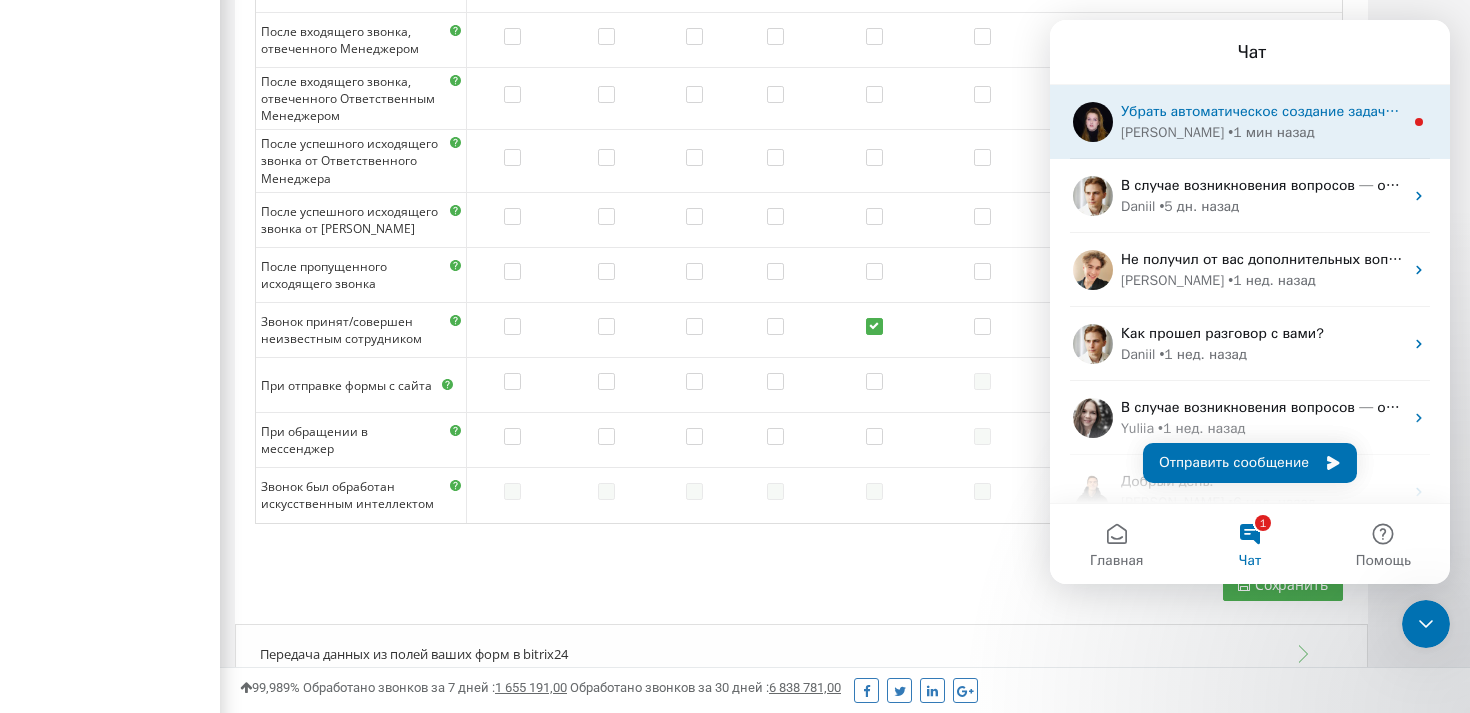 click on "Убрать автоматическоє создание задач, правильно?" at bounding box center [1297, 111] 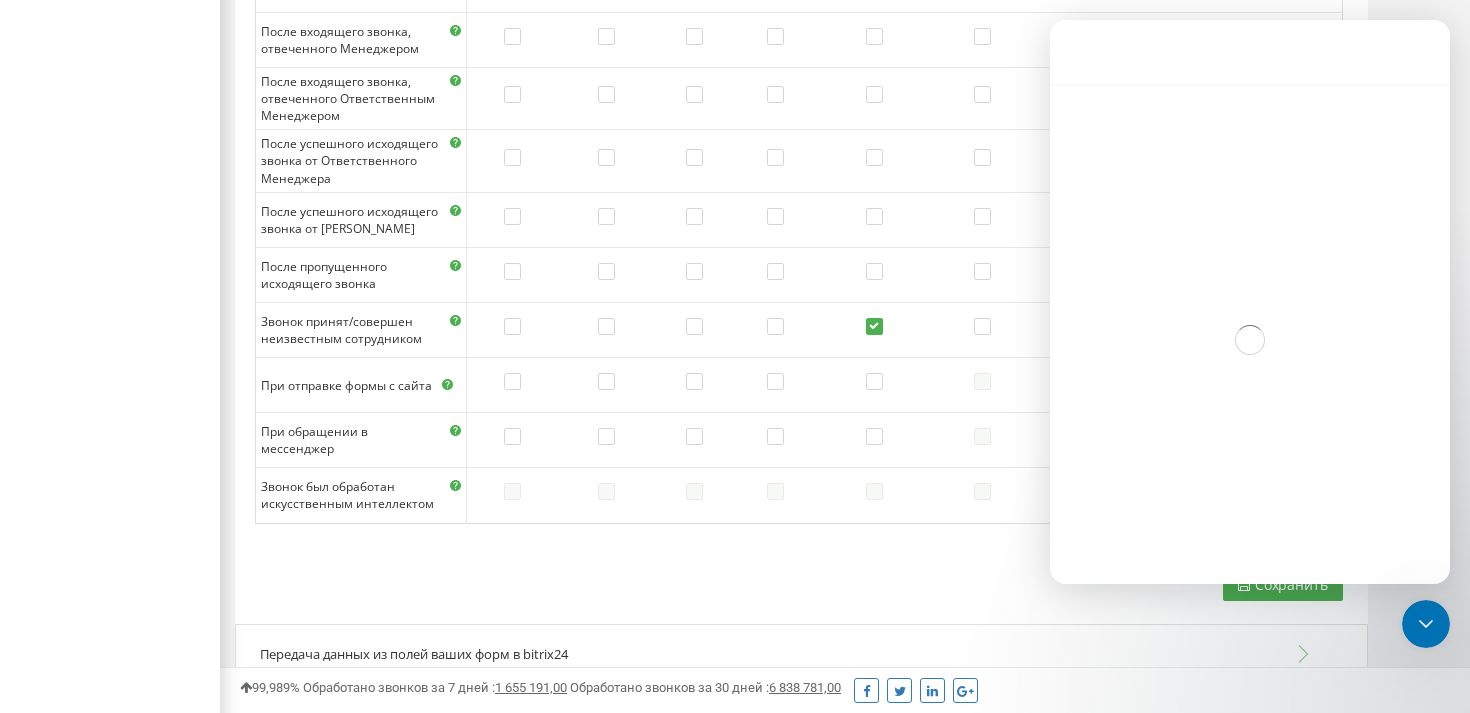 scroll, scrollTop: 3, scrollLeft: 0, axis: vertical 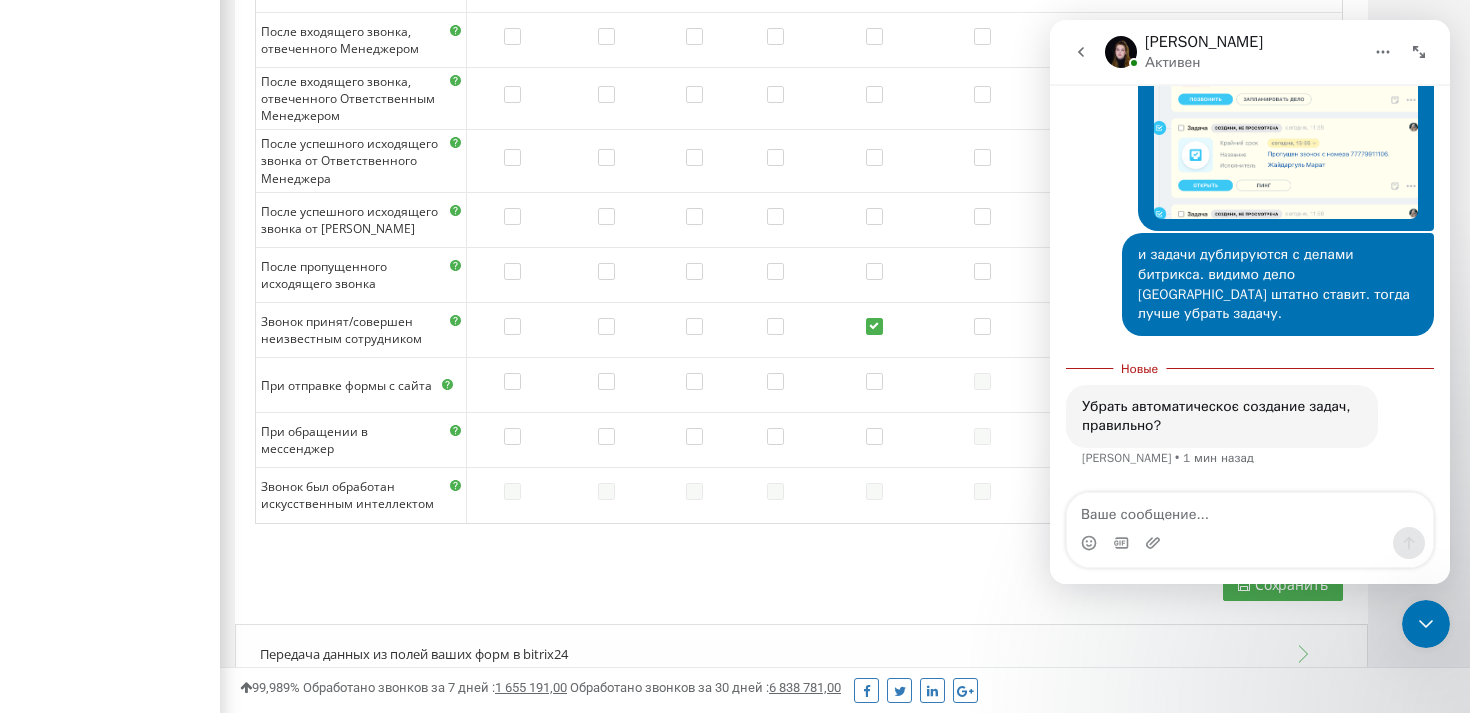 click at bounding box center (1250, 510) 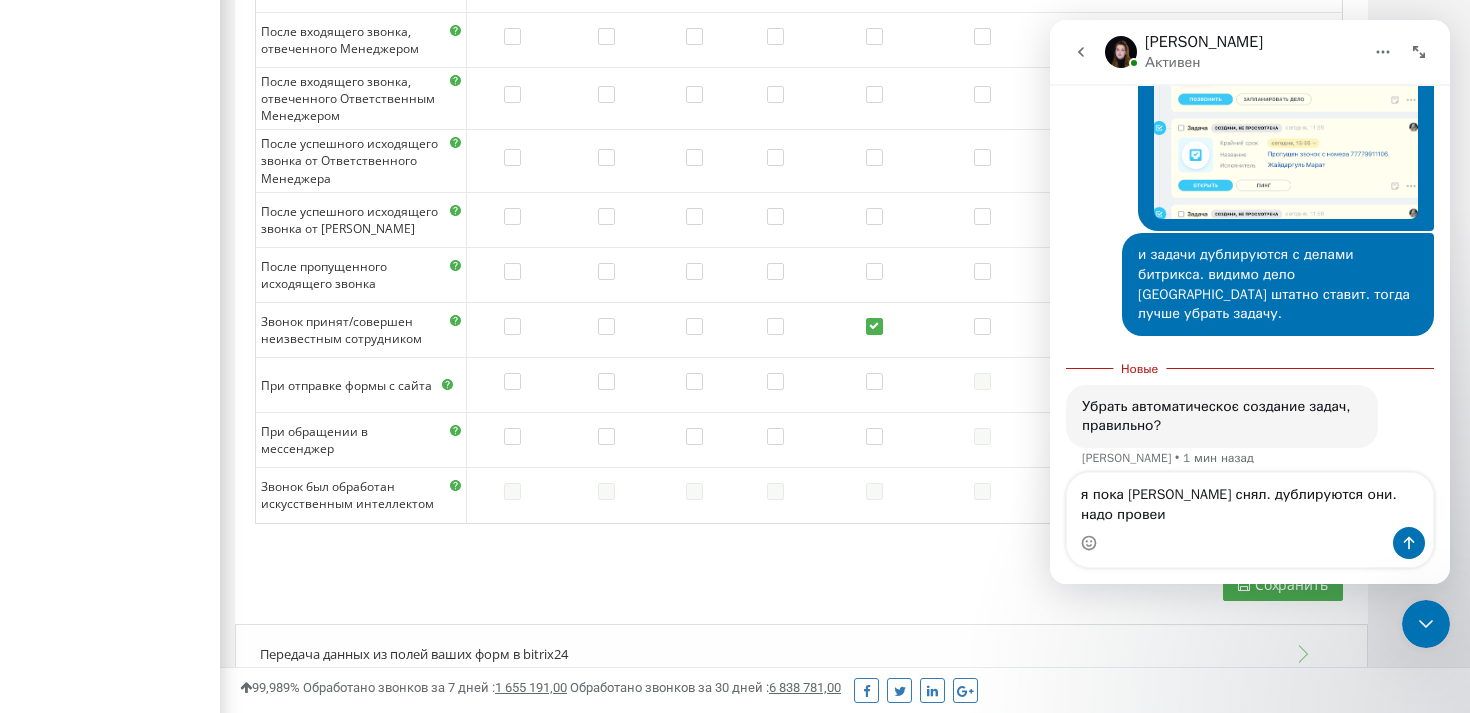 scroll, scrollTop: 3153, scrollLeft: 0, axis: vertical 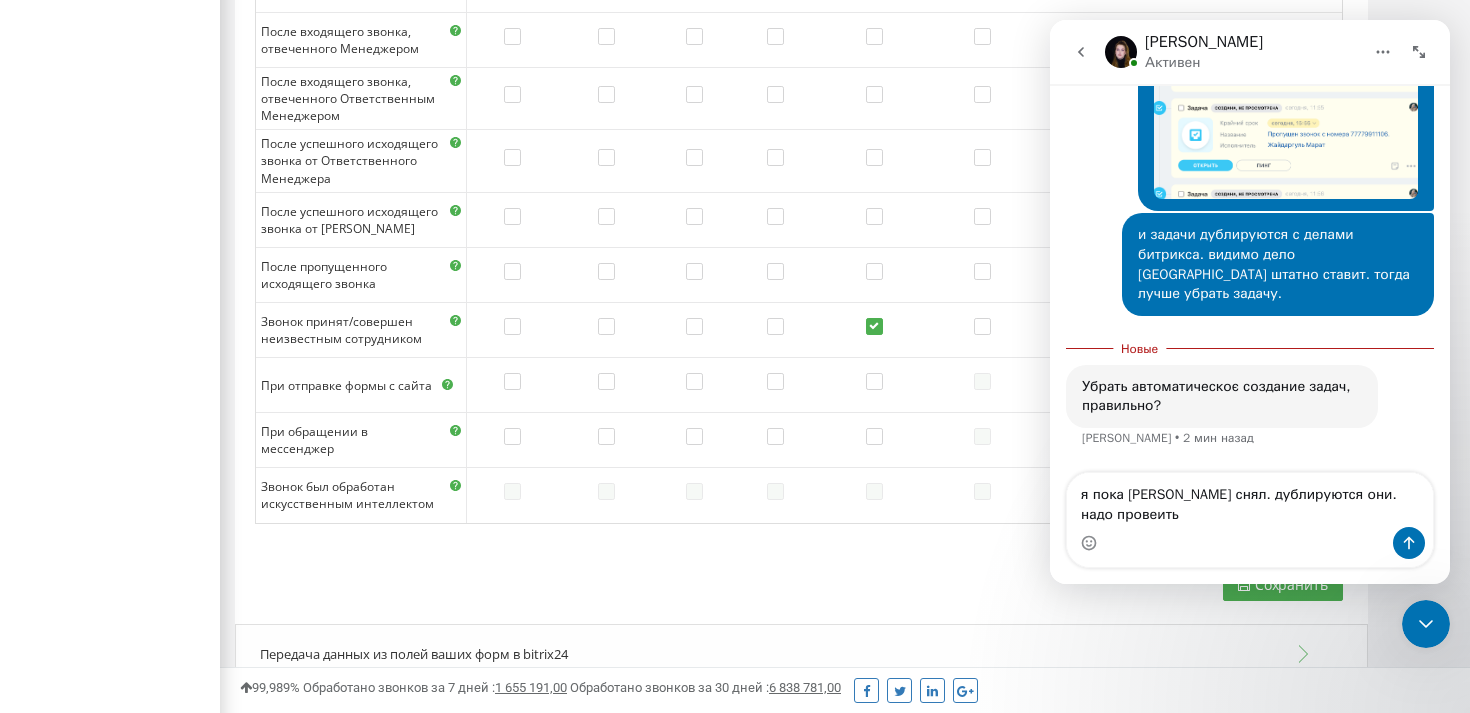 type on "я пока галочки снял. дублируются они. надо провеить." 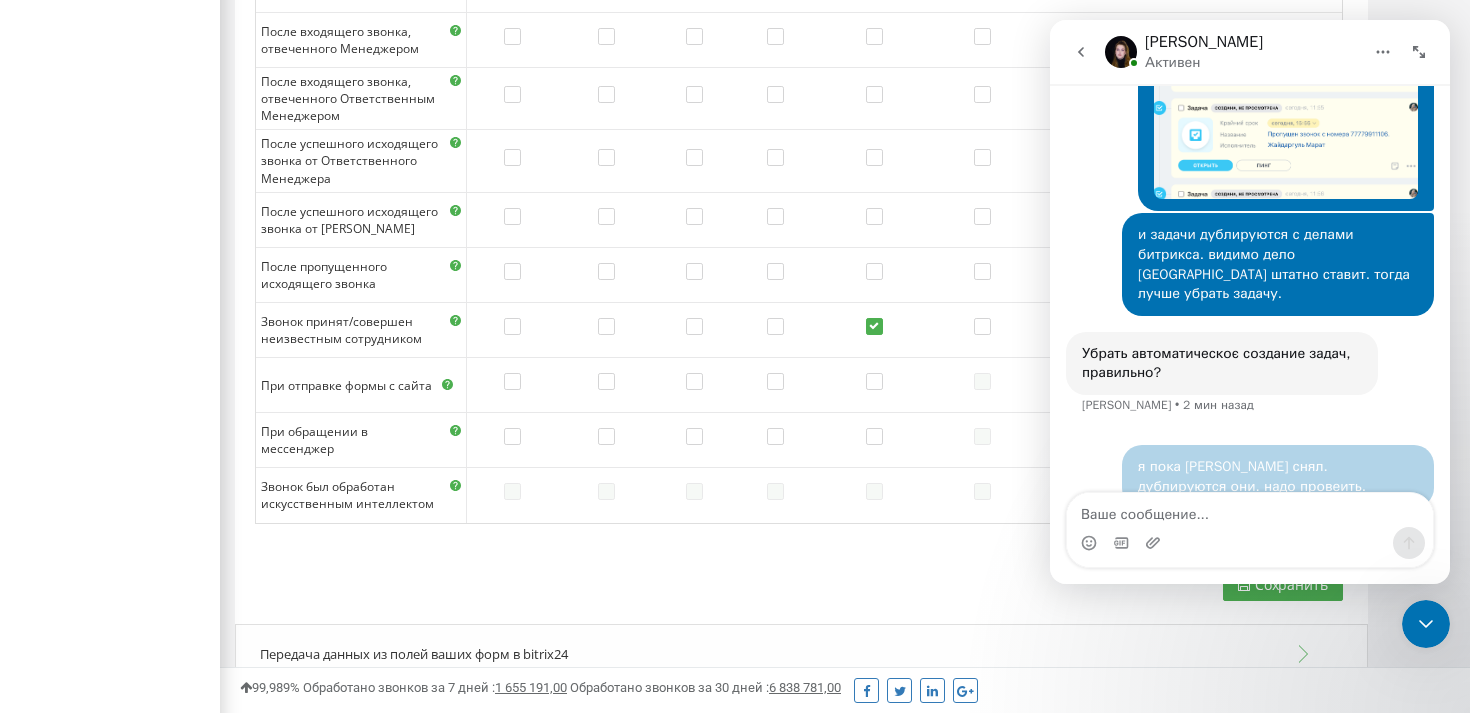 scroll, scrollTop: 3179, scrollLeft: 0, axis: vertical 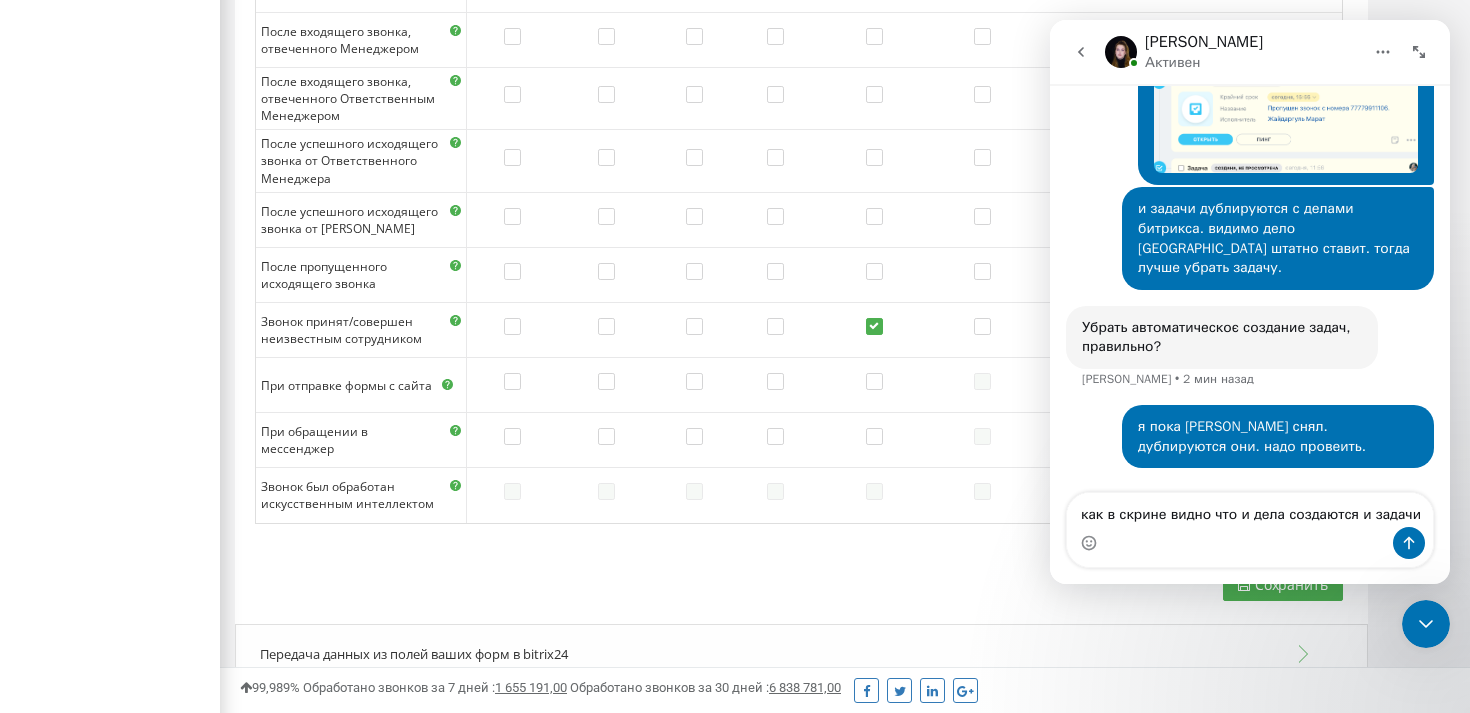 type on "как в скрине видно что и дела создаются и задачи." 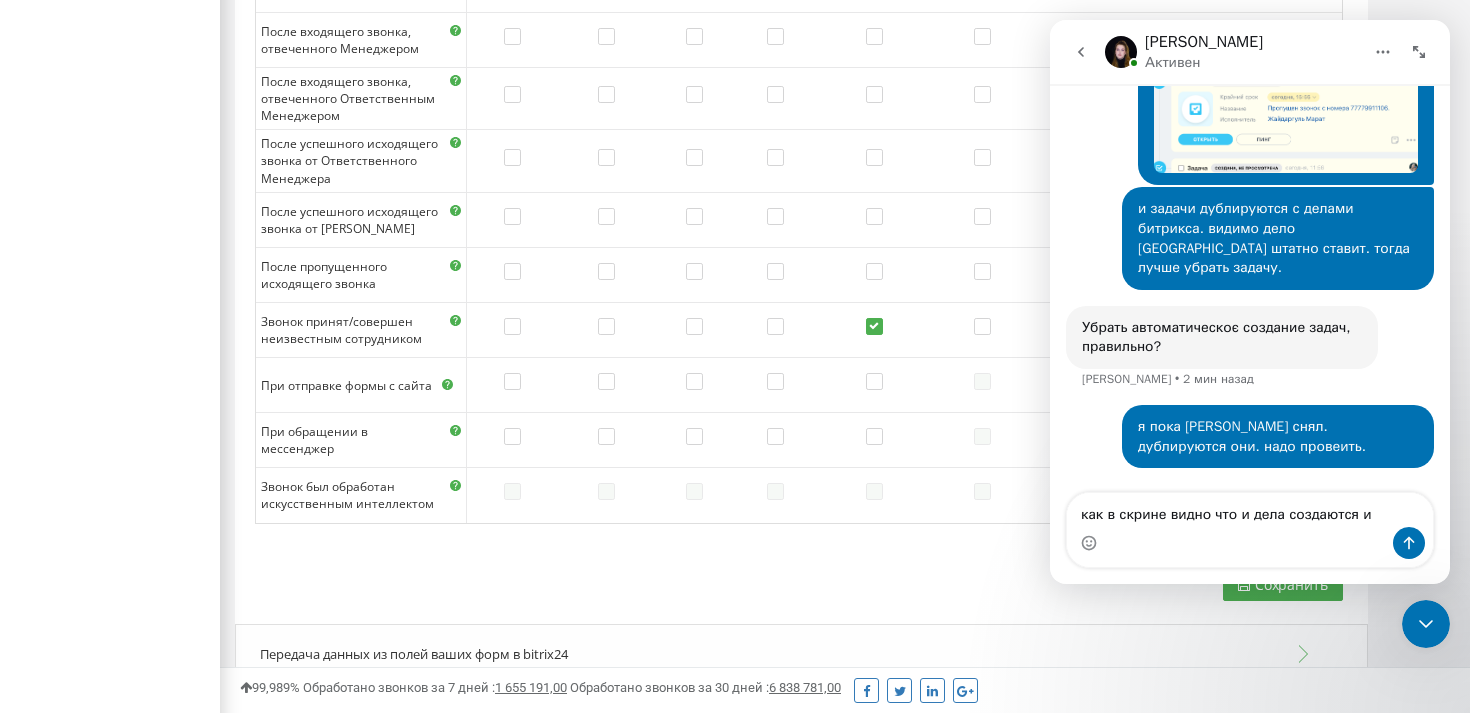 scroll, scrollTop: 0, scrollLeft: 0, axis: both 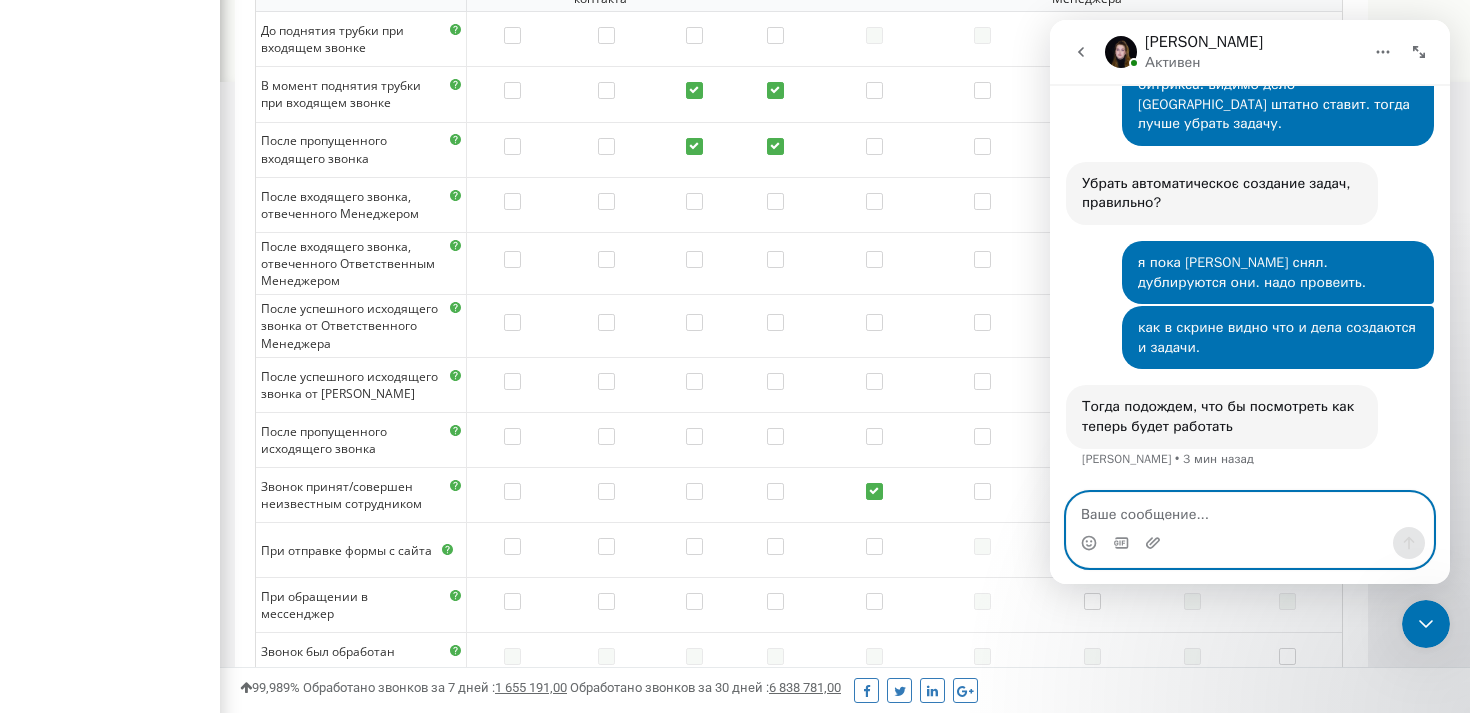 click at bounding box center (1250, 510) 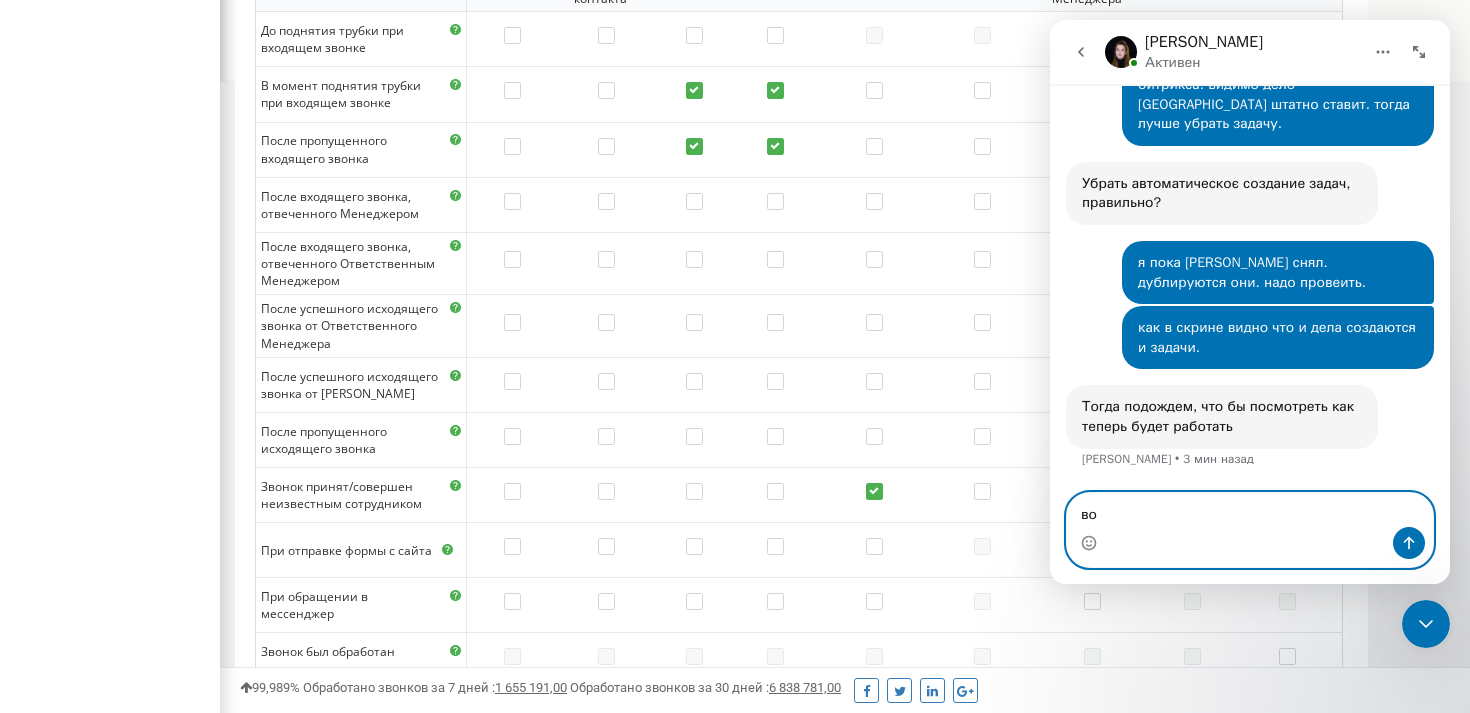 type on "в" 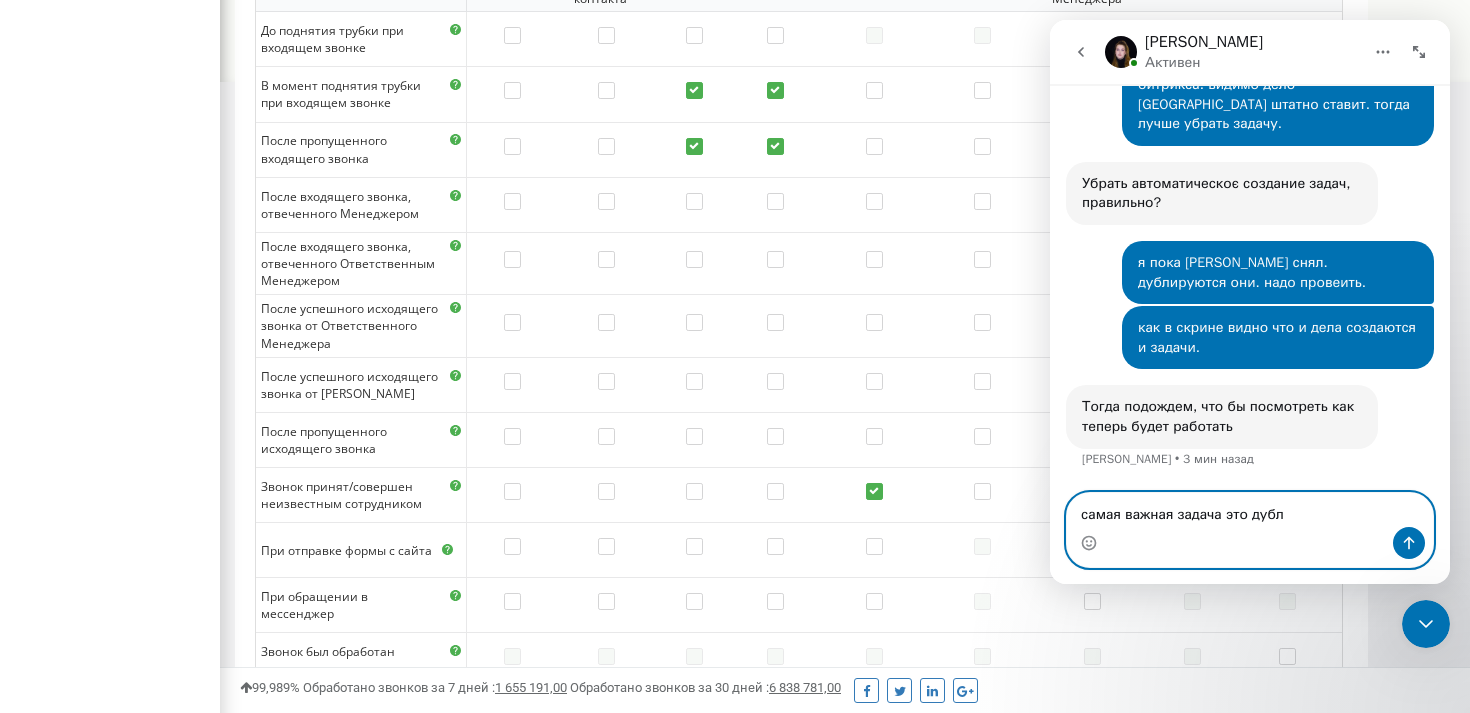 type on "самая важная задача это дубли" 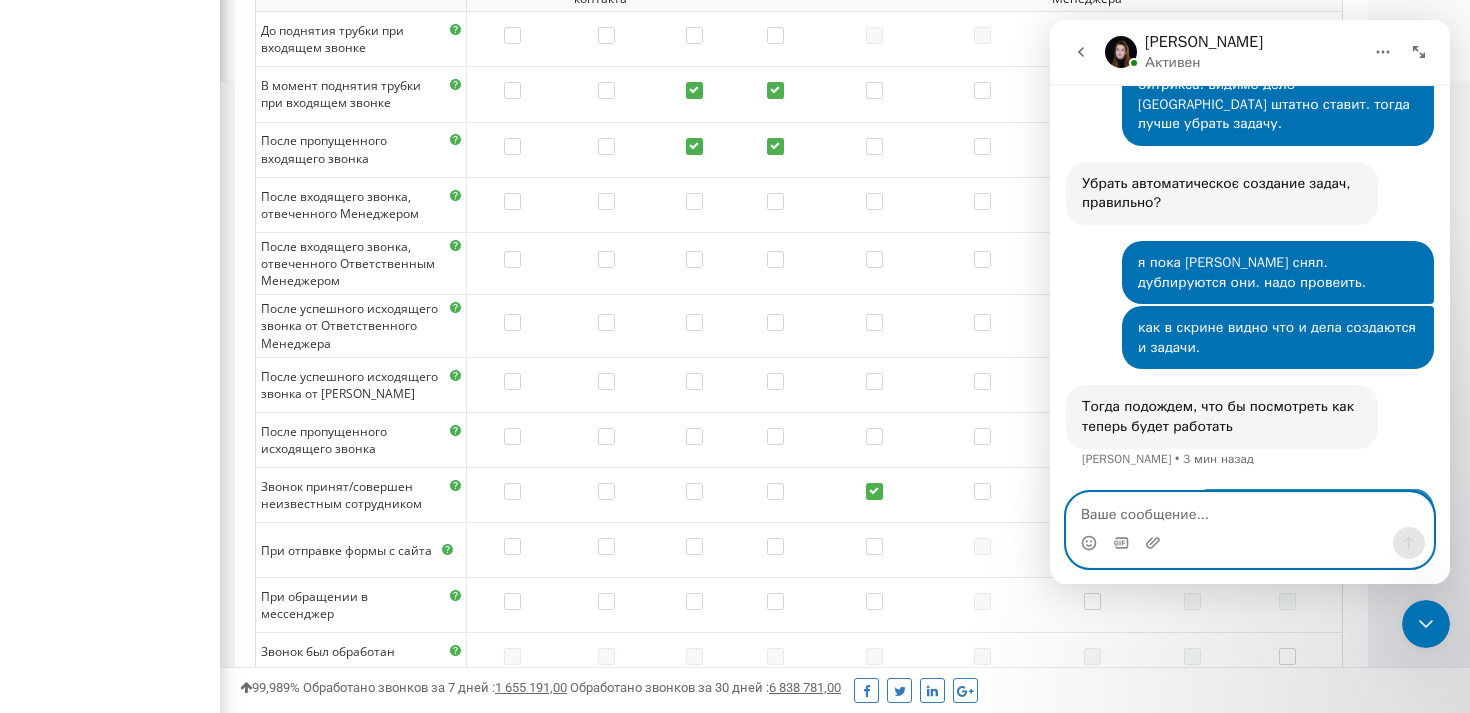 scroll, scrollTop: 3383, scrollLeft: 0, axis: vertical 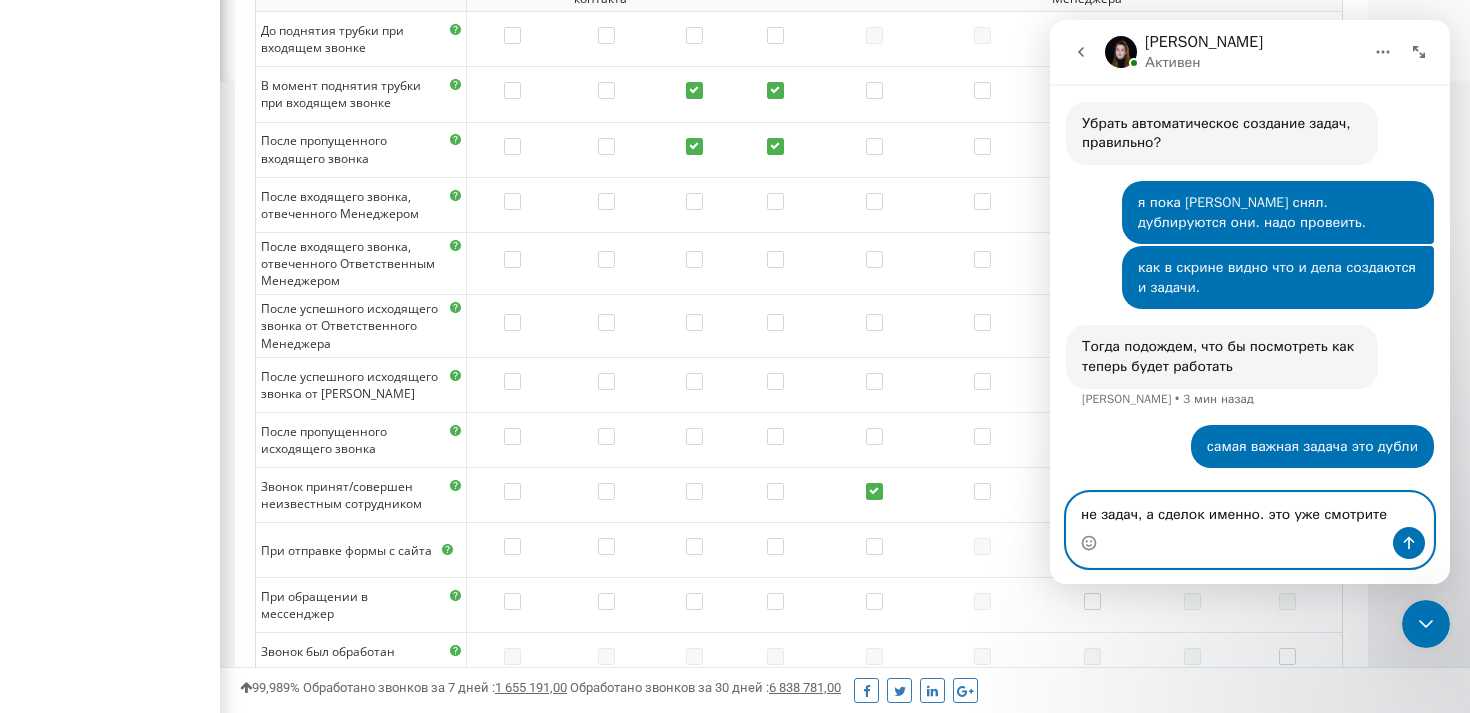 type on "не задач, а сделок именно. это уже смотрите?" 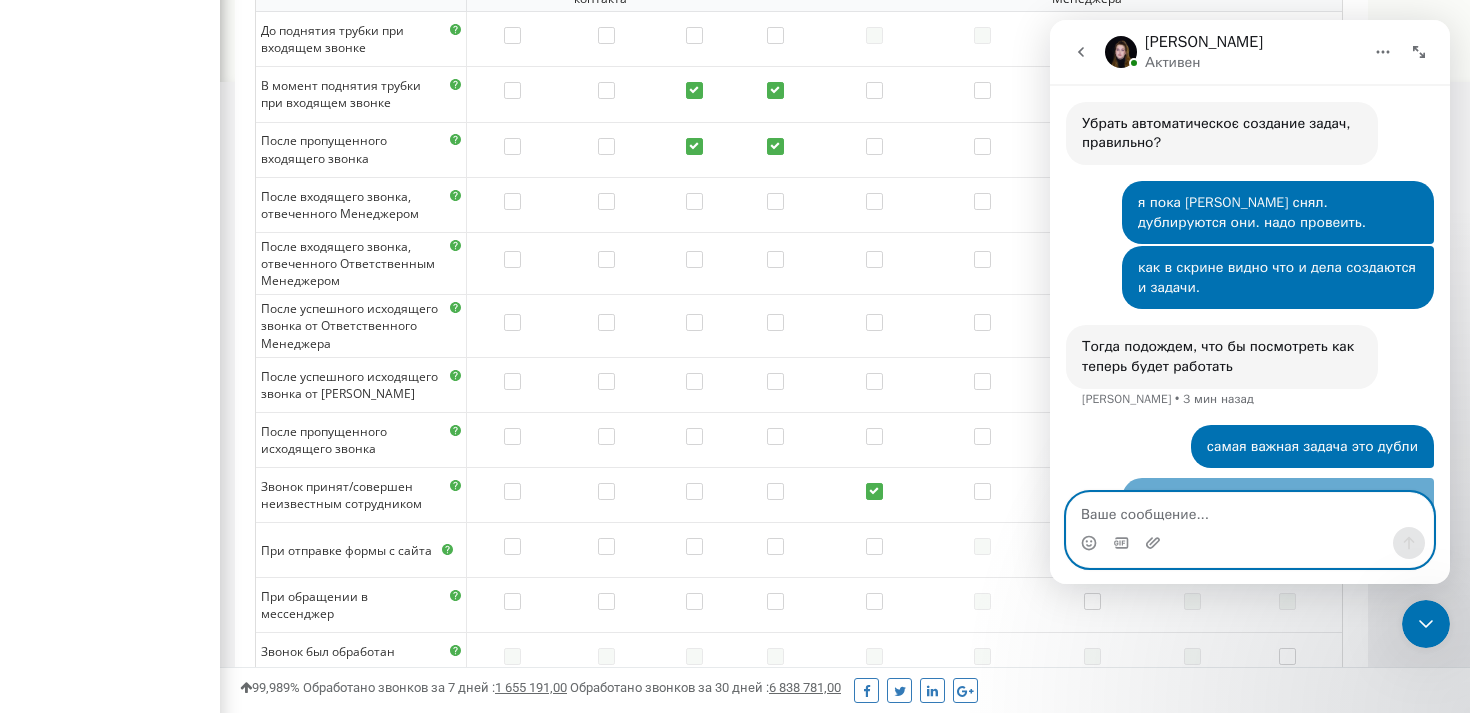 scroll, scrollTop: 3448, scrollLeft: 0, axis: vertical 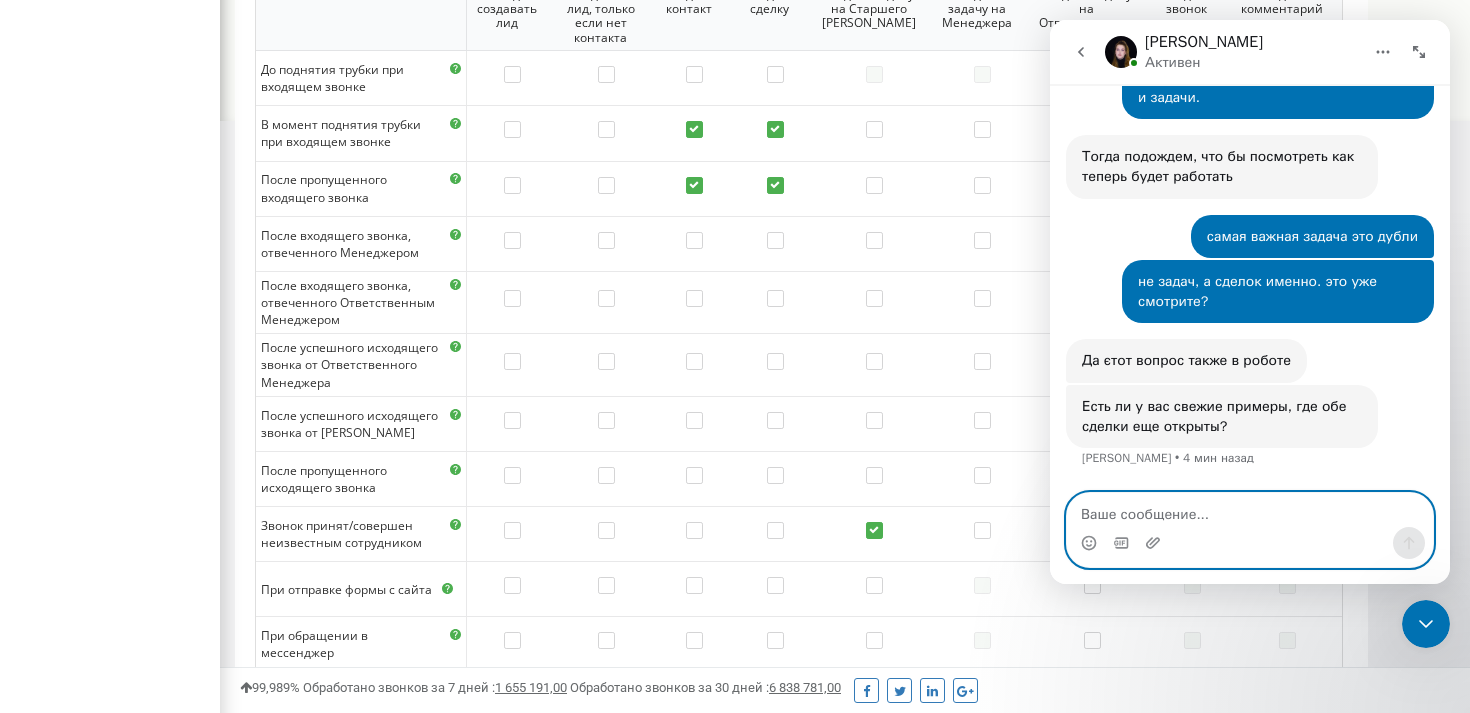 click at bounding box center [1250, 510] 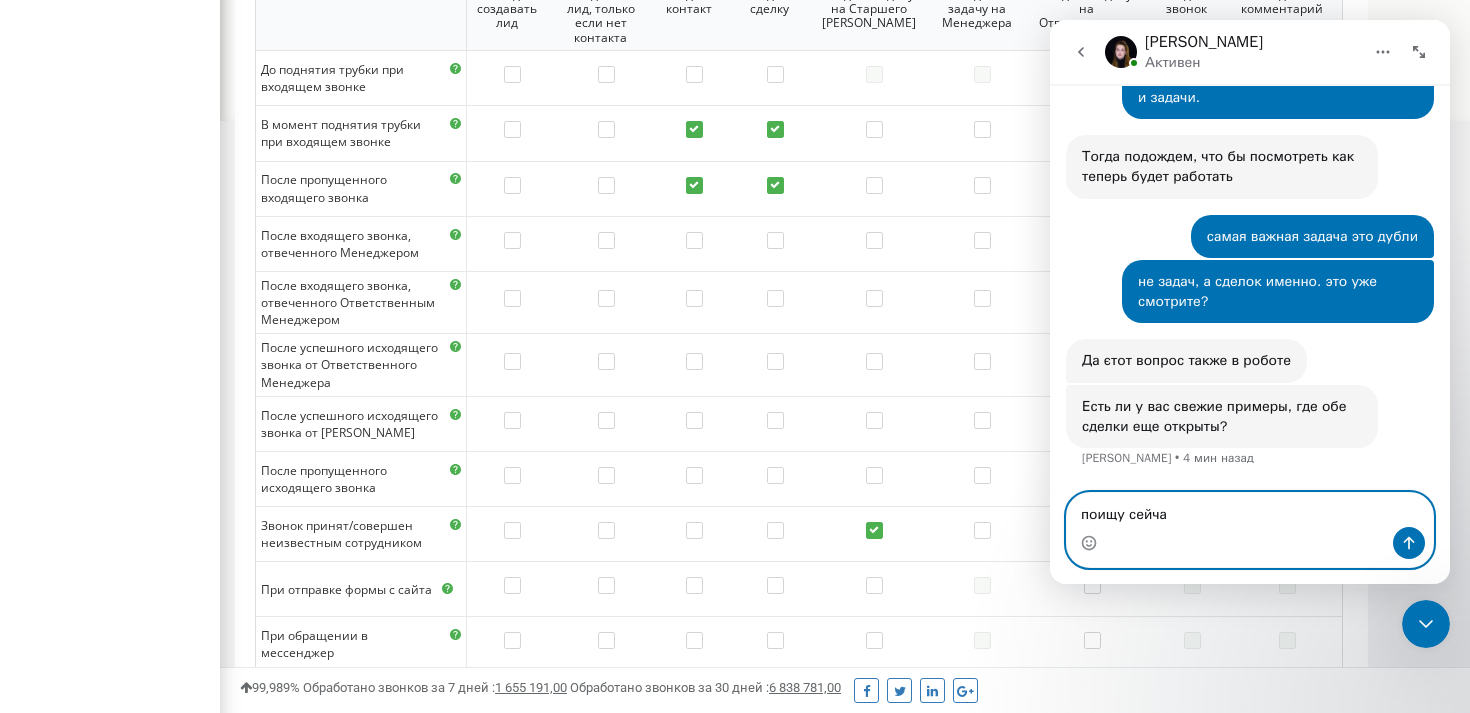 type on "поищу сейчас" 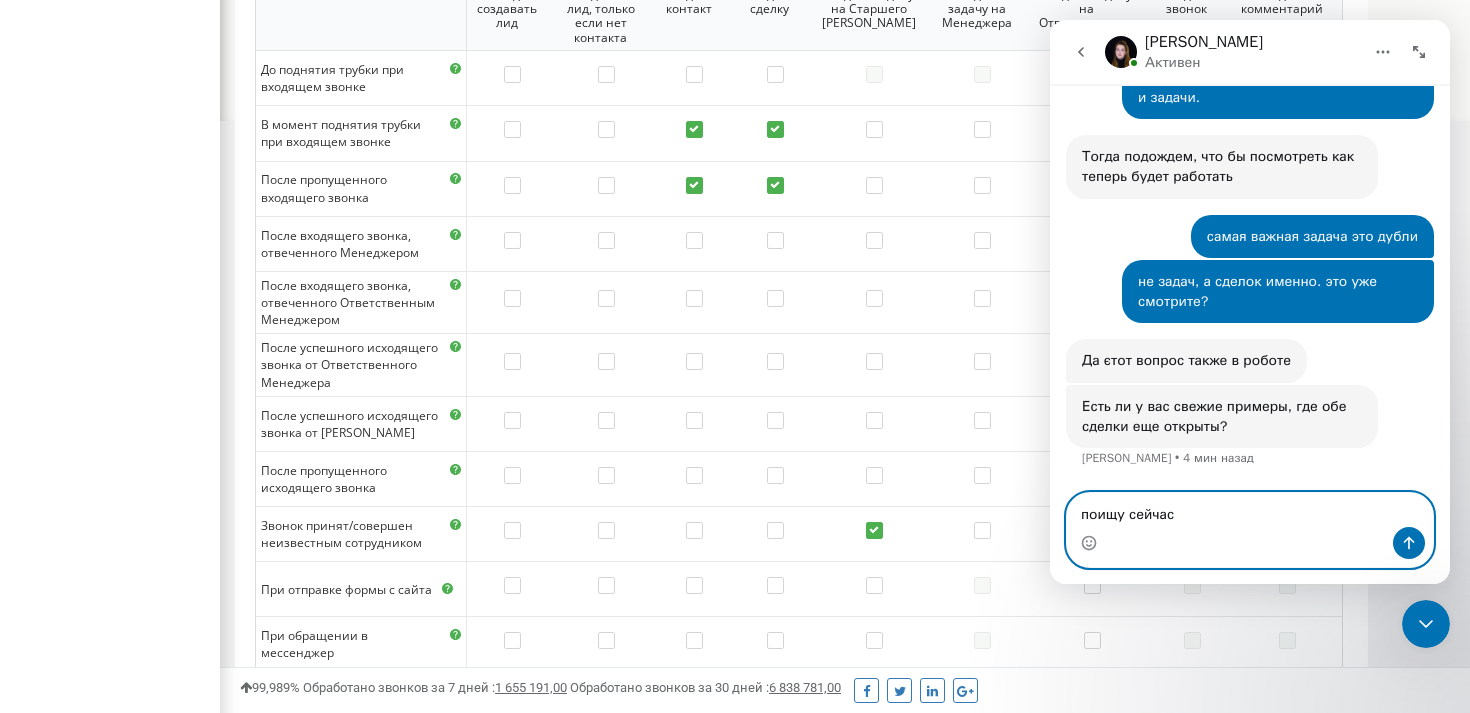 type 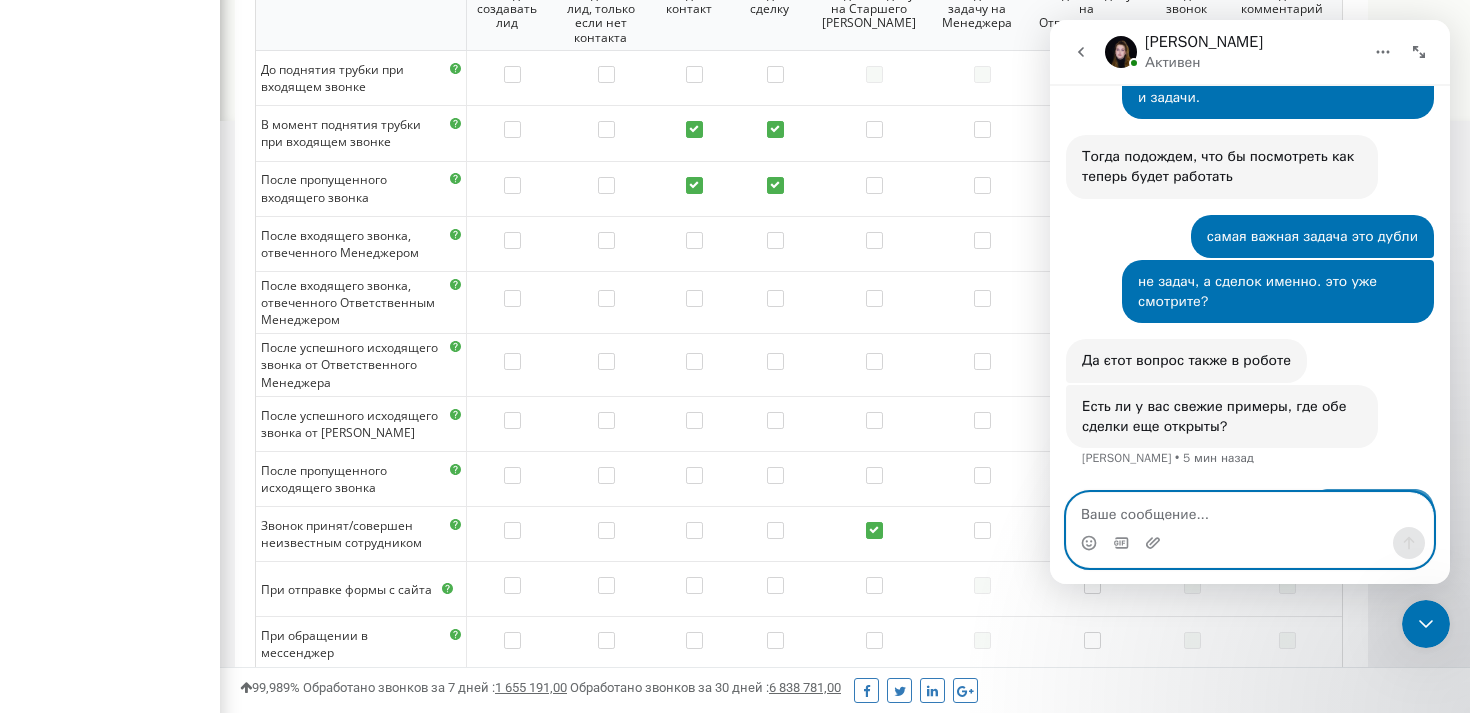 scroll, scrollTop: 3632, scrollLeft: 0, axis: vertical 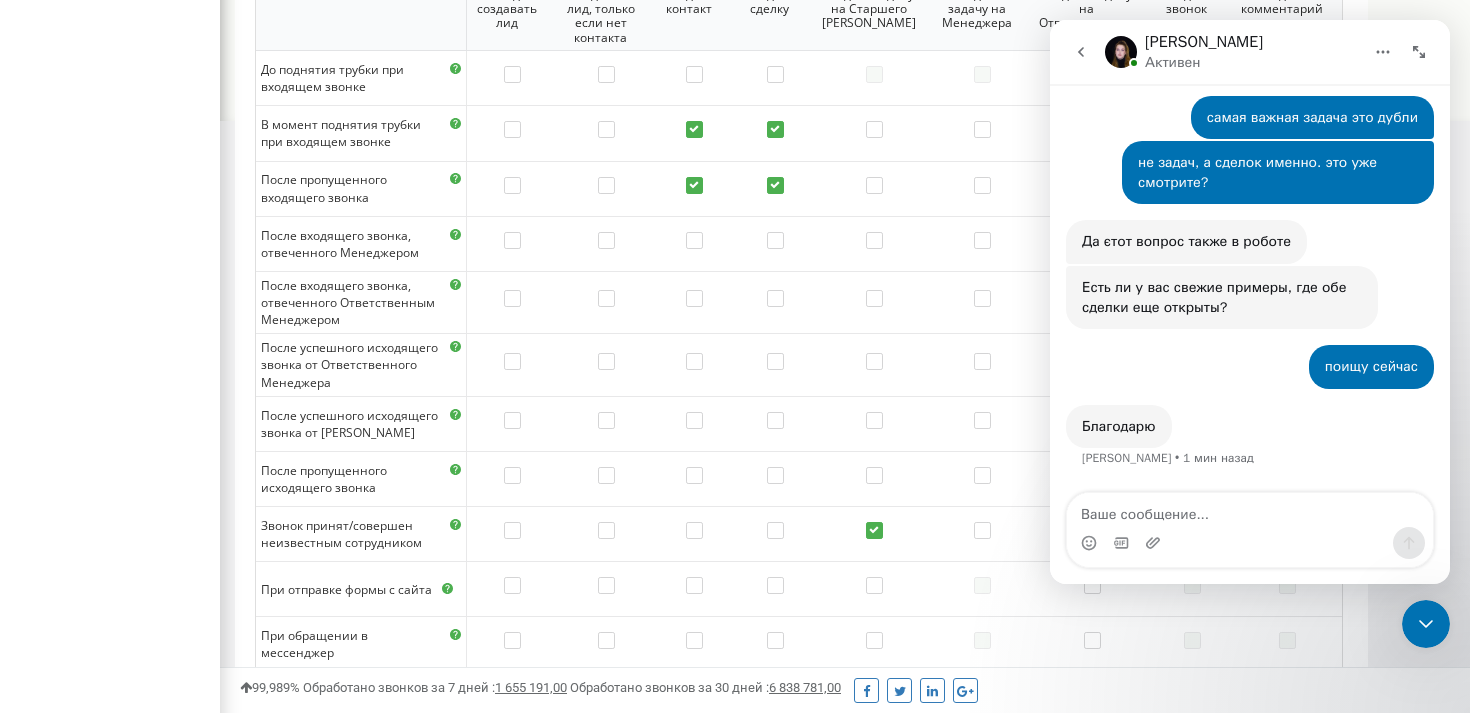 click at bounding box center [1250, 543] 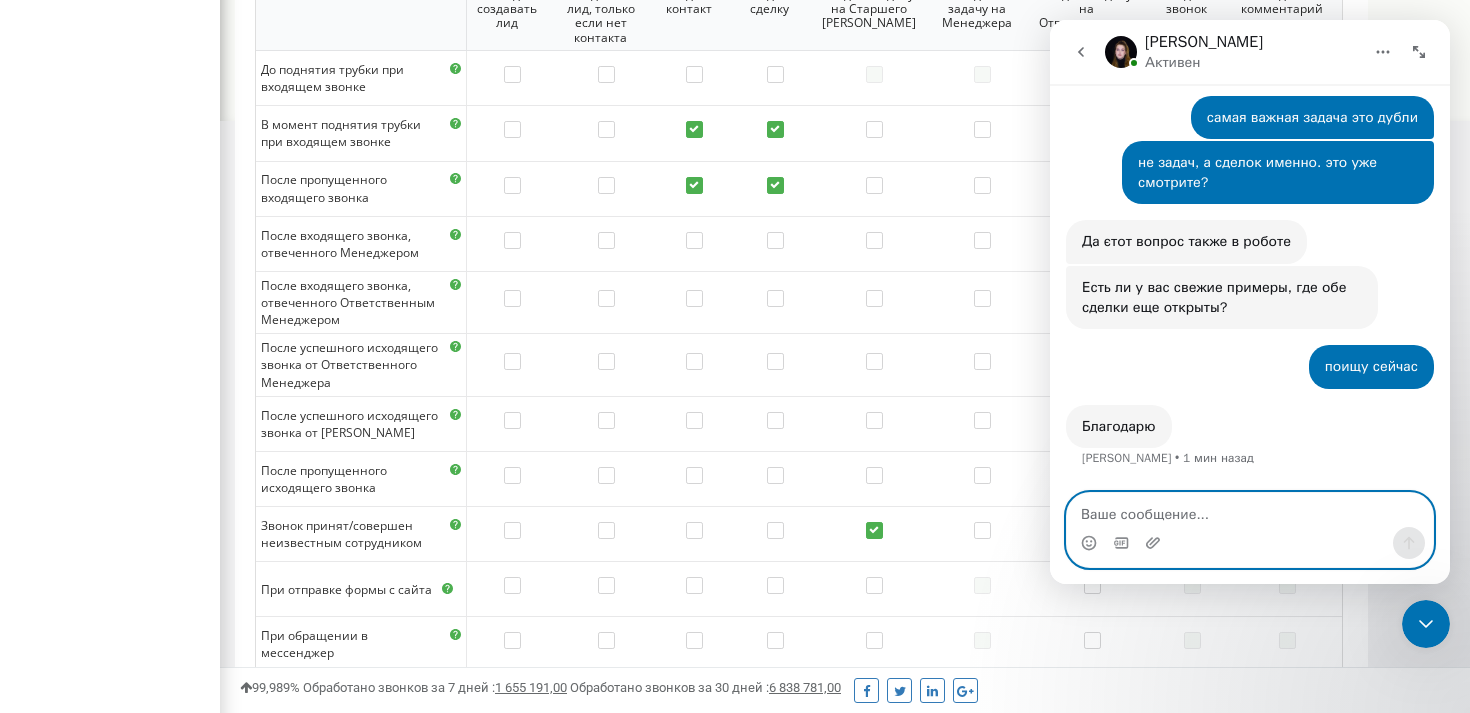 click at bounding box center [1250, 510] 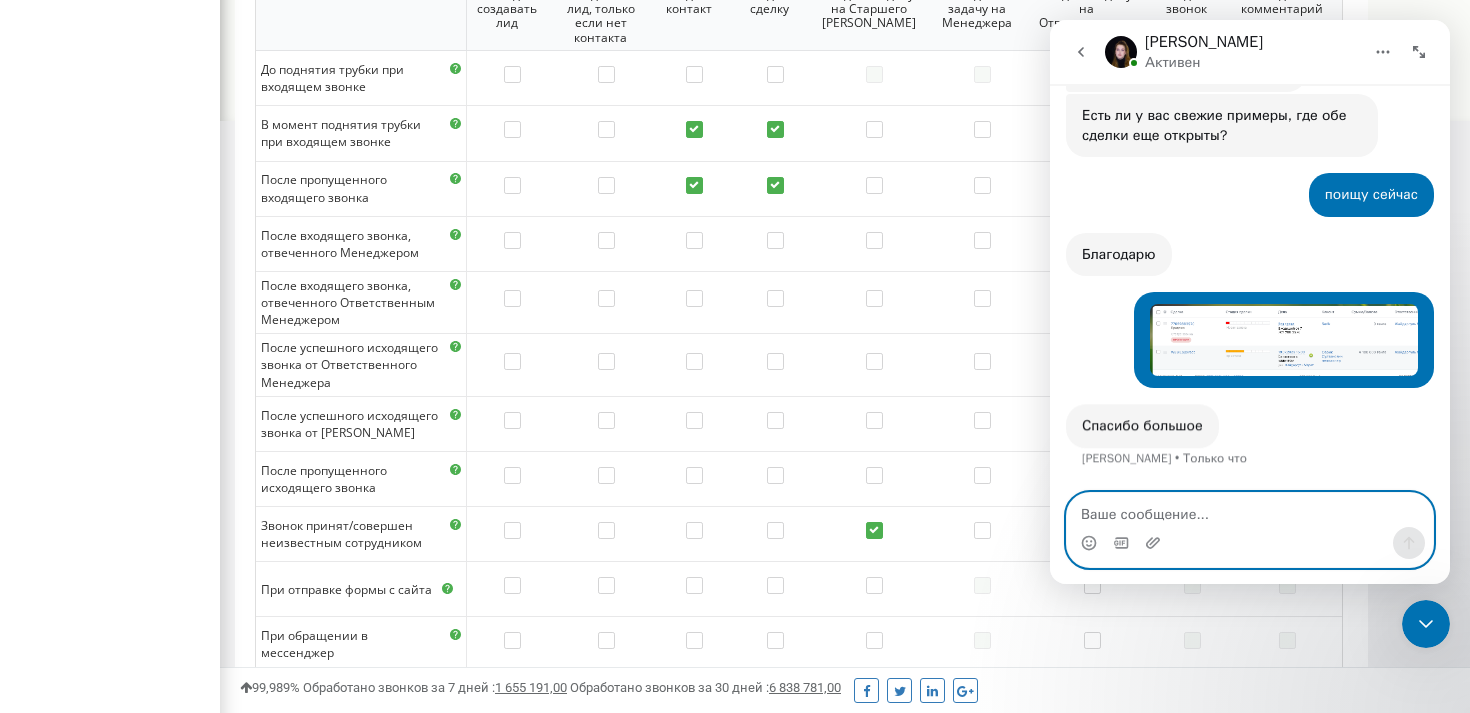 scroll, scrollTop: 3863, scrollLeft: 0, axis: vertical 